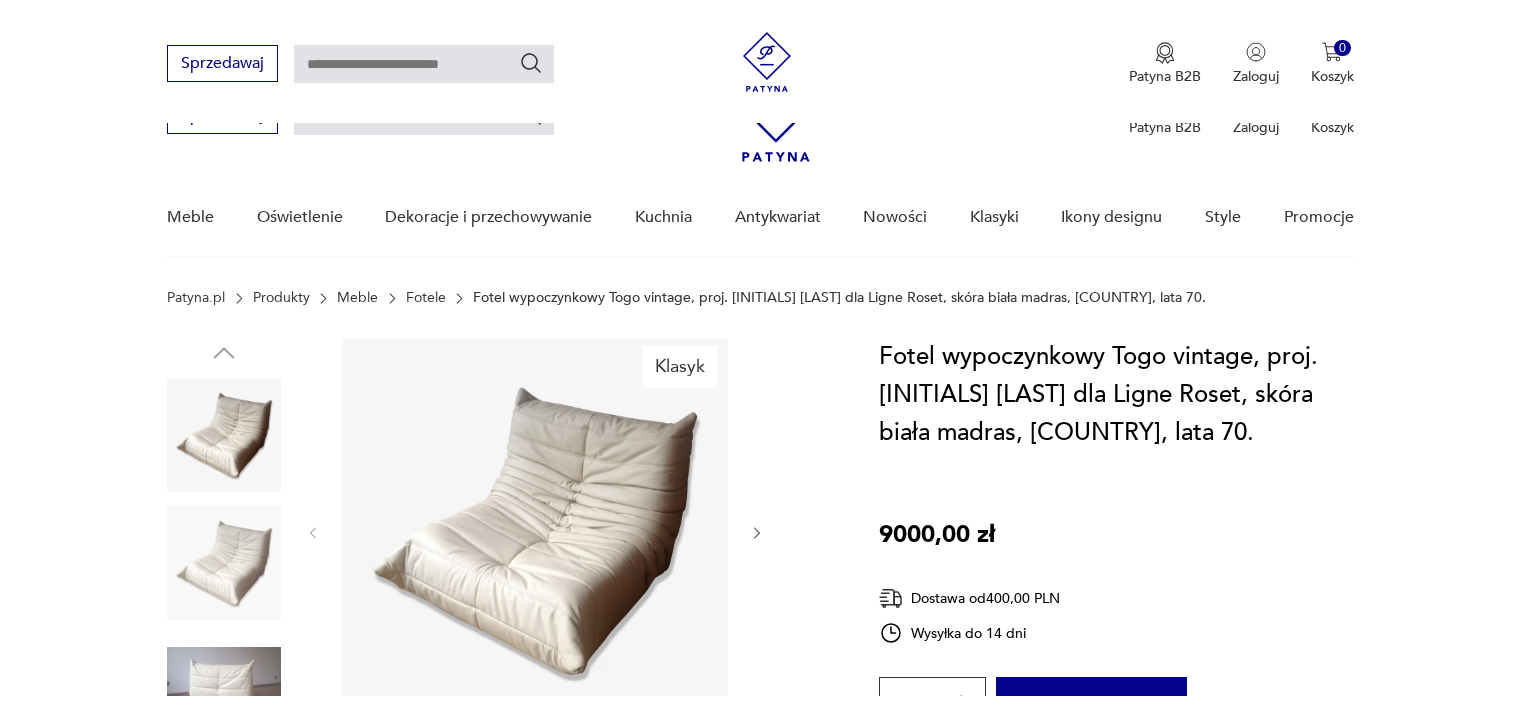 scroll, scrollTop: 400, scrollLeft: 0, axis: vertical 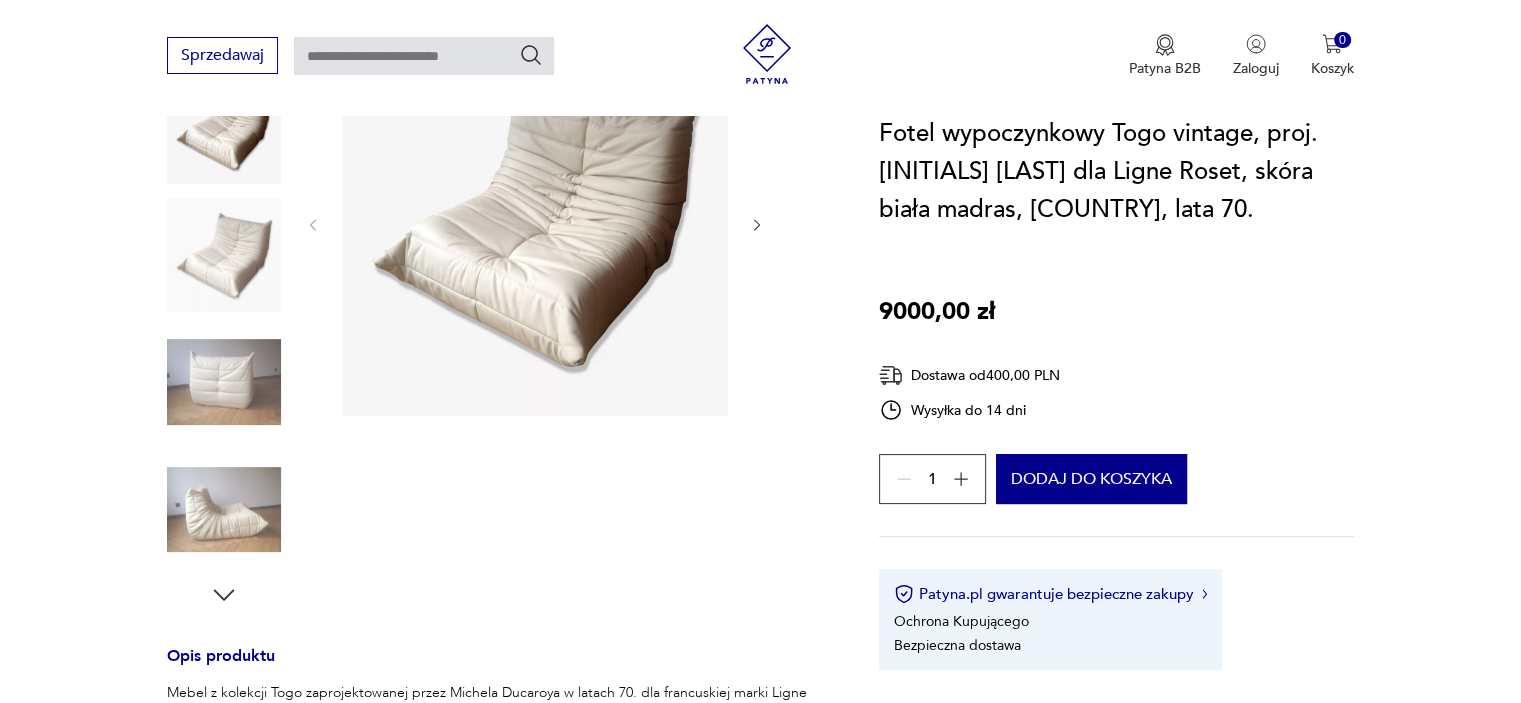 click at bounding box center [224, 382] 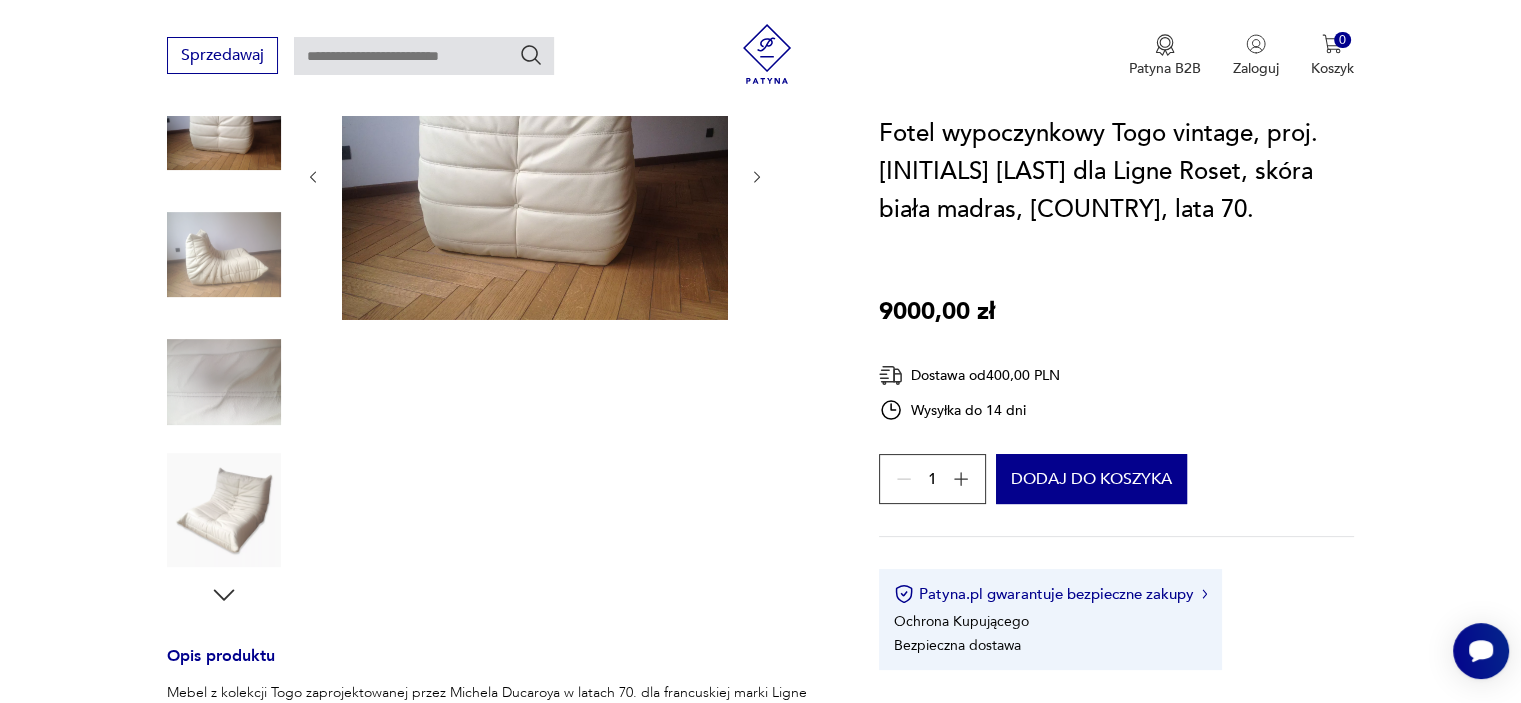 scroll, scrollTop: 0, scrollLeft: 0, axis: both 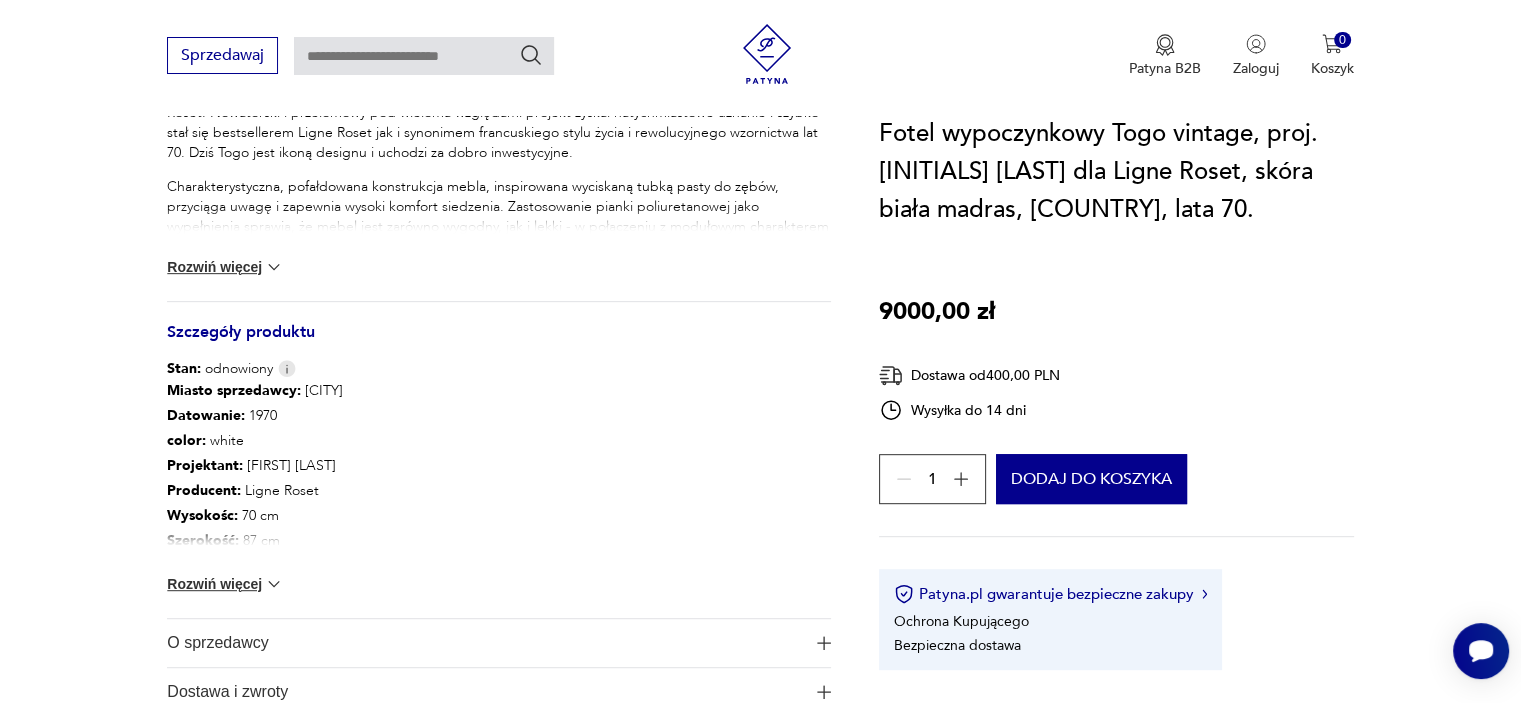 click on "Rozwiń więcej" at bounding box center [225, 584] 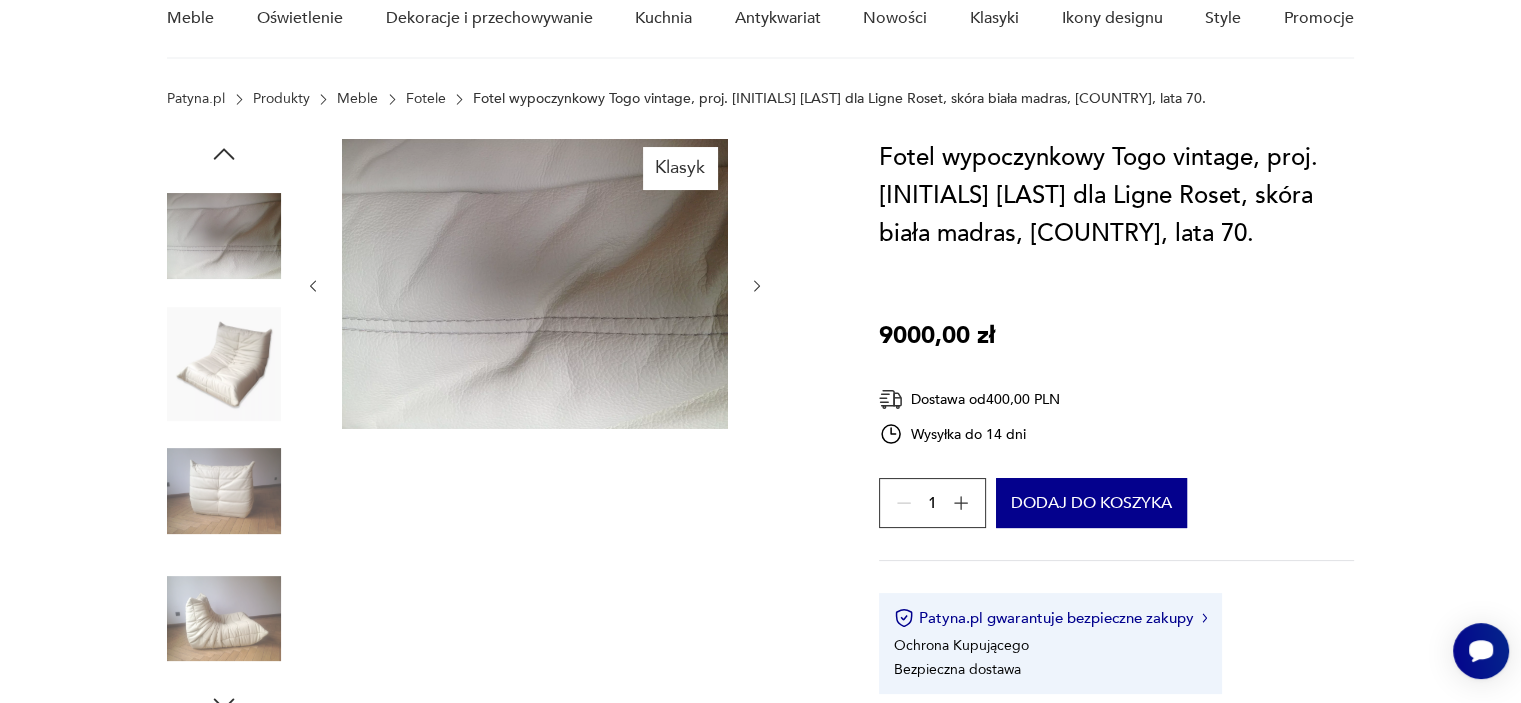 scroll, scrollTop: 100, scrollLeft: 0, axis: vertical 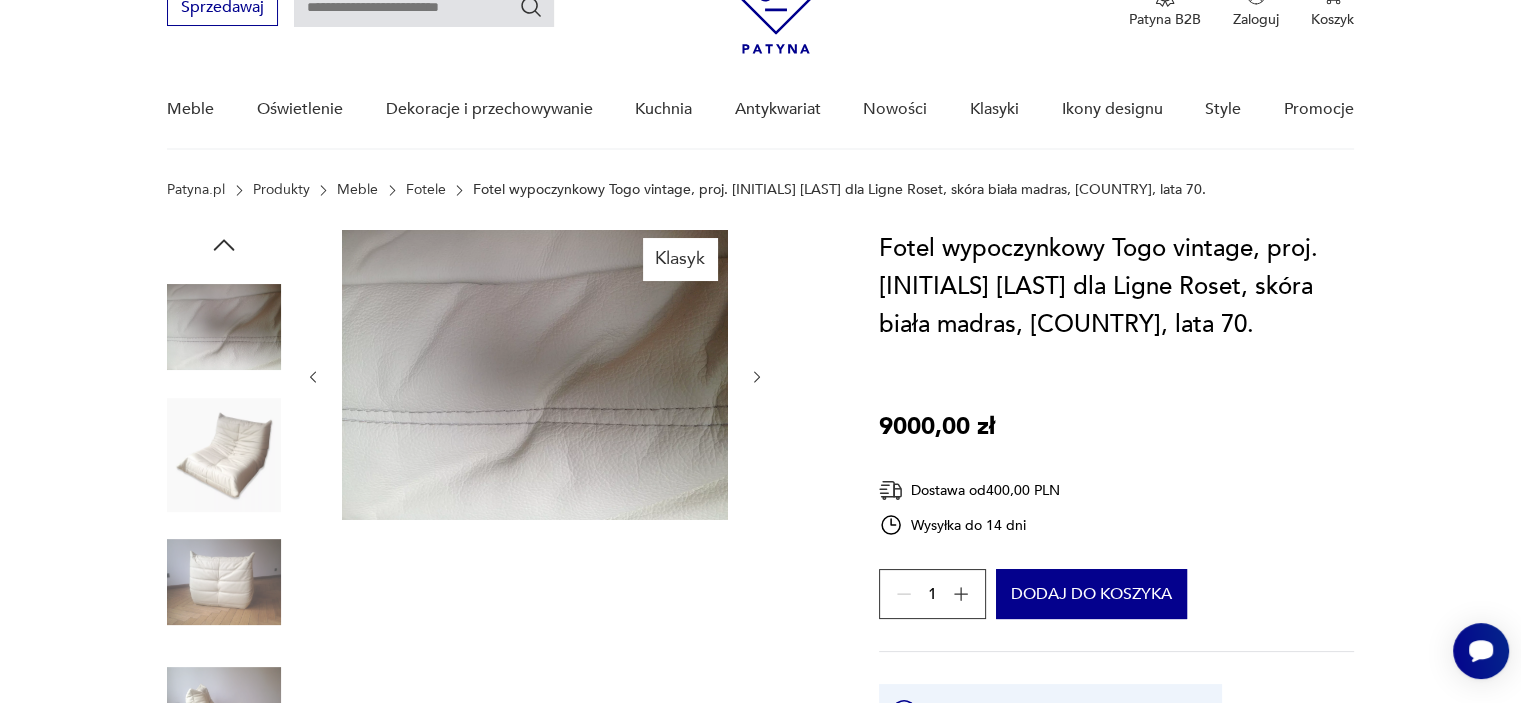 click at bounding box center (535, 375) 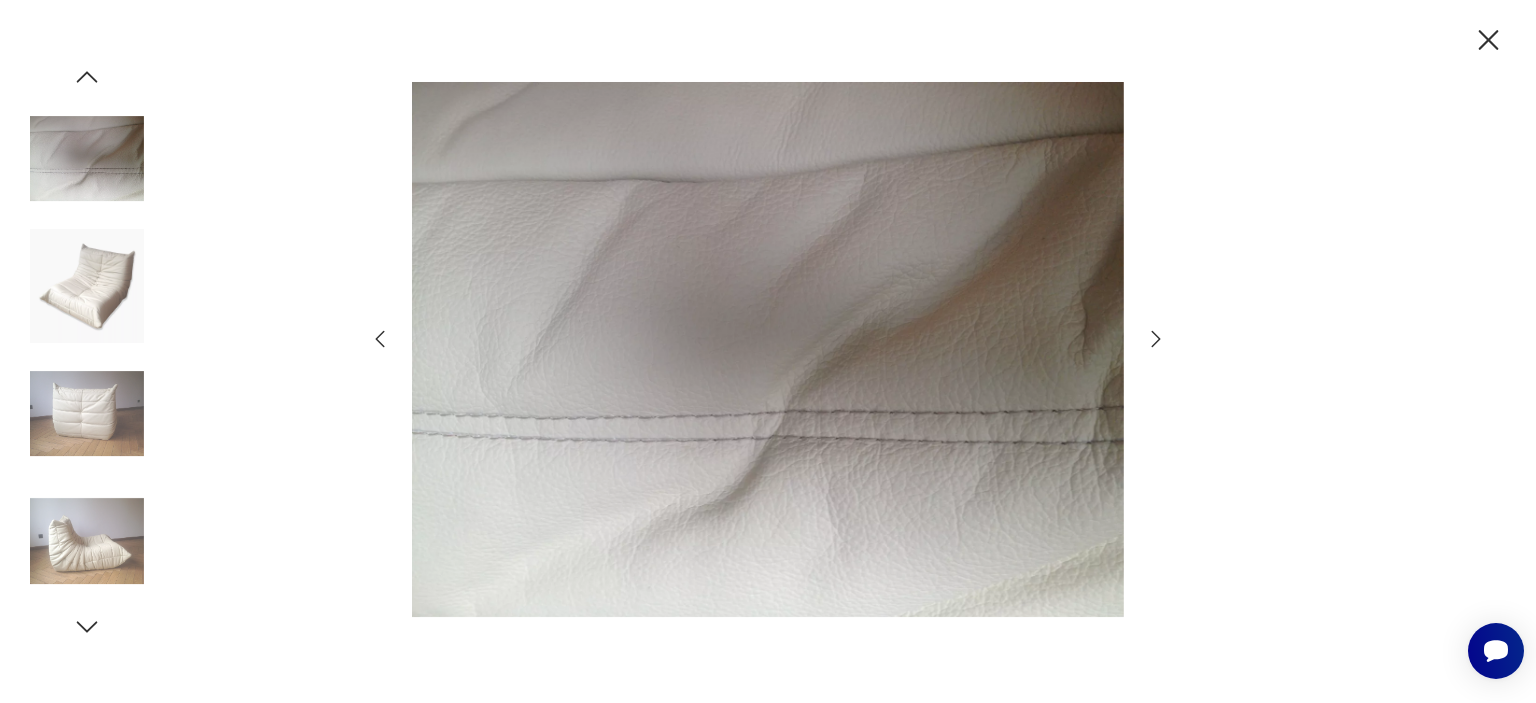 click 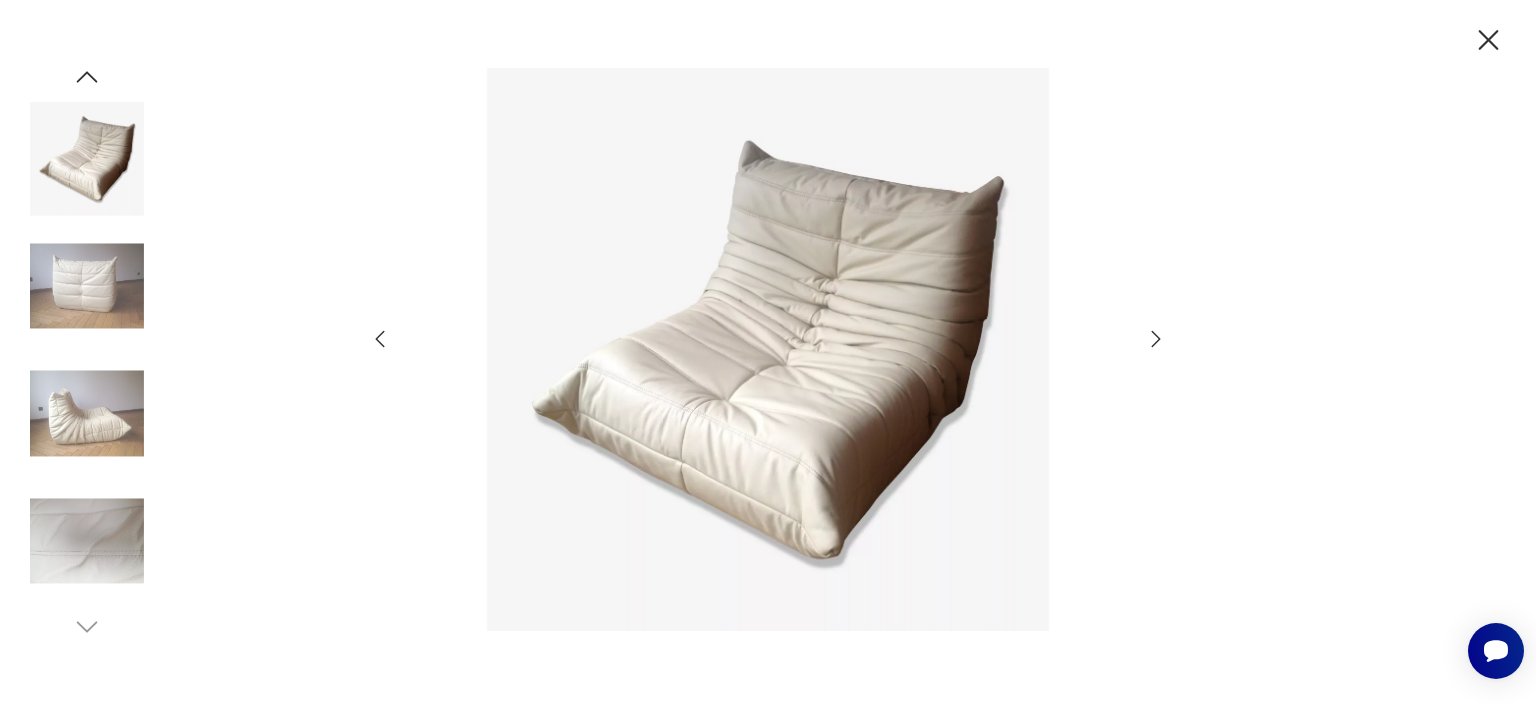 click 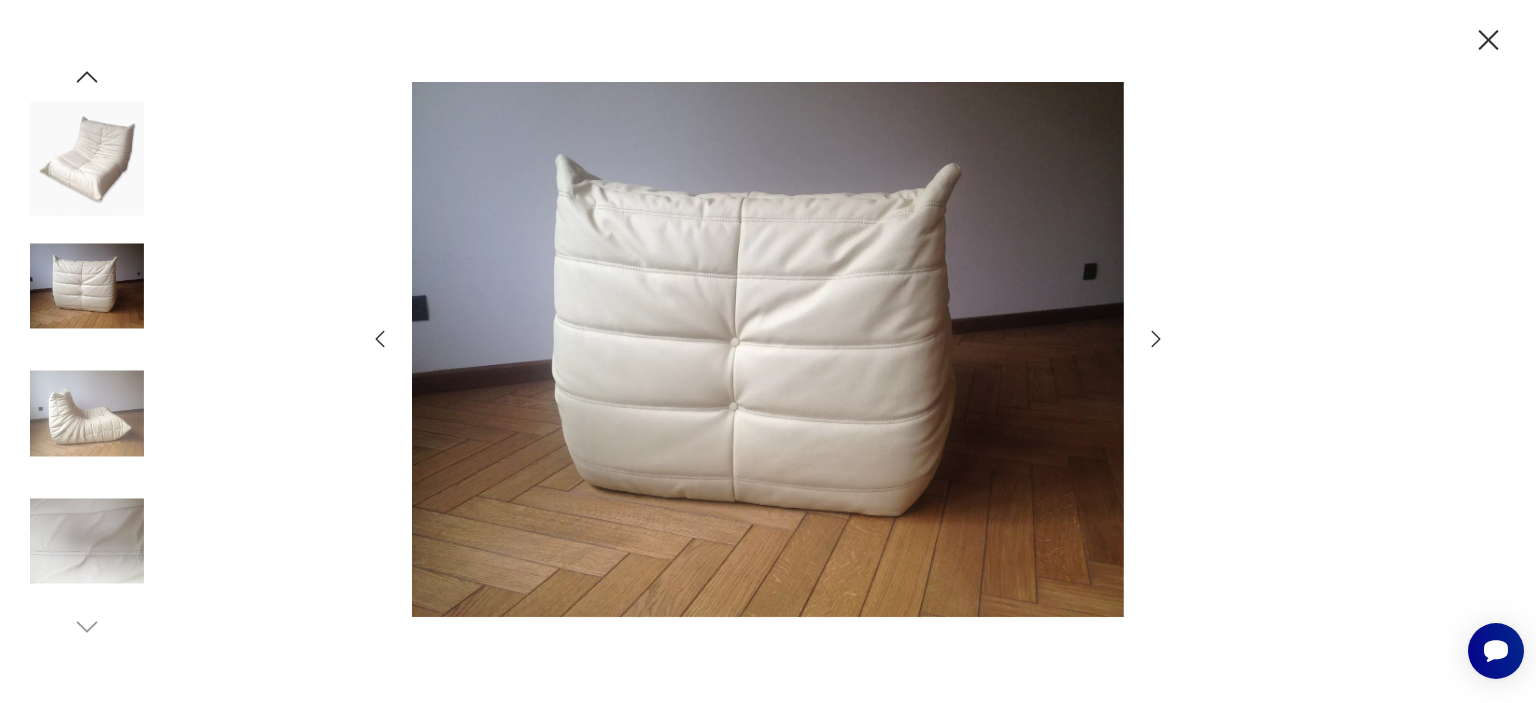 click 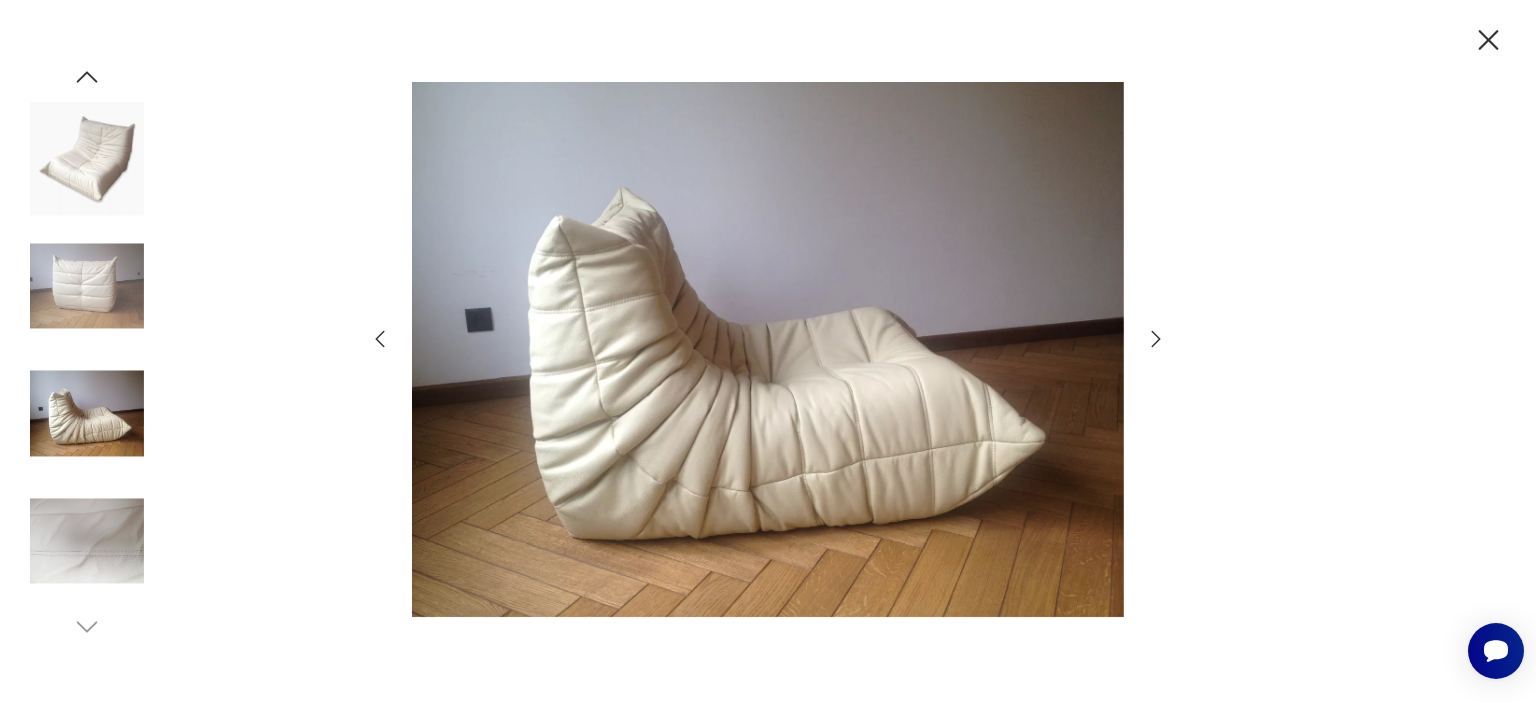 click 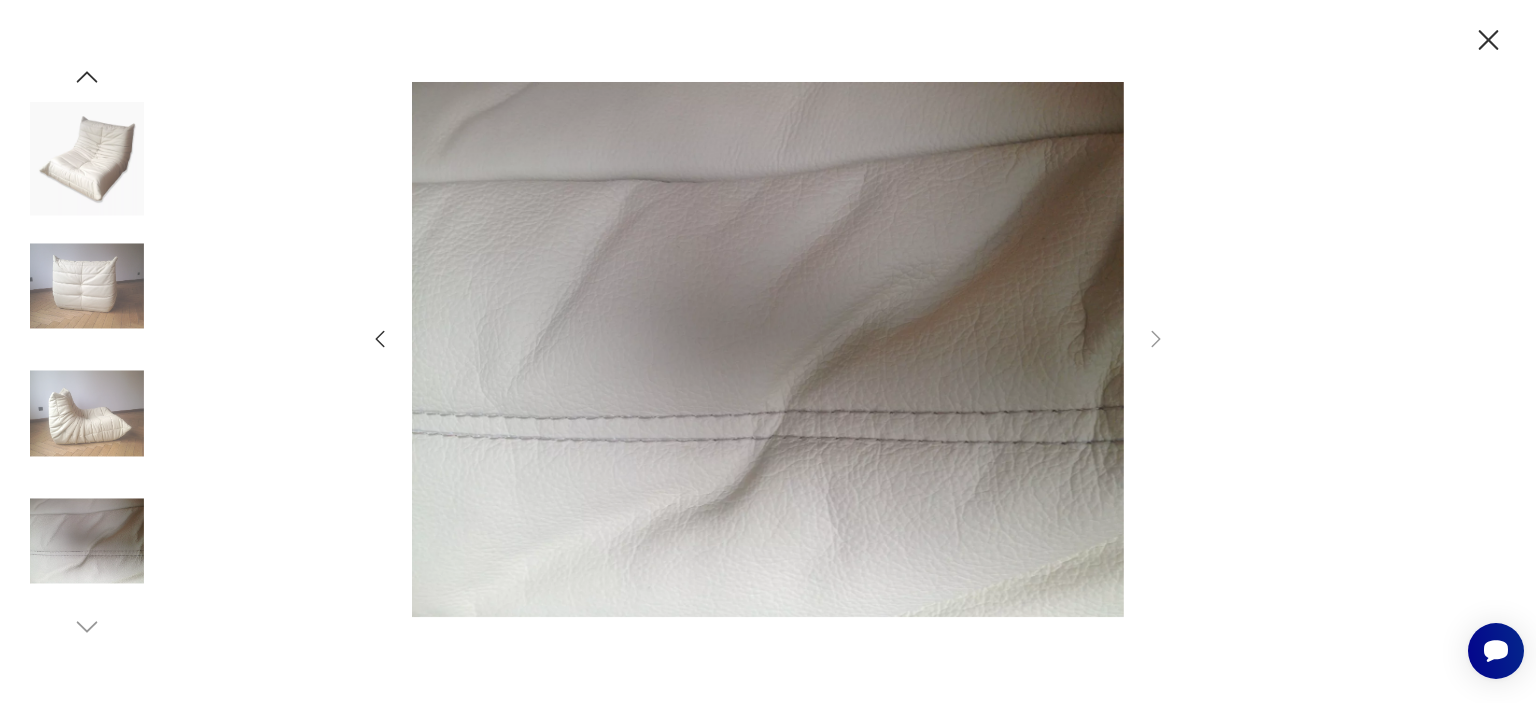 click at bounding box center (768, 351) 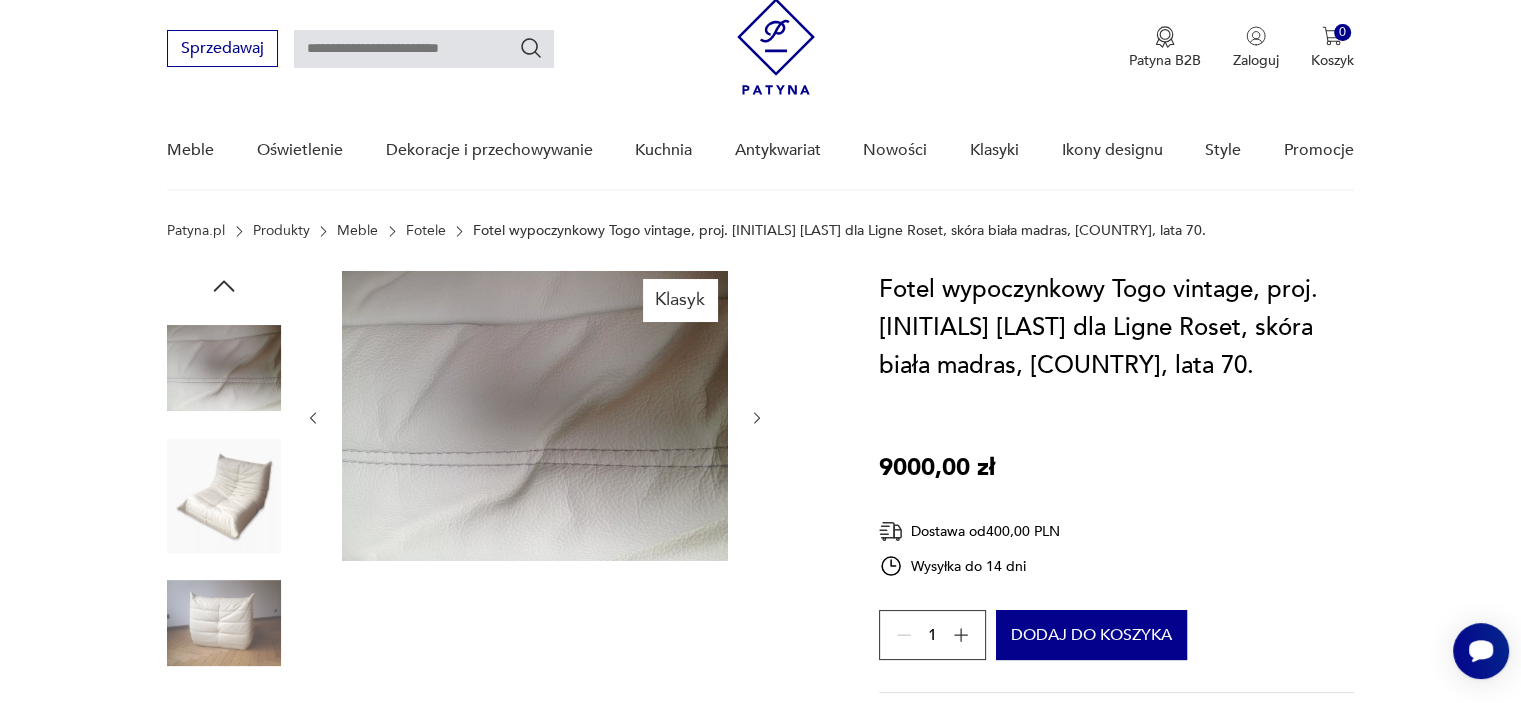 scroll, scrollTop: 0, scrollLeft: 0, axis: both 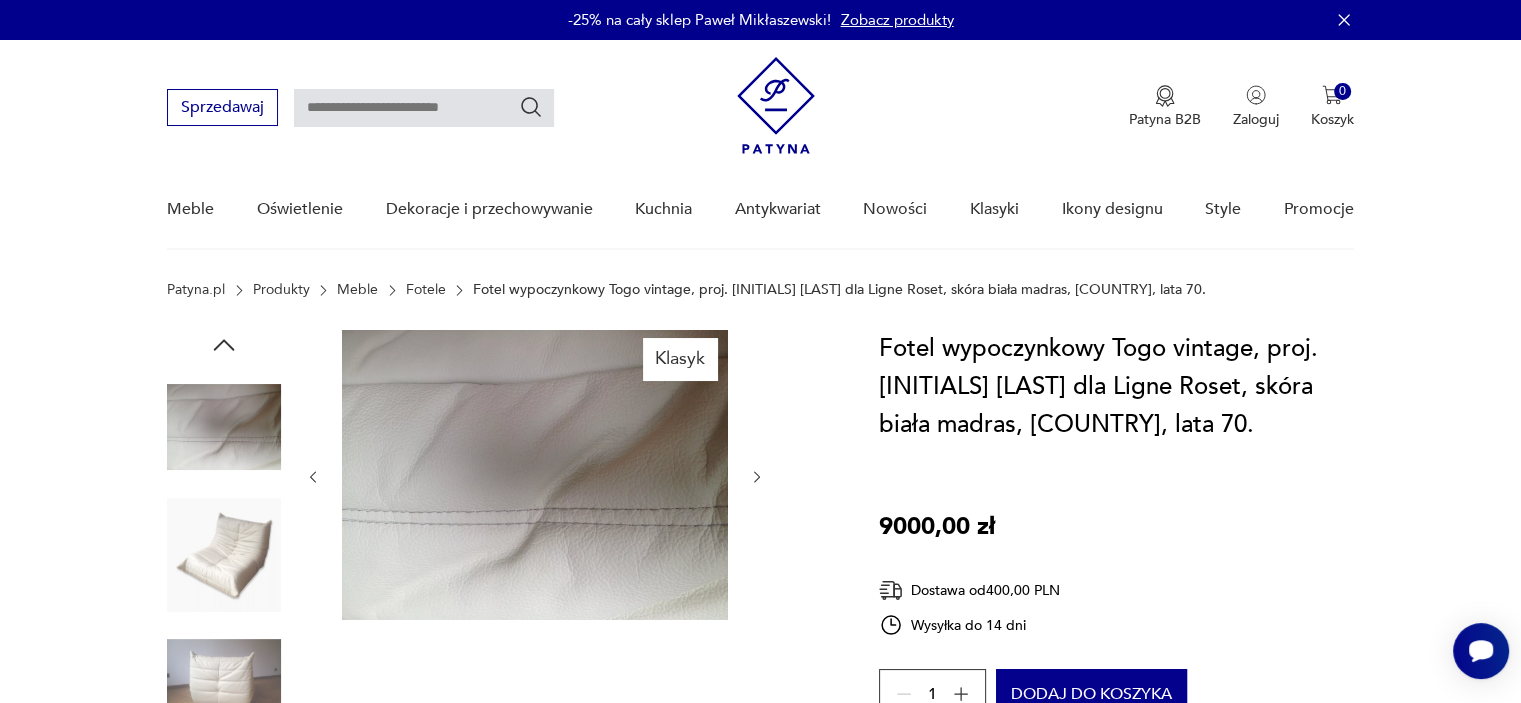 click at bounding box center [224, 555] 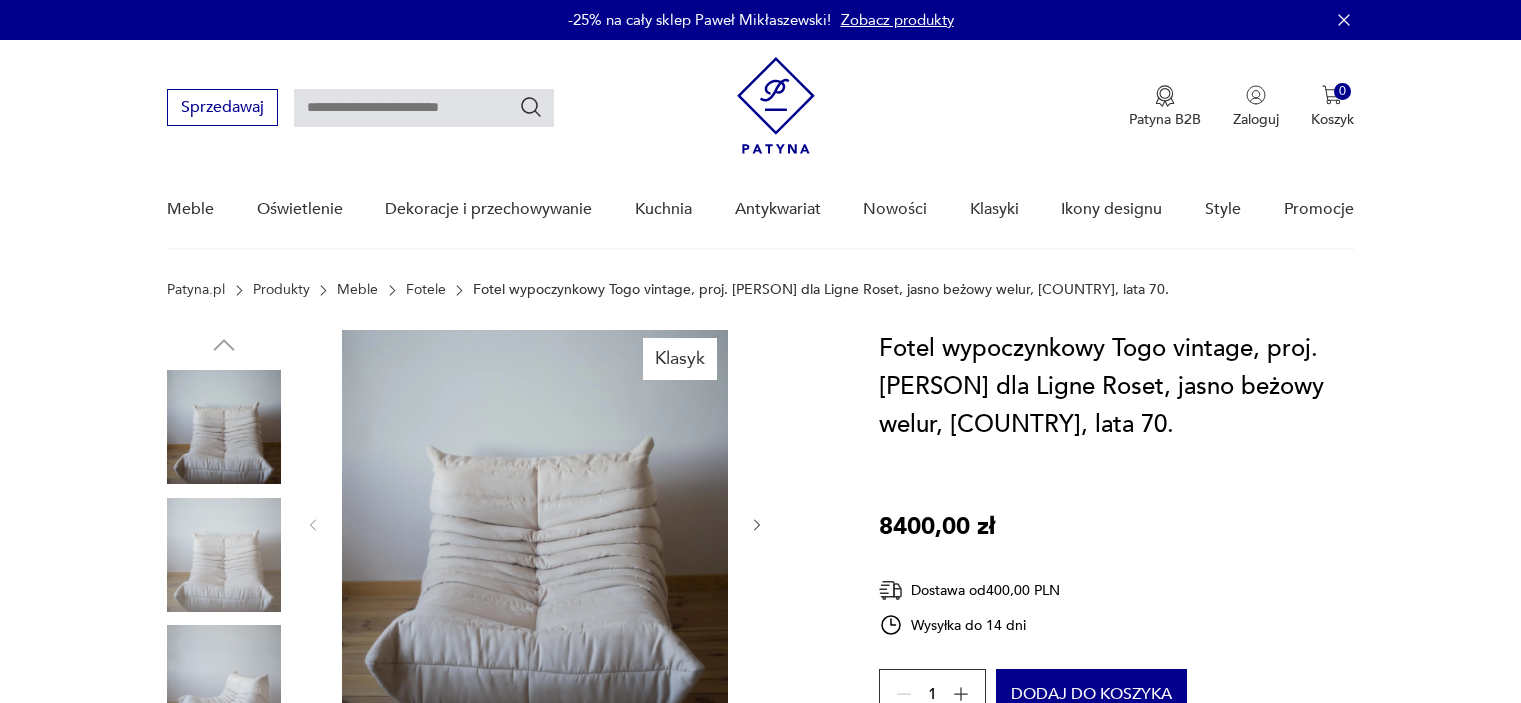 scroll, scrollTop: 0, scrollLeft: 0, axis: both 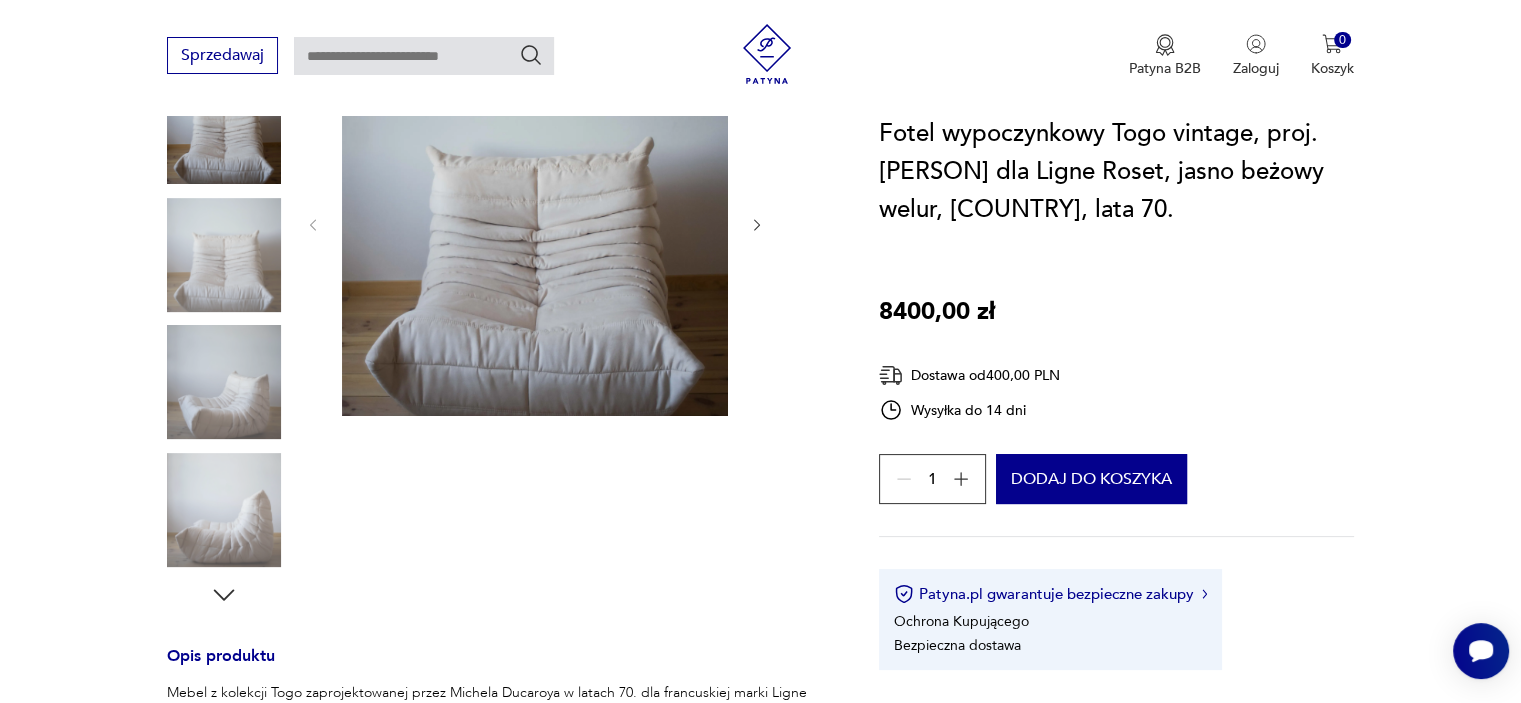 click at bounding box center [535, 223] 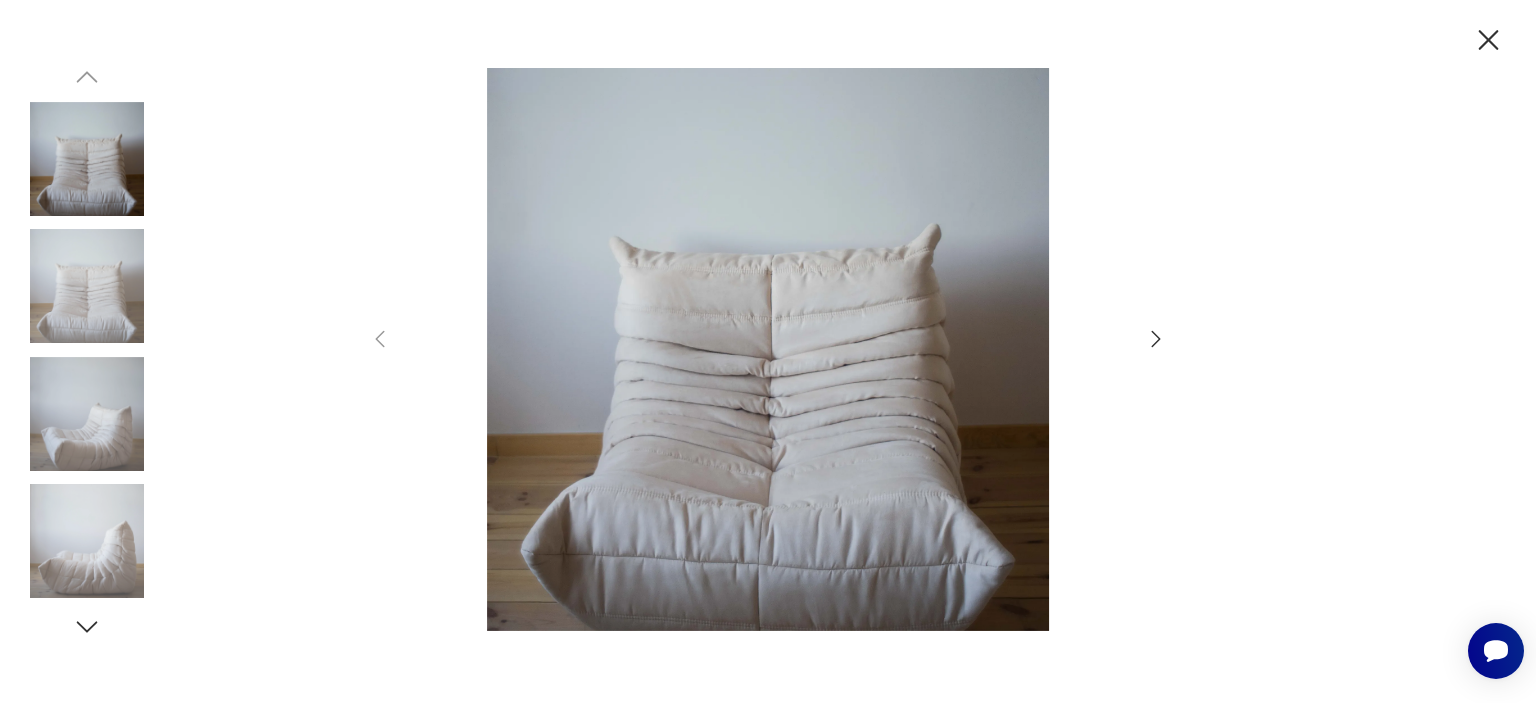 click 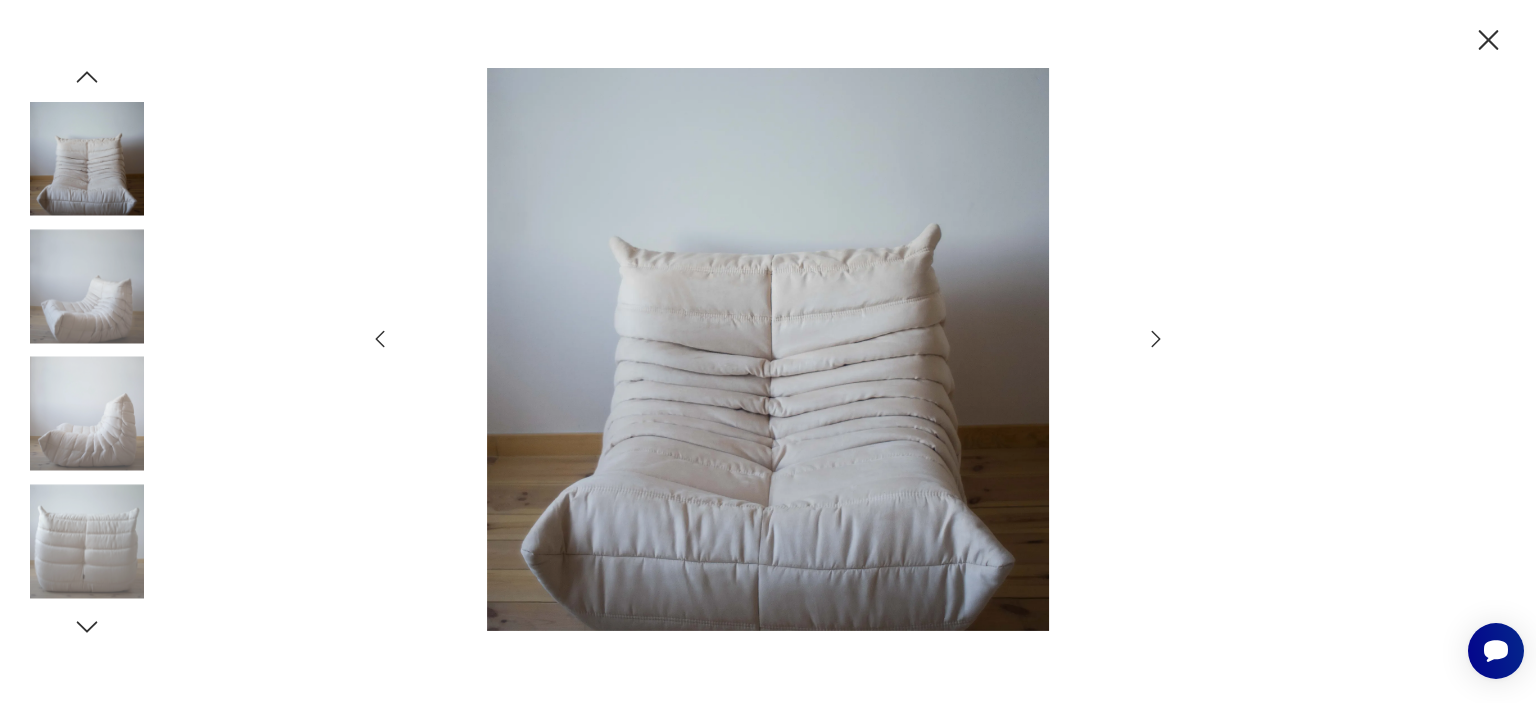 click 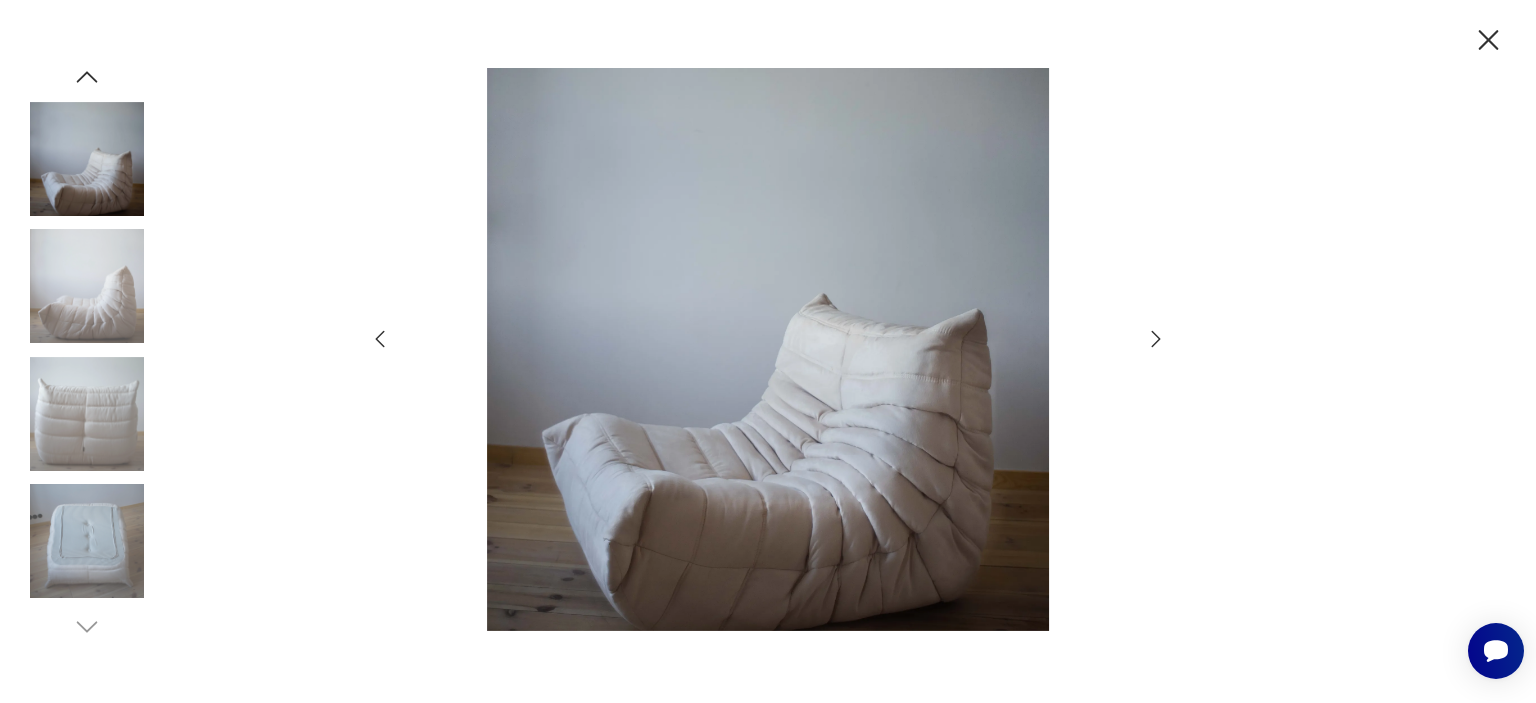 click 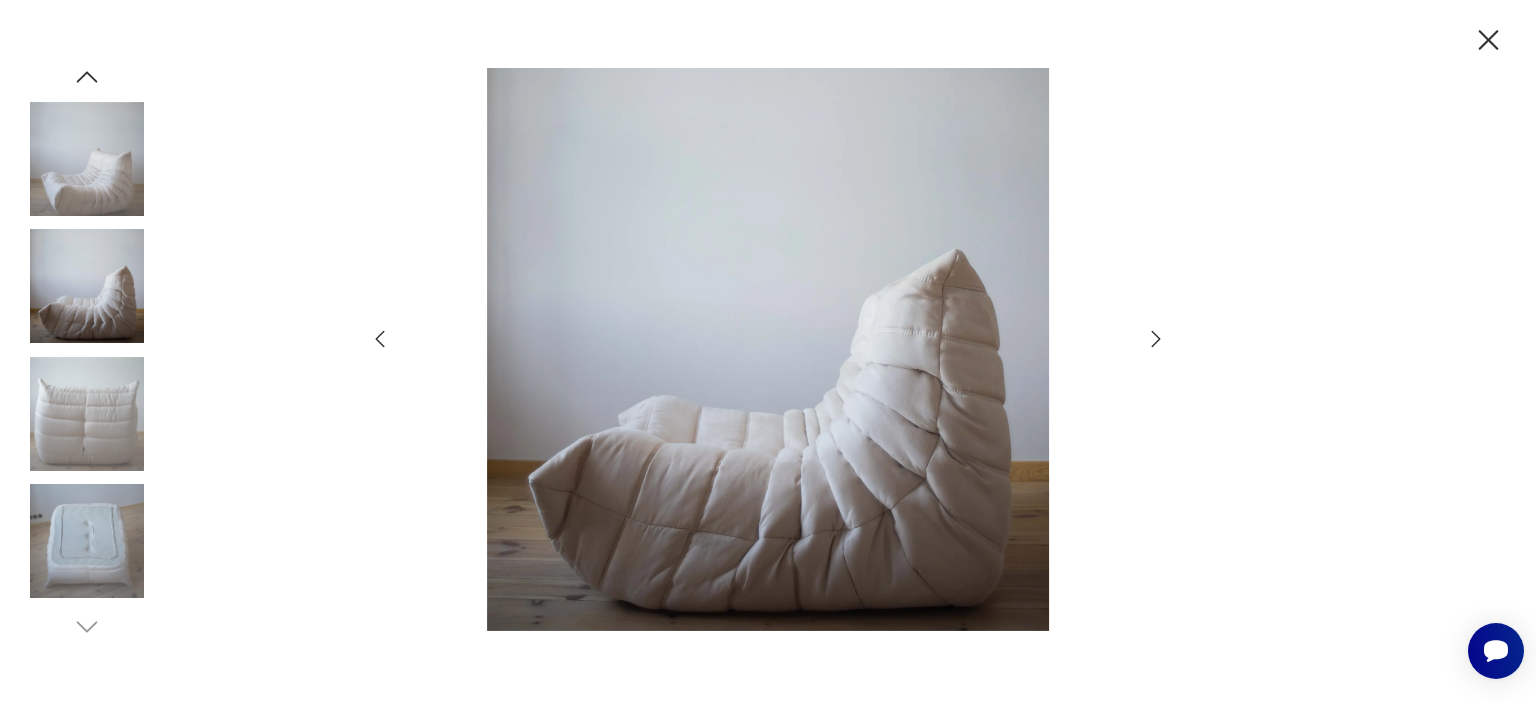 click 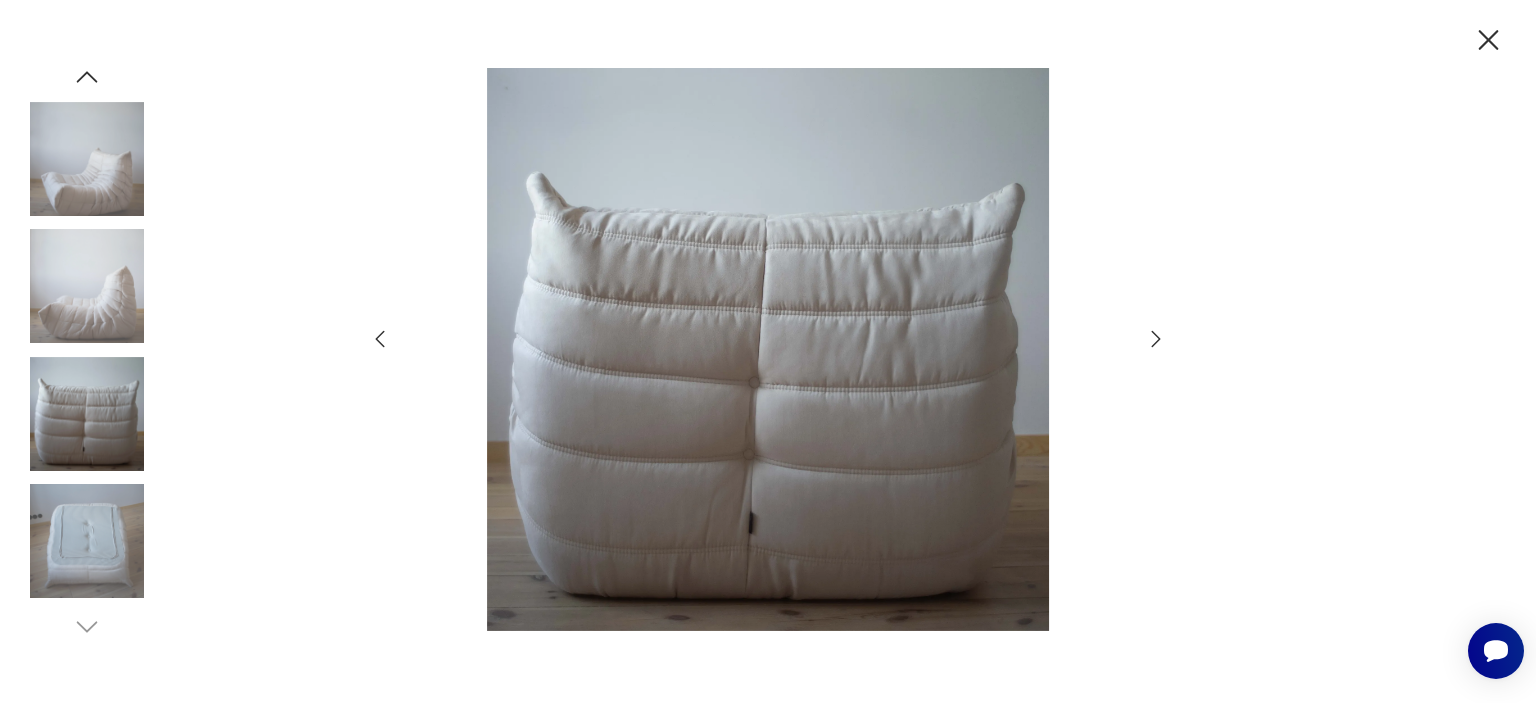click 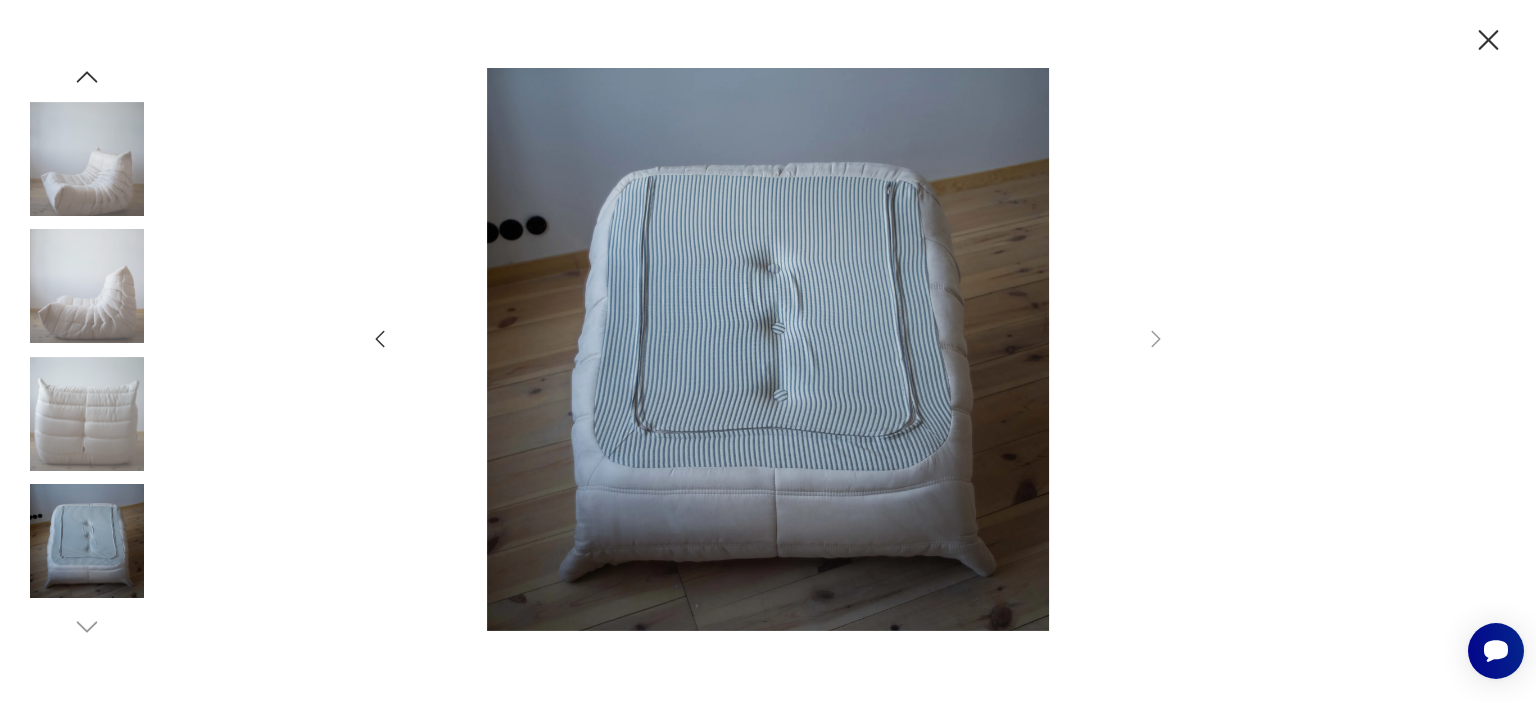 click 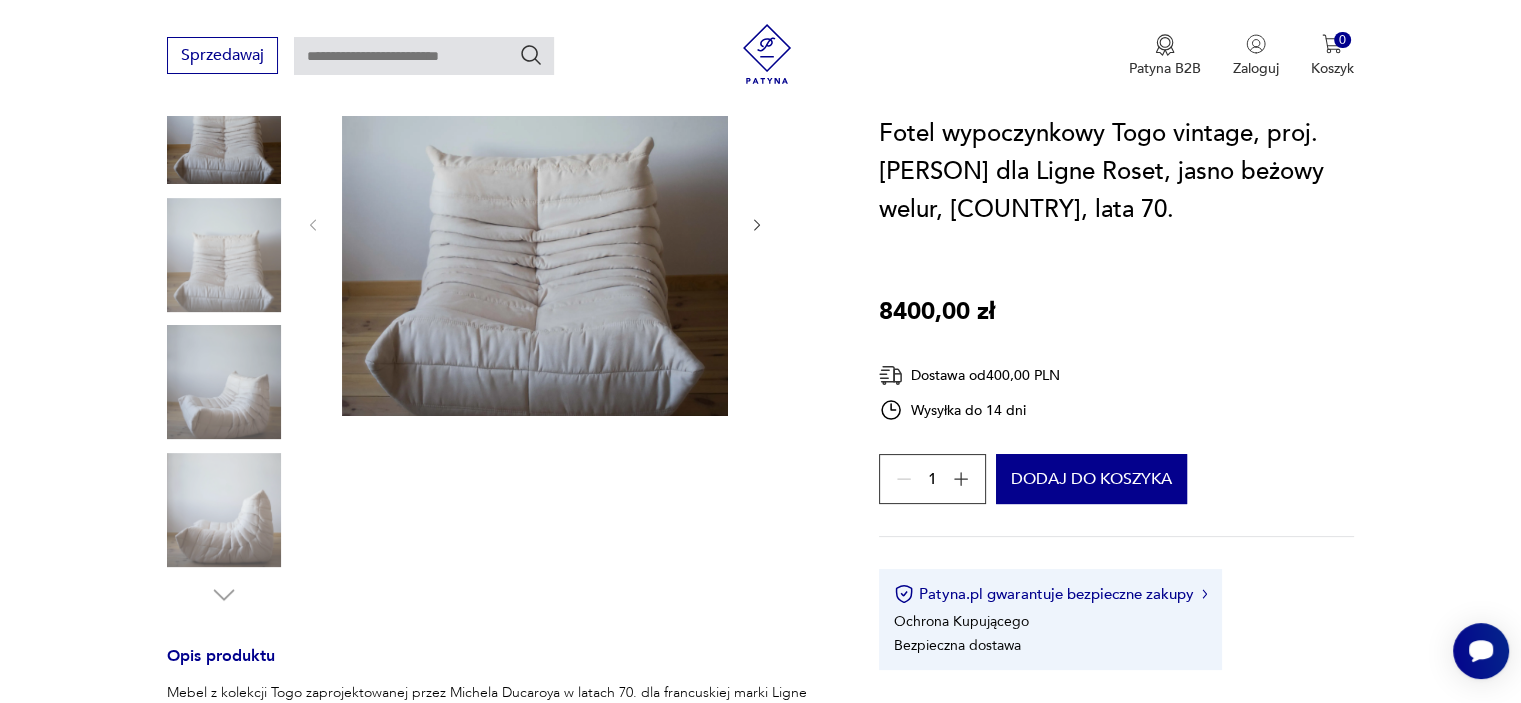 click at bounding box center [535, 223] 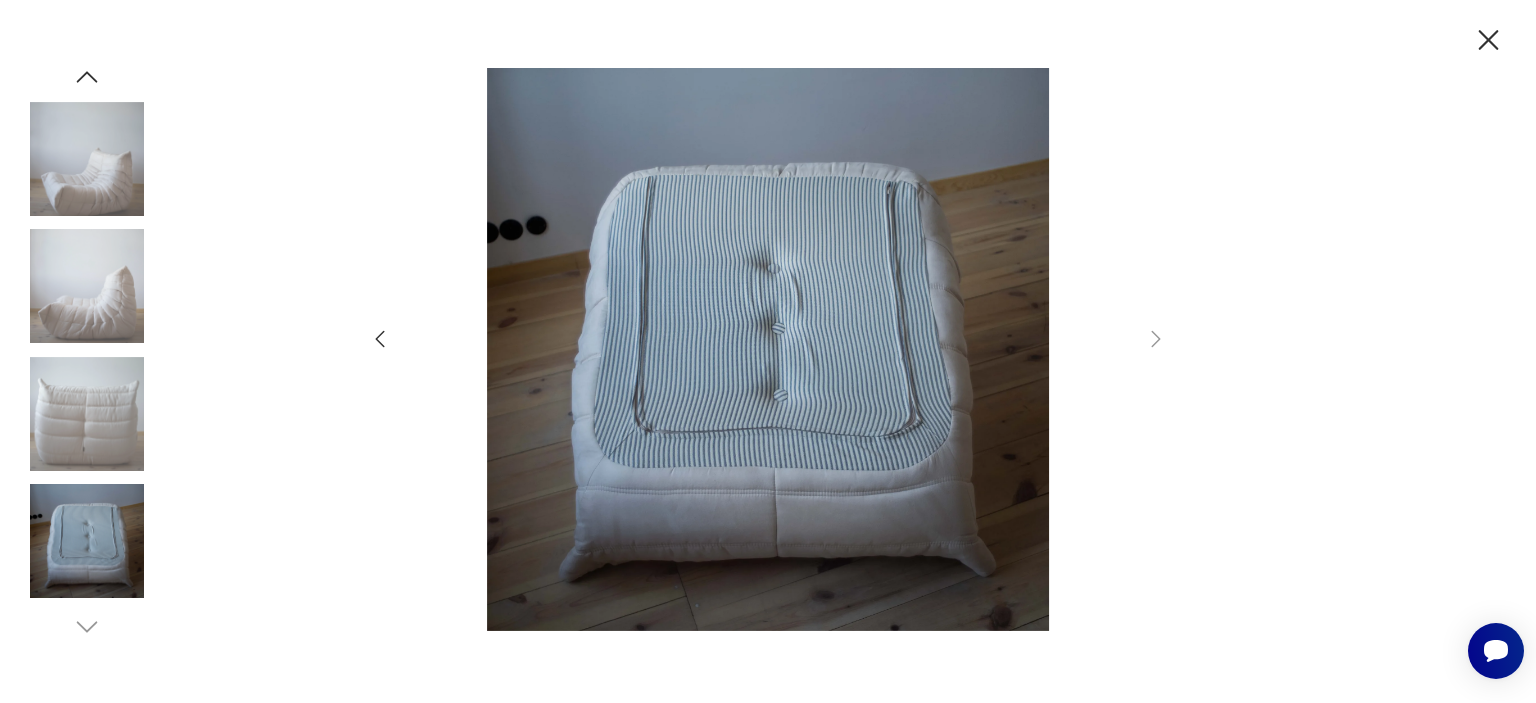 click at bounding box center [768, 349] 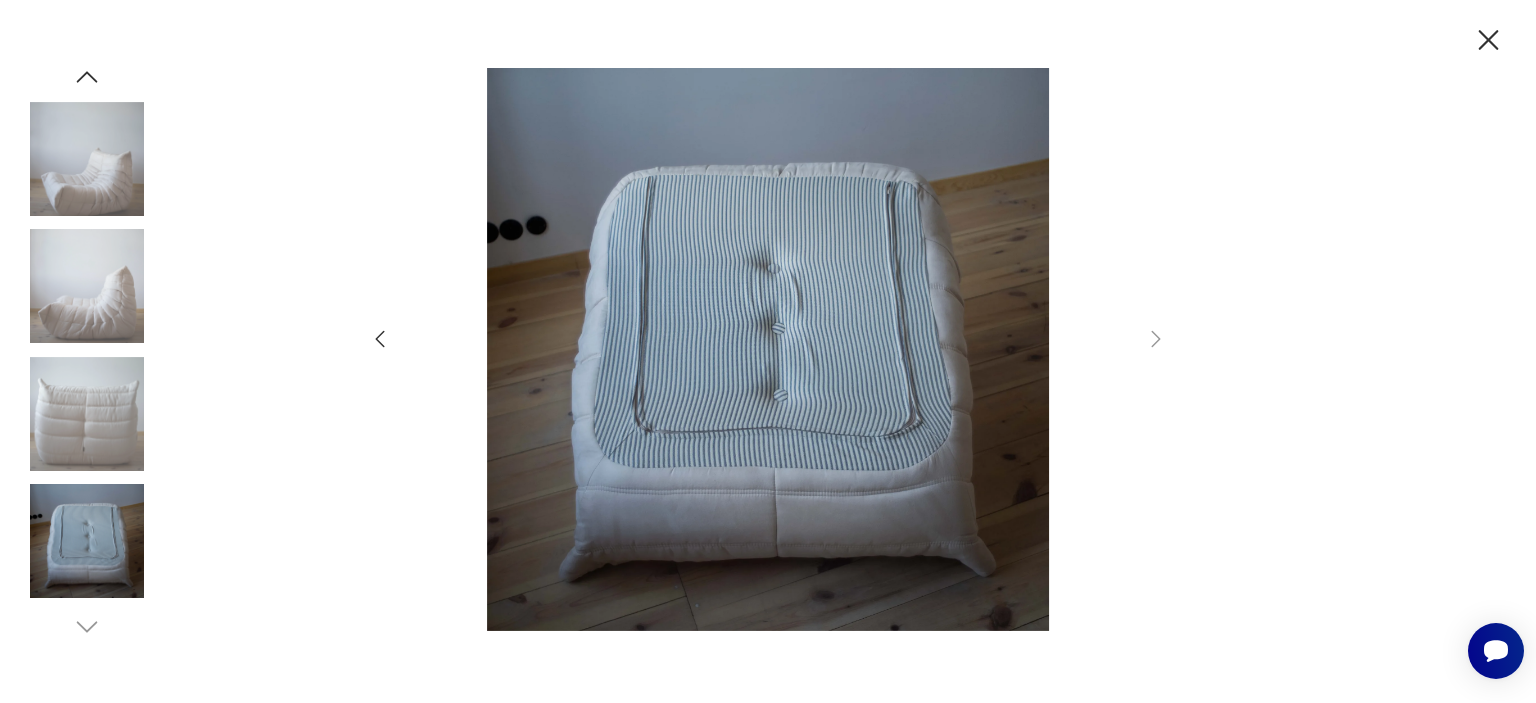 click at bounding box center [87, 414] 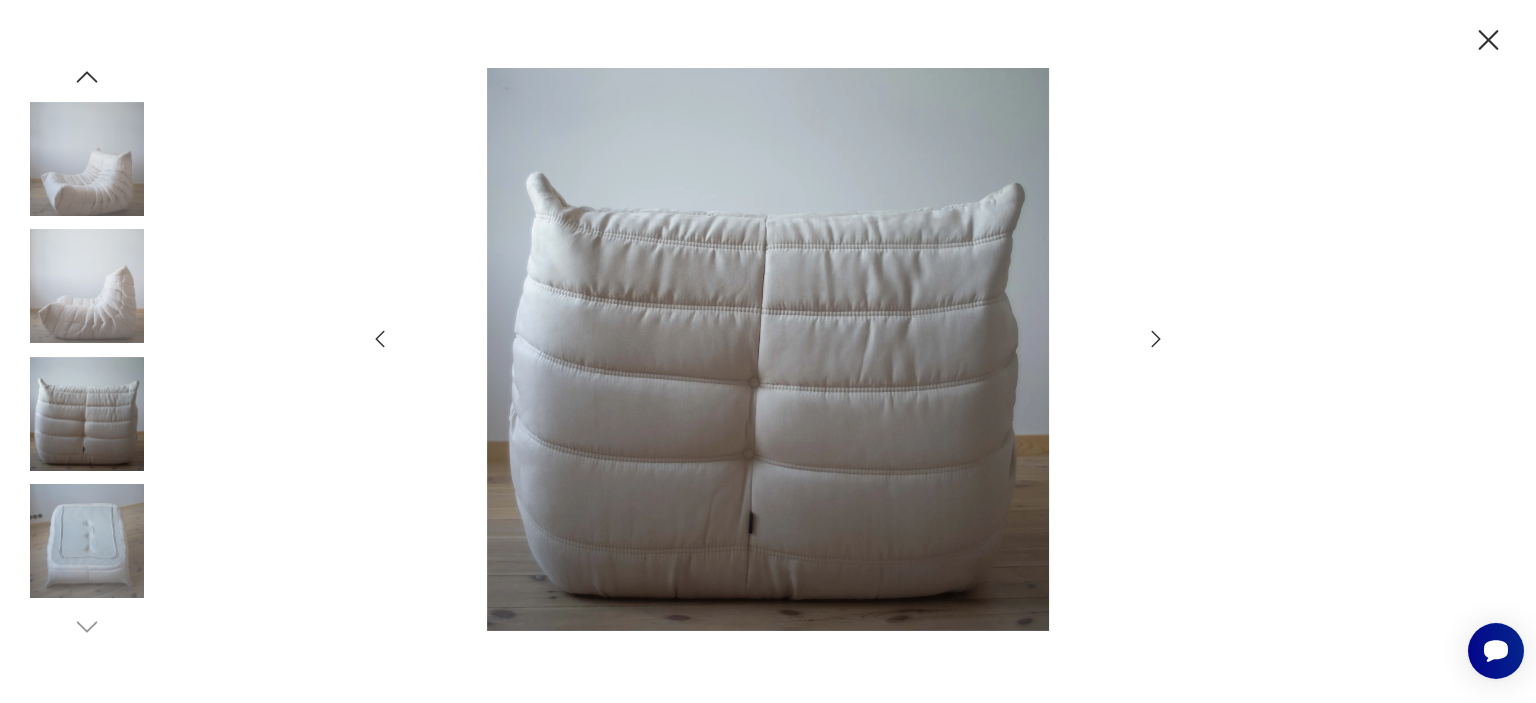 click at bounding box center (768, 349) 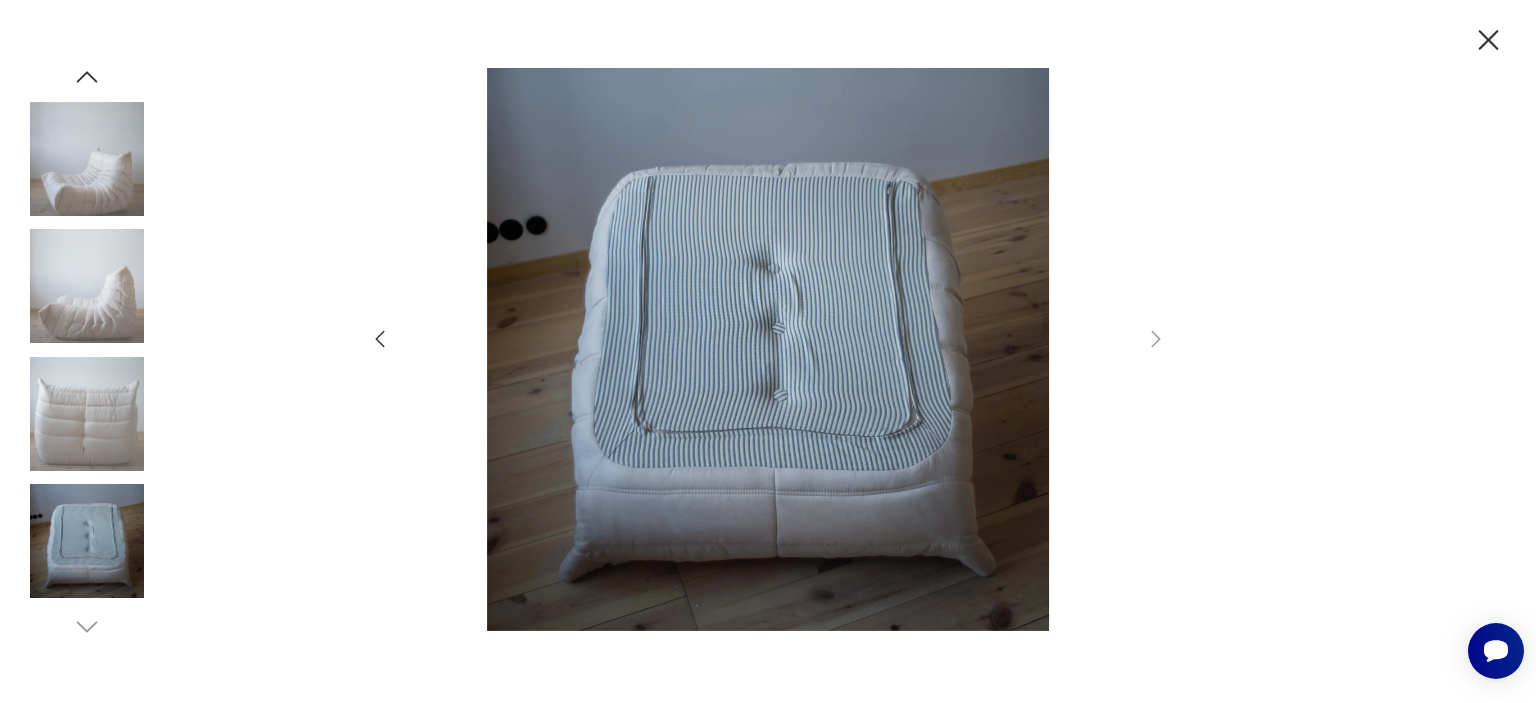 click at bounding box center (768, 351) 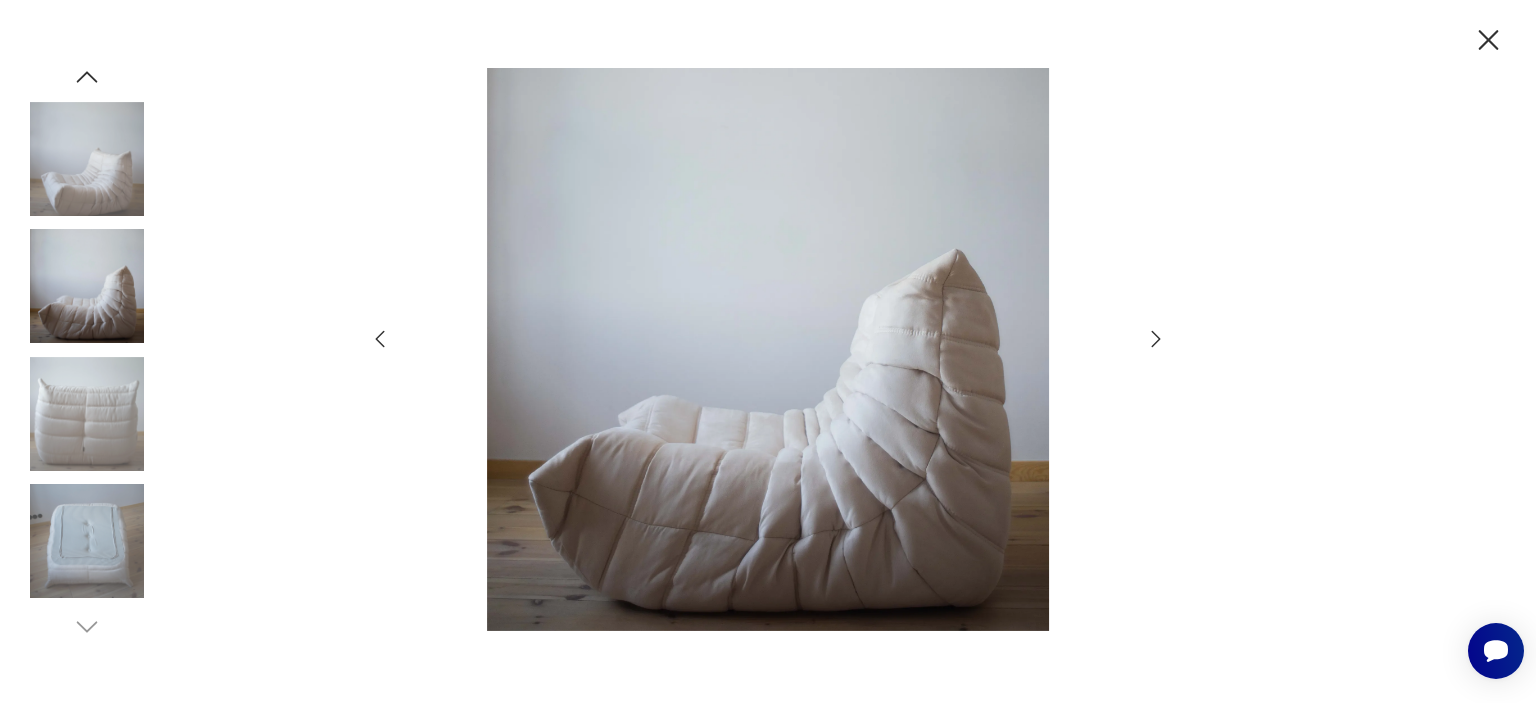 click at bounding box center [768, 349] 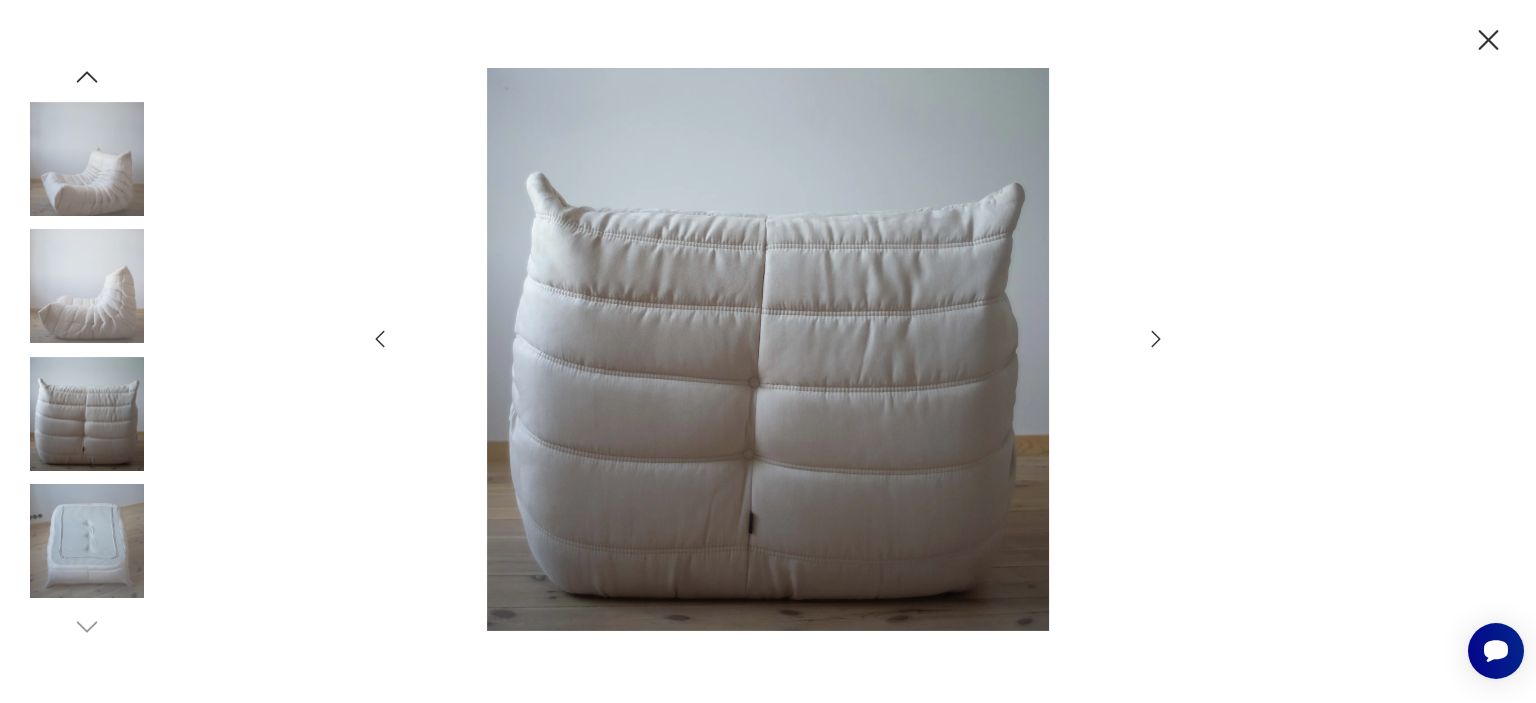 click 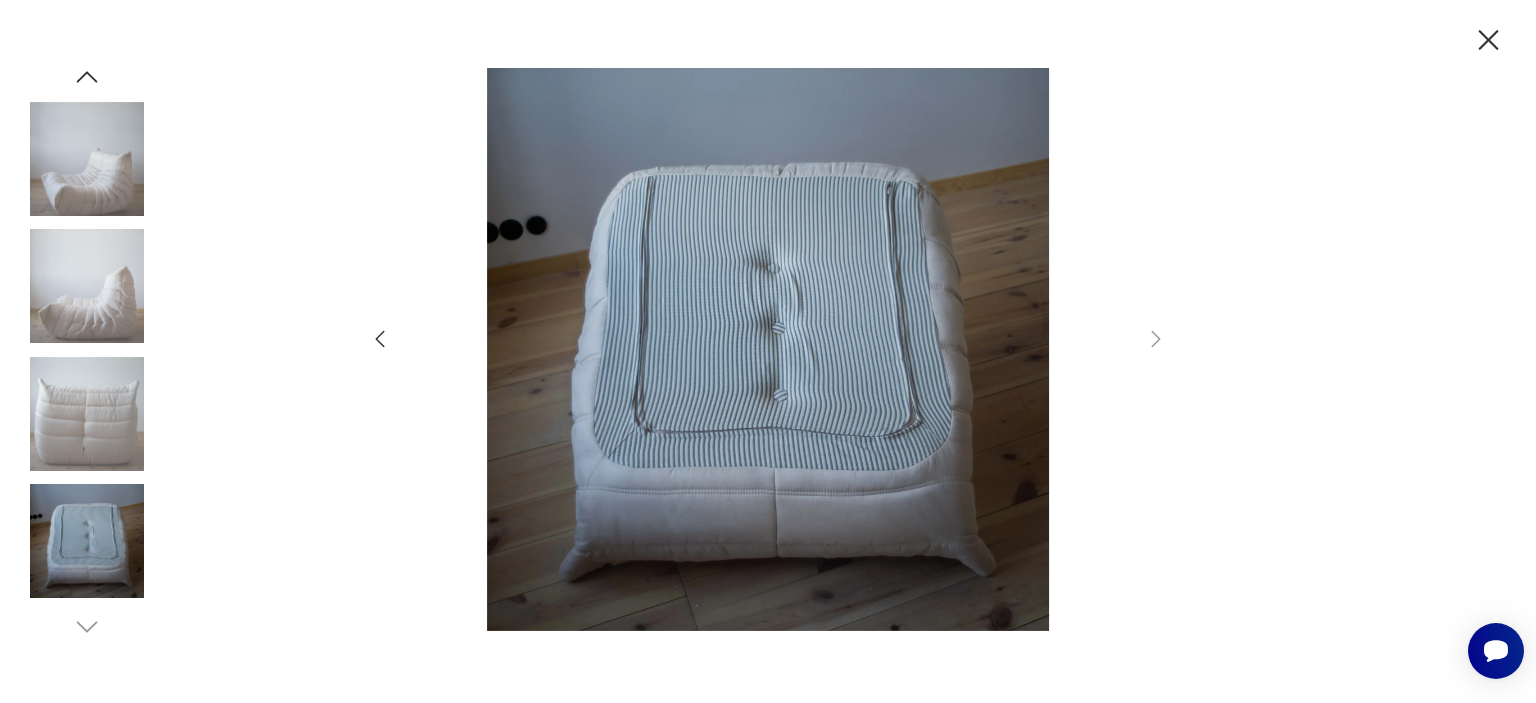 click 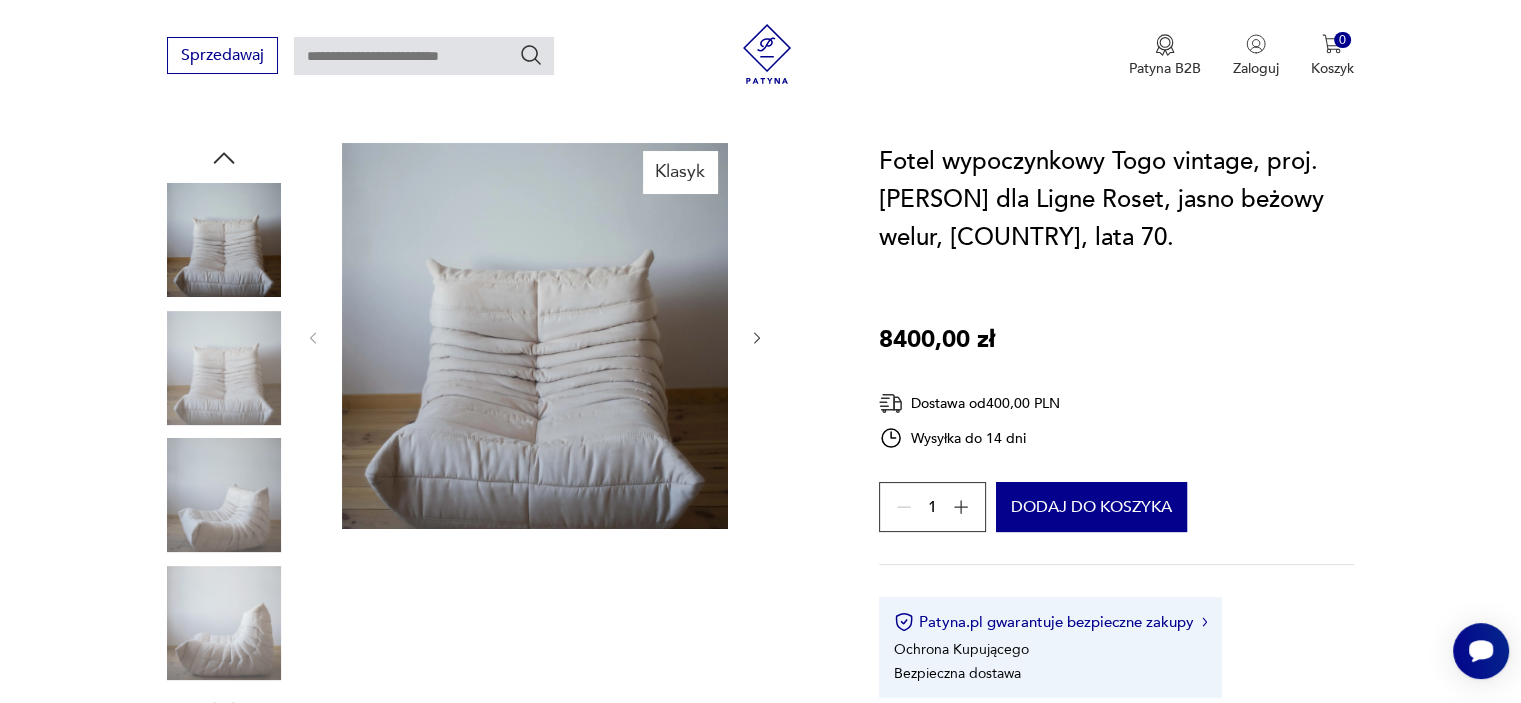 scroll, scrollTop: 200, scrollLeft: 0, axis: vertical 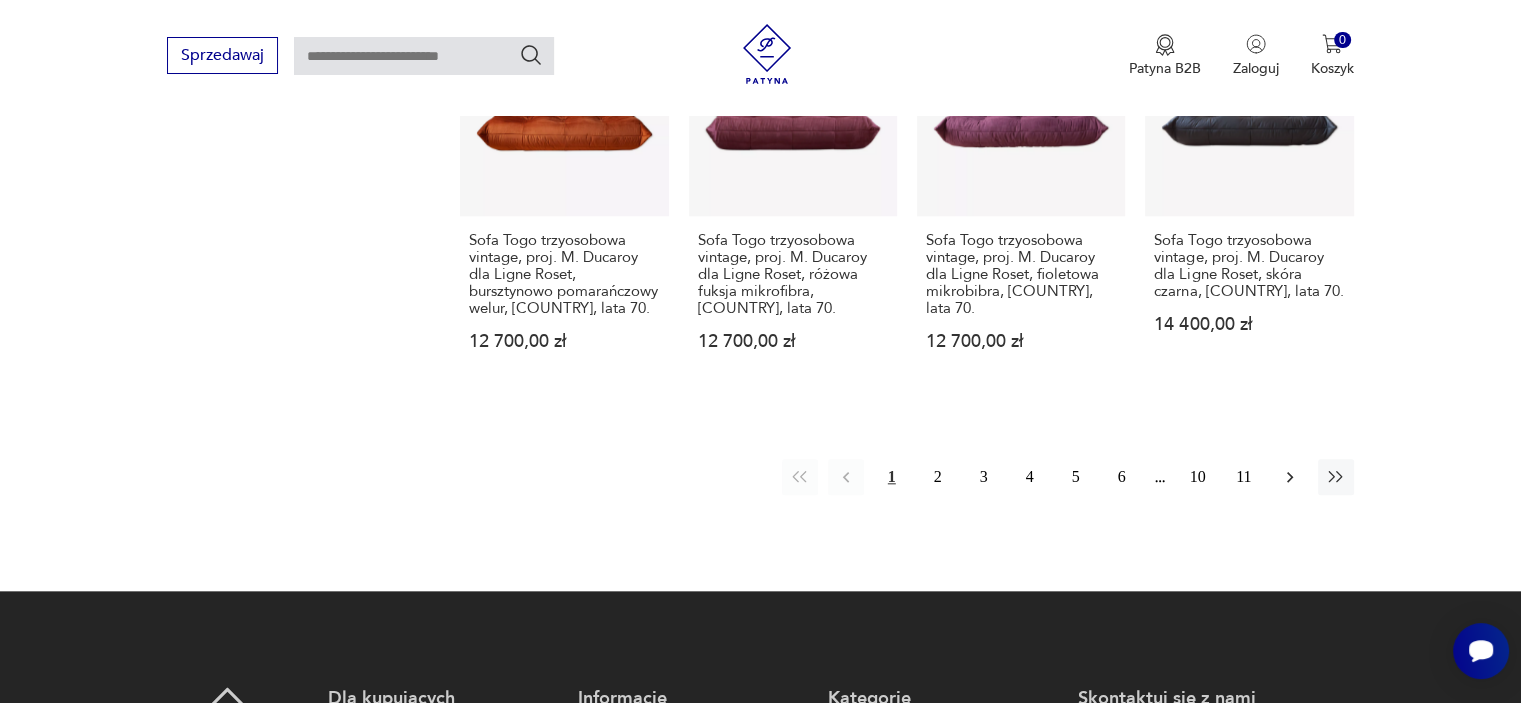 click 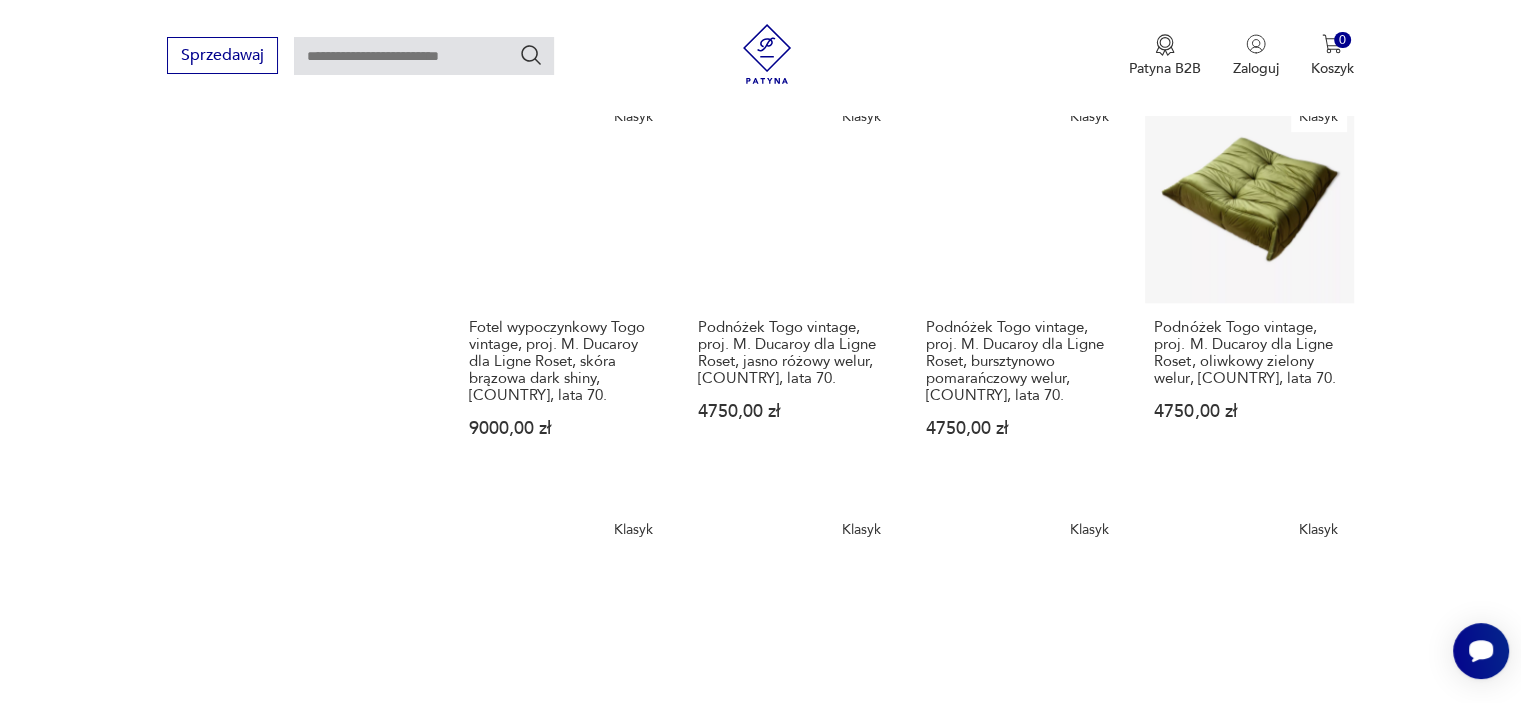 scroll, scrollTop: 1712, scrollLeft: 0, axis: vertical 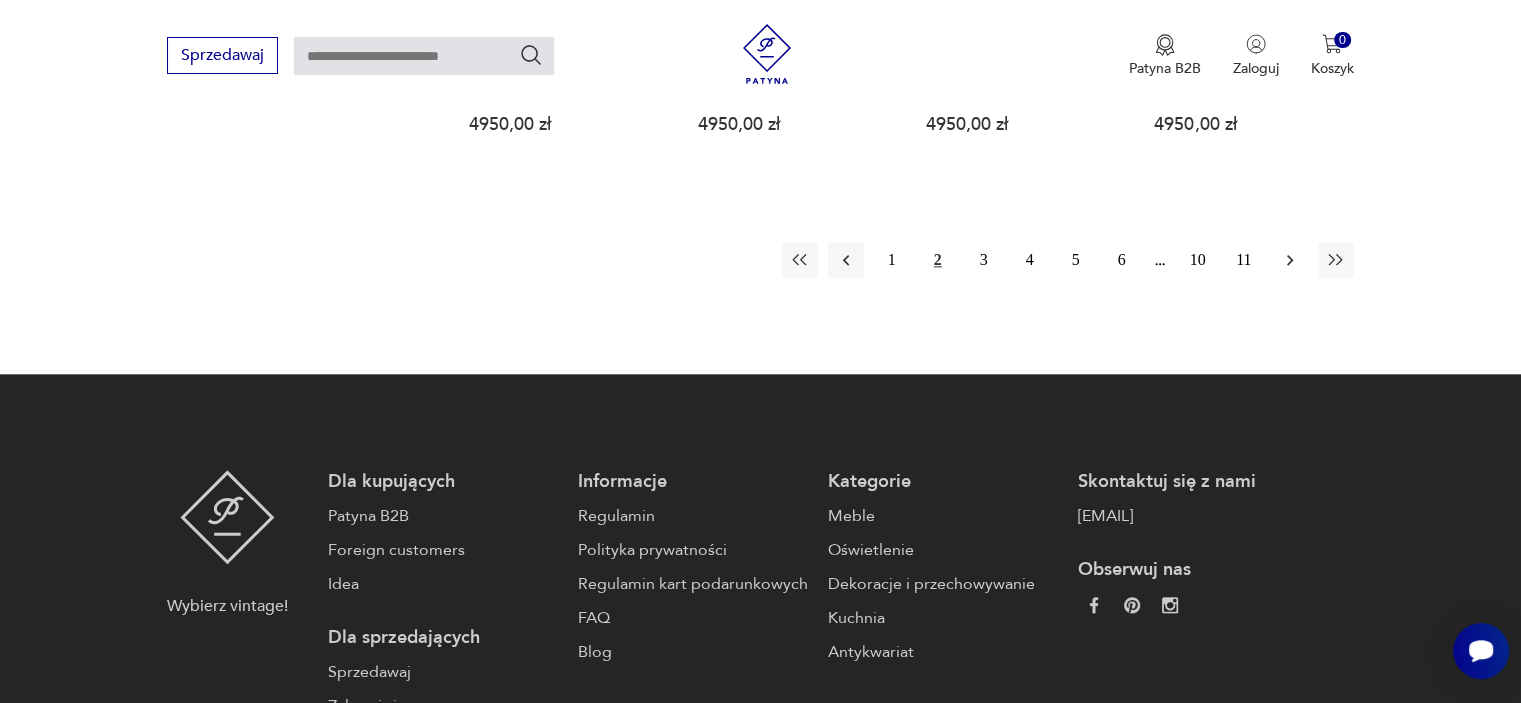 click 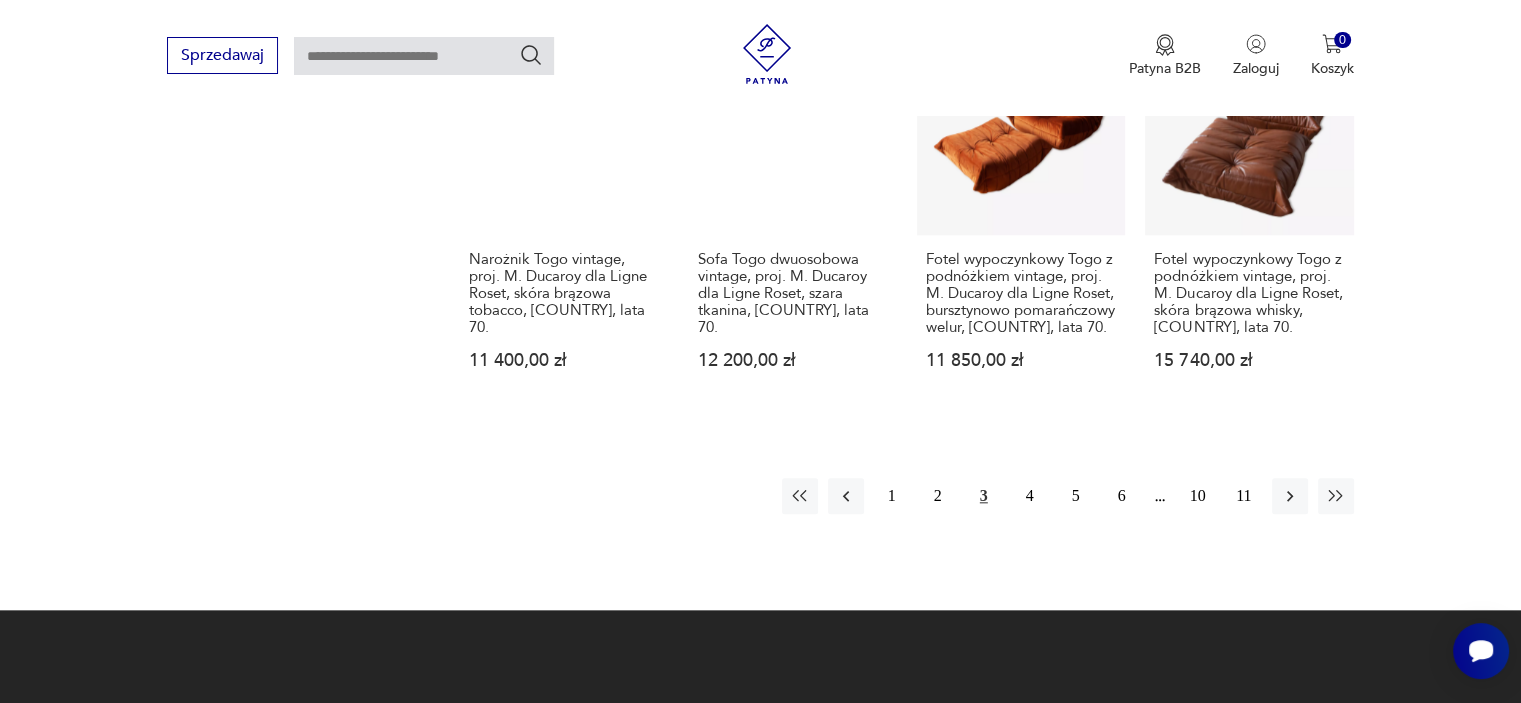 scroll, scrollTop: 2012, scrollLeft: 0, axis: vertical 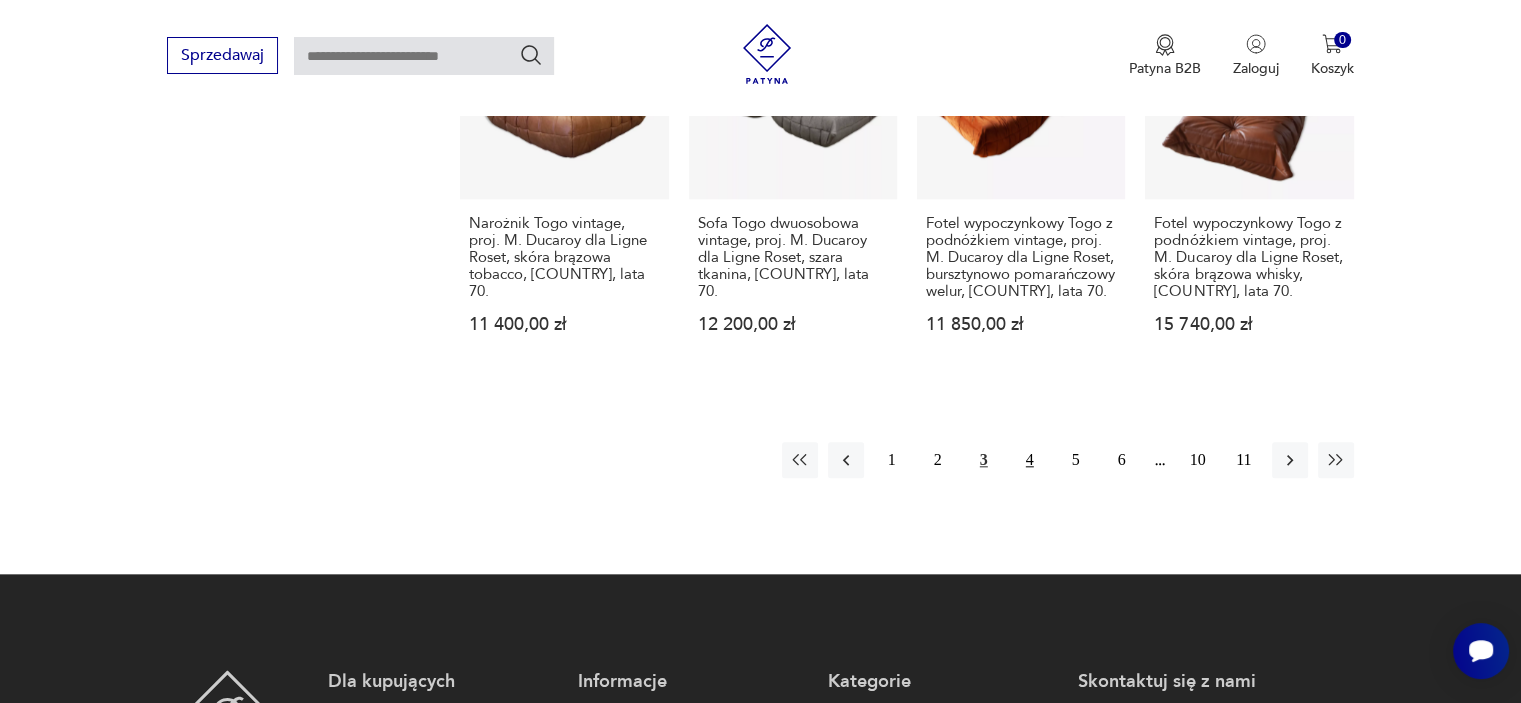 click on "4" at bounding box center (1030, 460) 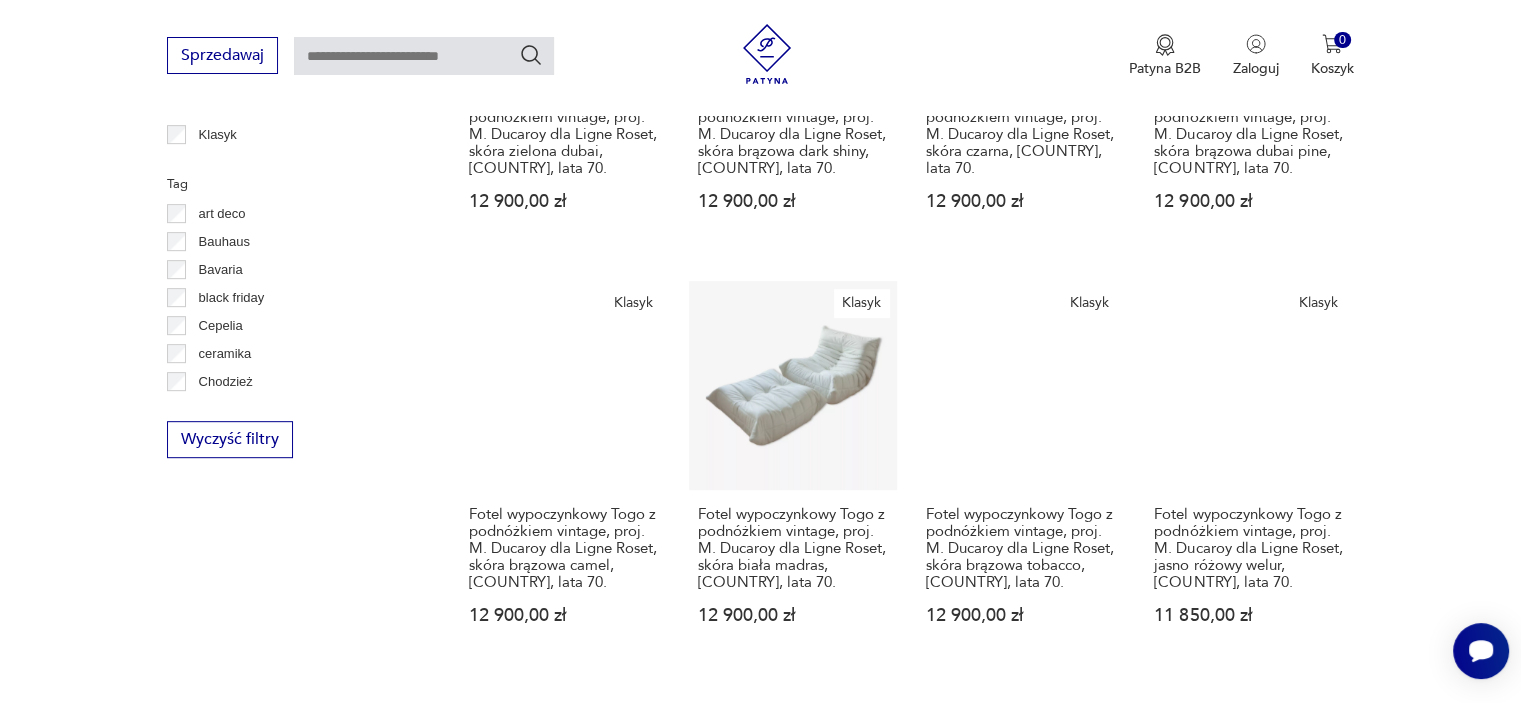 scroll, scrollTop: 1012, scrollLeft: 0, axis: vertical 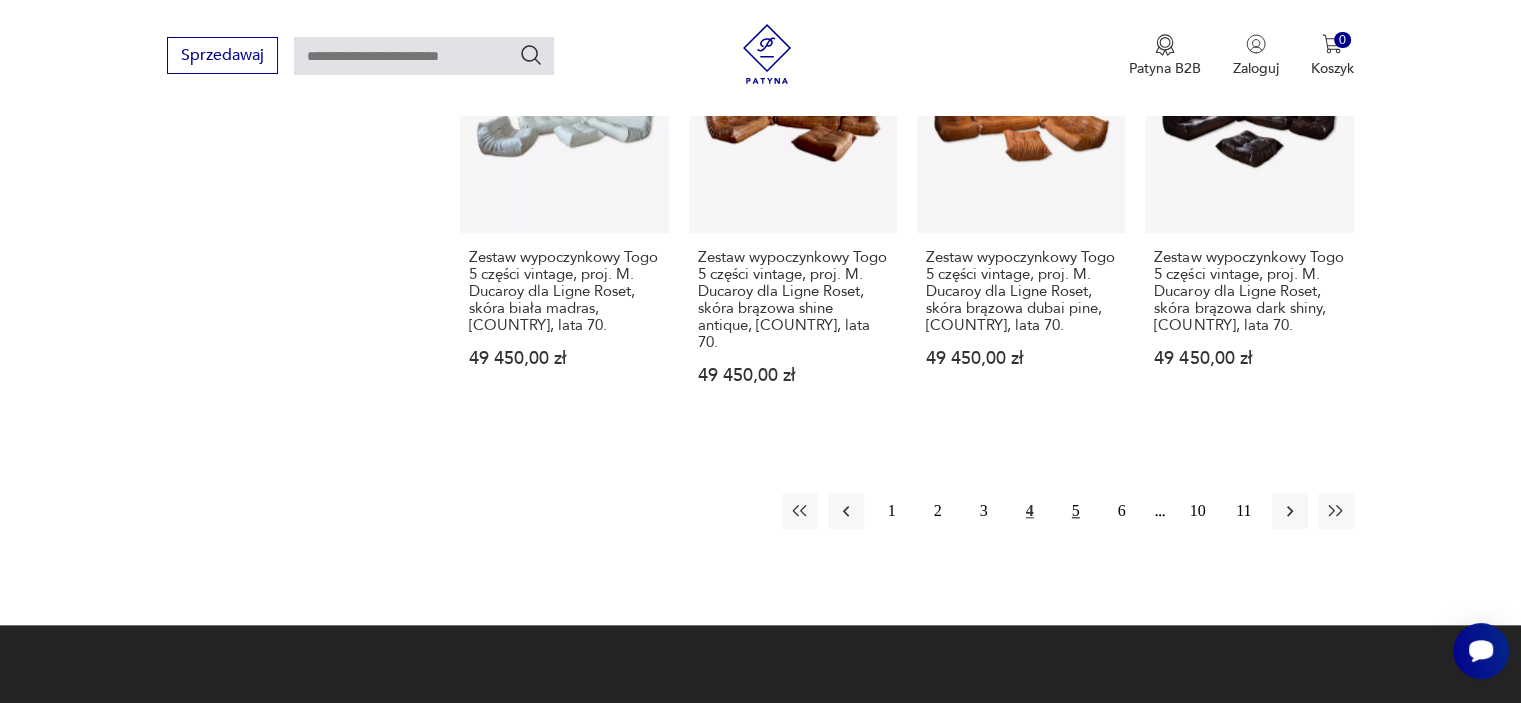 click on "5" at bounding box center (1076, 511) 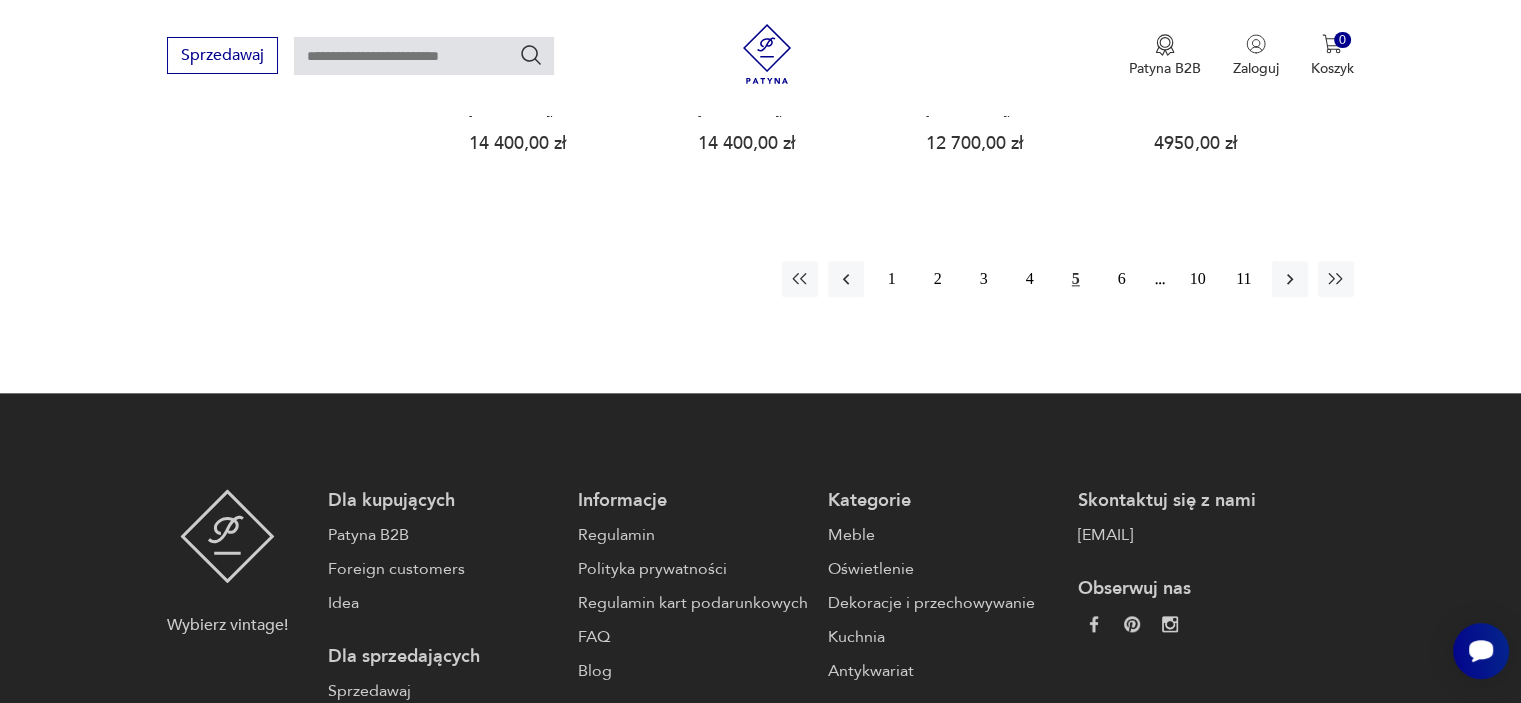 scroll, scrollTop: 2212, scrollLeft: 0, axis: vertical 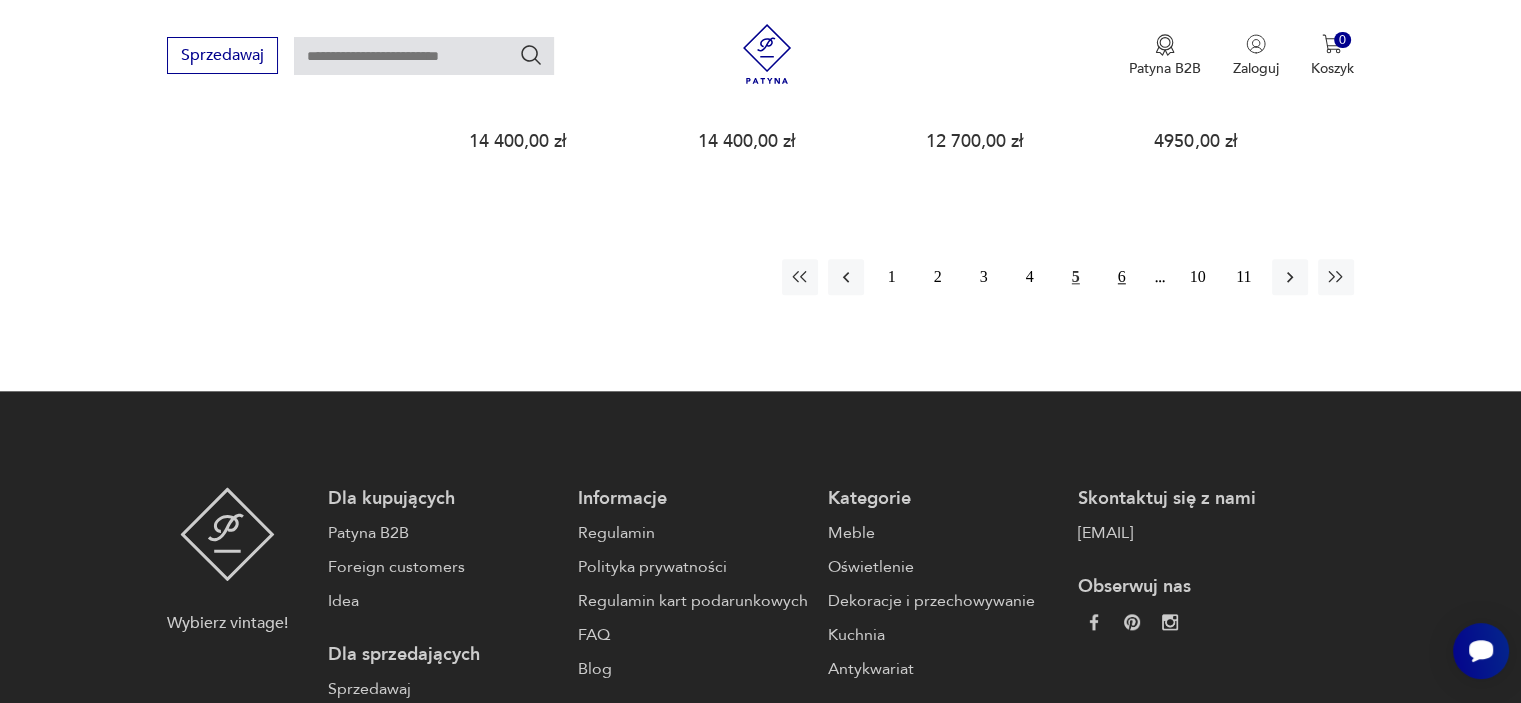 click on "6" at bounding box center (1122, 277) 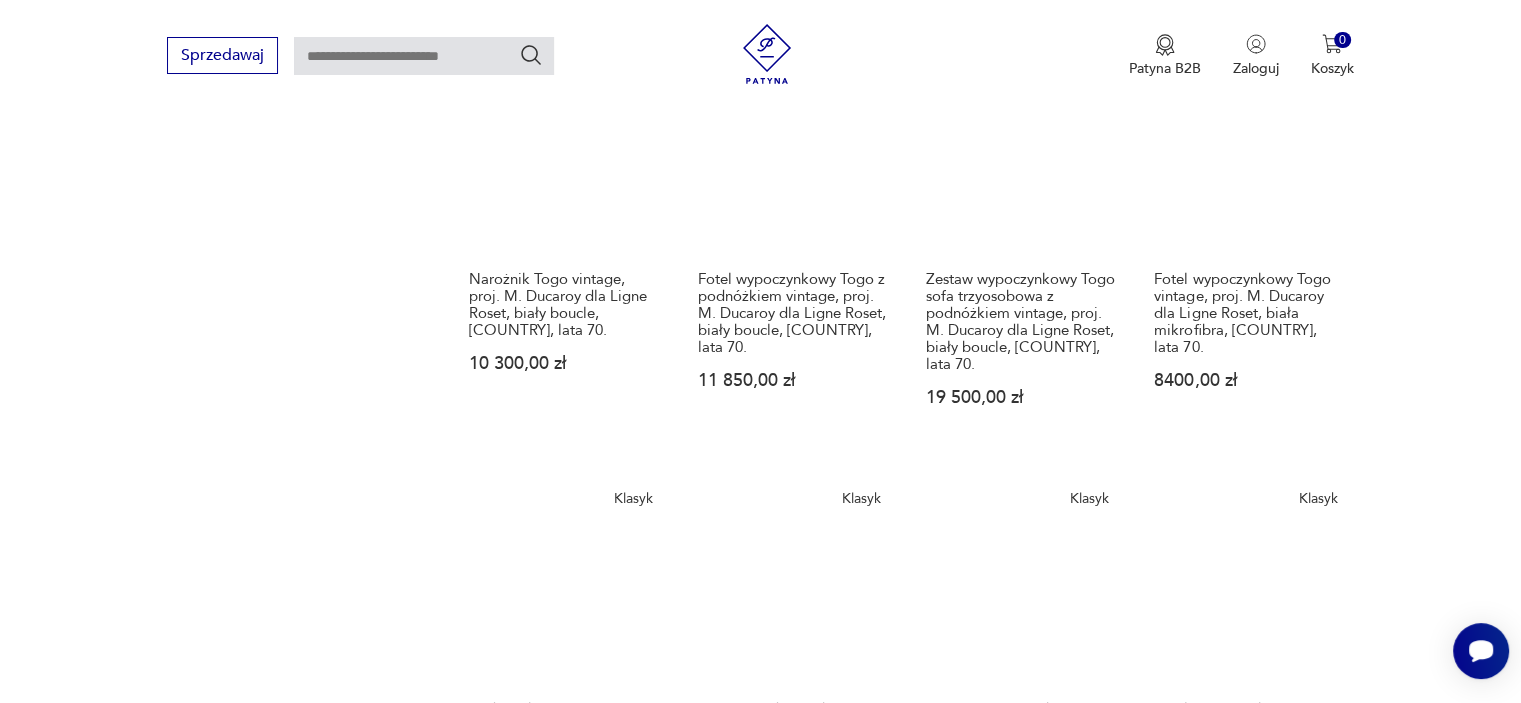 scroll, scrollTop: 1812, scrollLeft: 0, axis: vertical 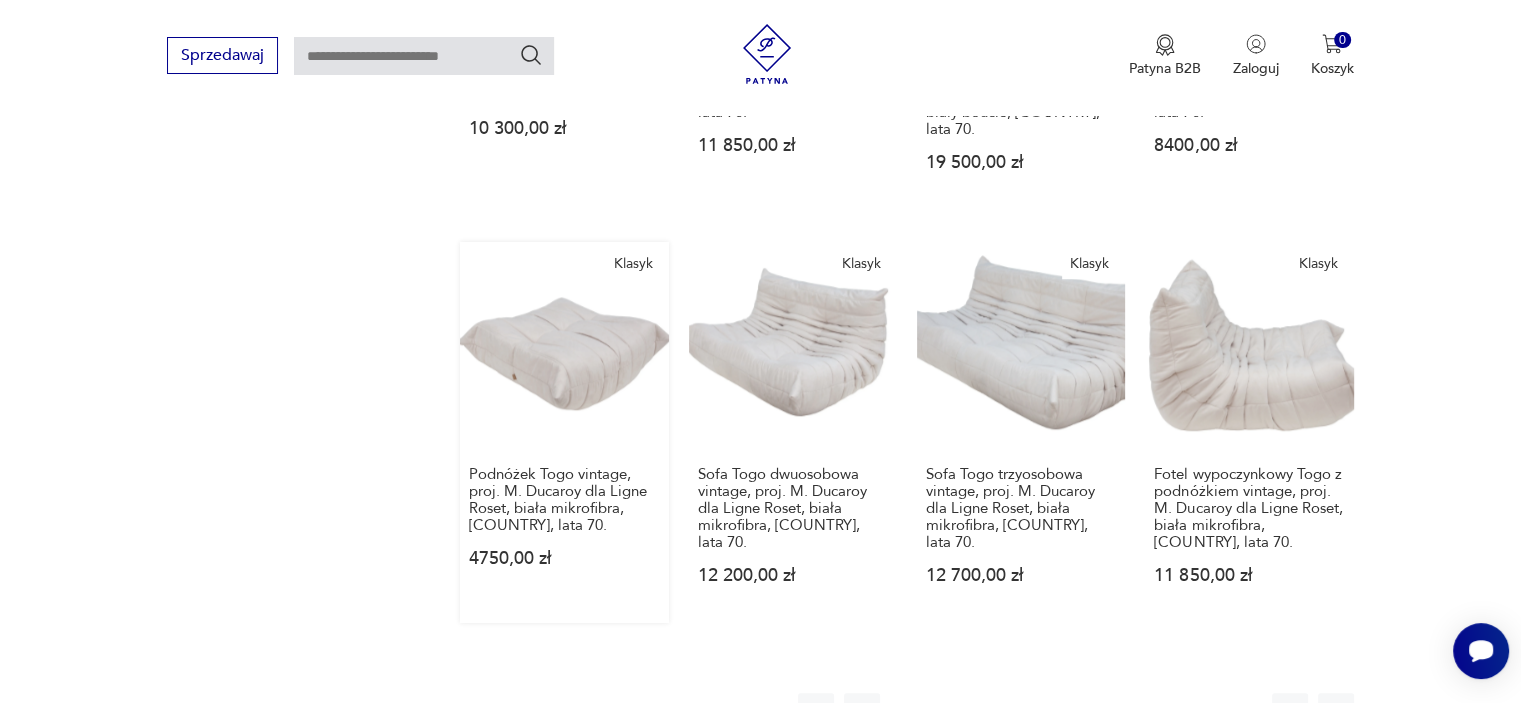 click on "Klasyk Podnóżek Togo vintage, proj. M. Ducaroy dla Ligne Roset, biała mikrofibra, Francja, lata 70. 4750,00 zł" at bounding box center (564, 432) 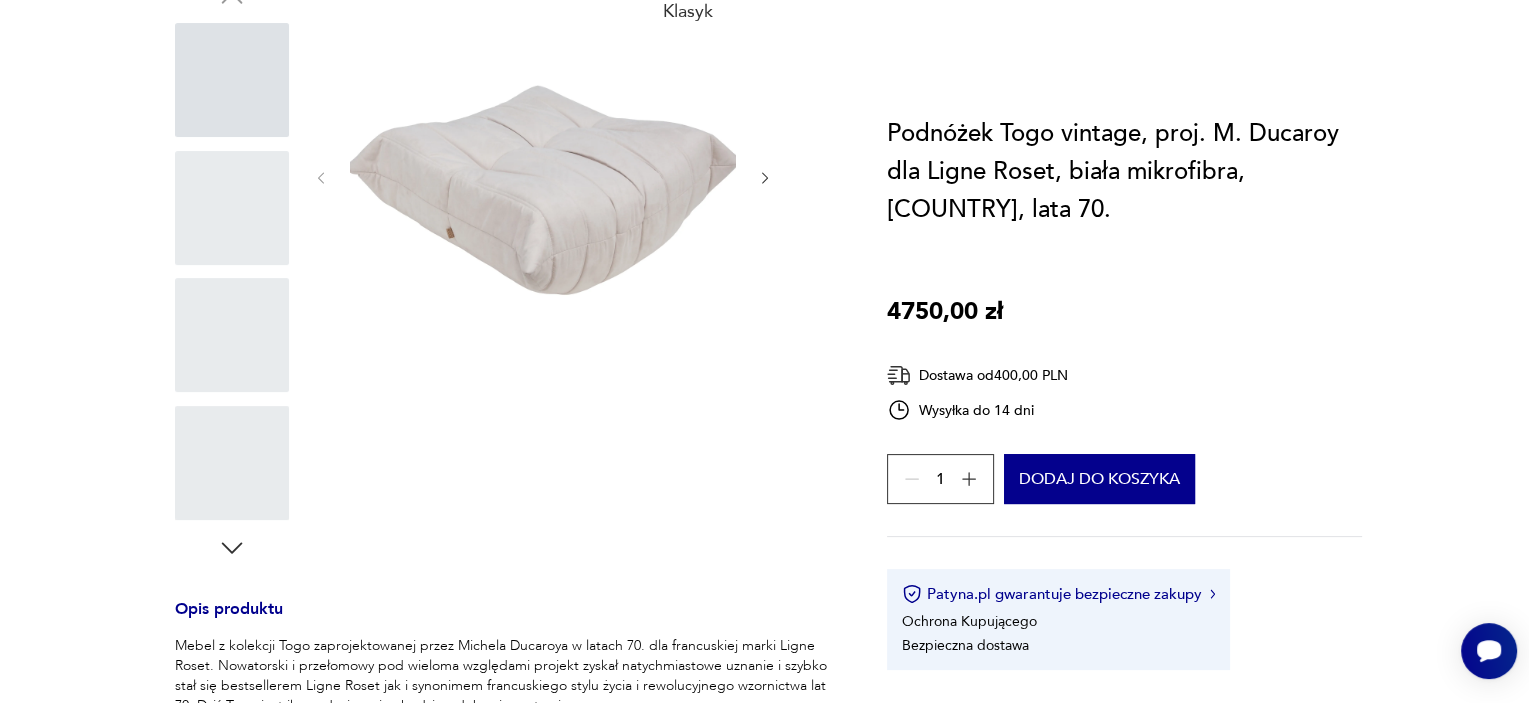 scroll, scrollTop: 0, scrollLeft: 0, axis: both 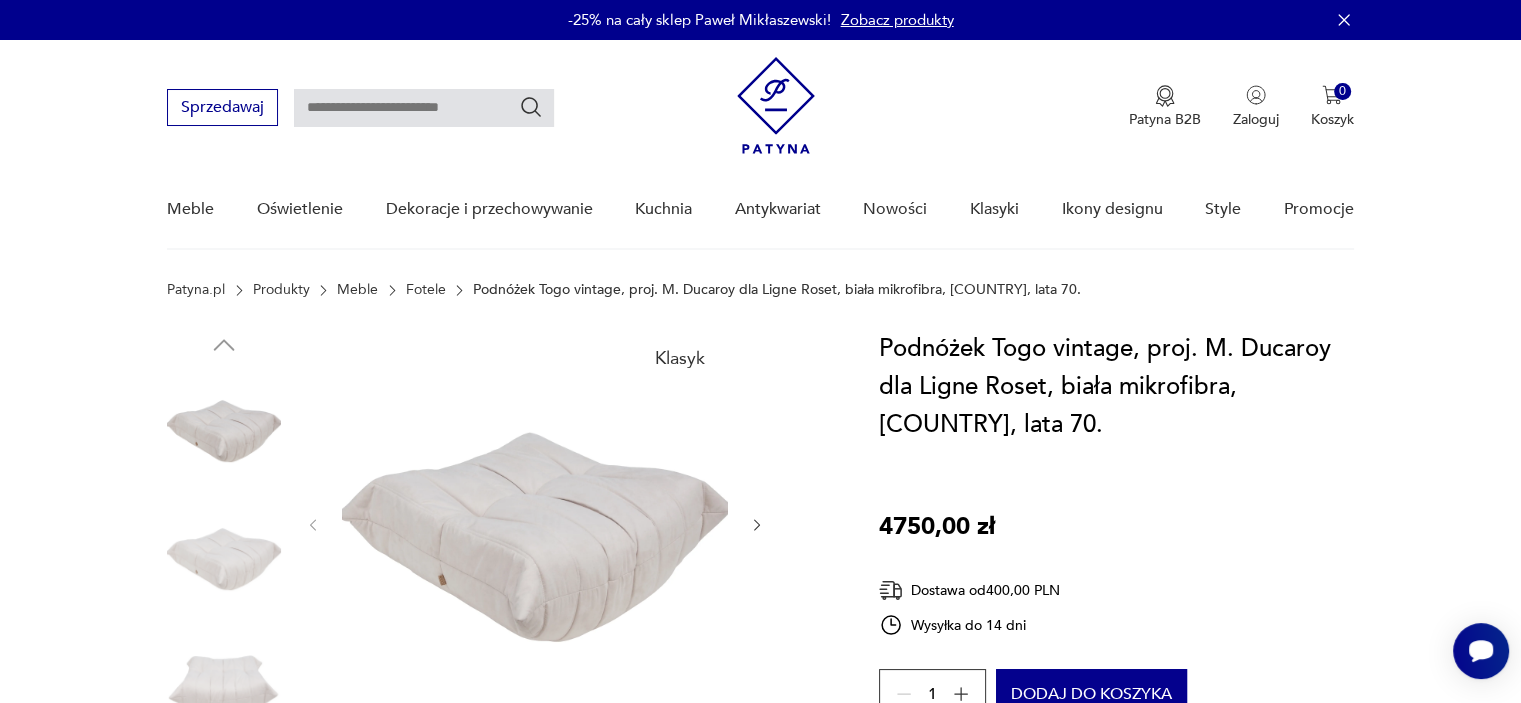 click at bounding box center [535, 523] 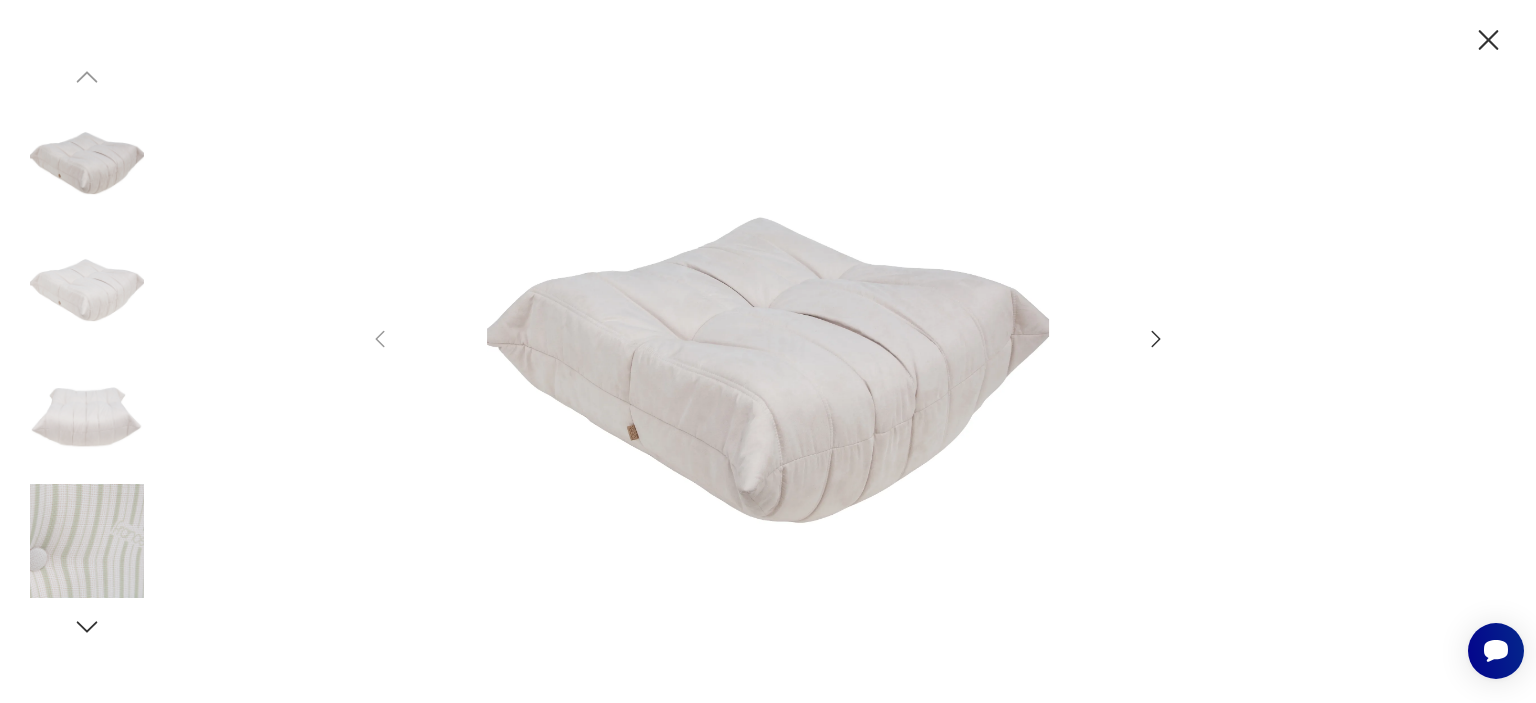 click at bounding box center [768, 349] 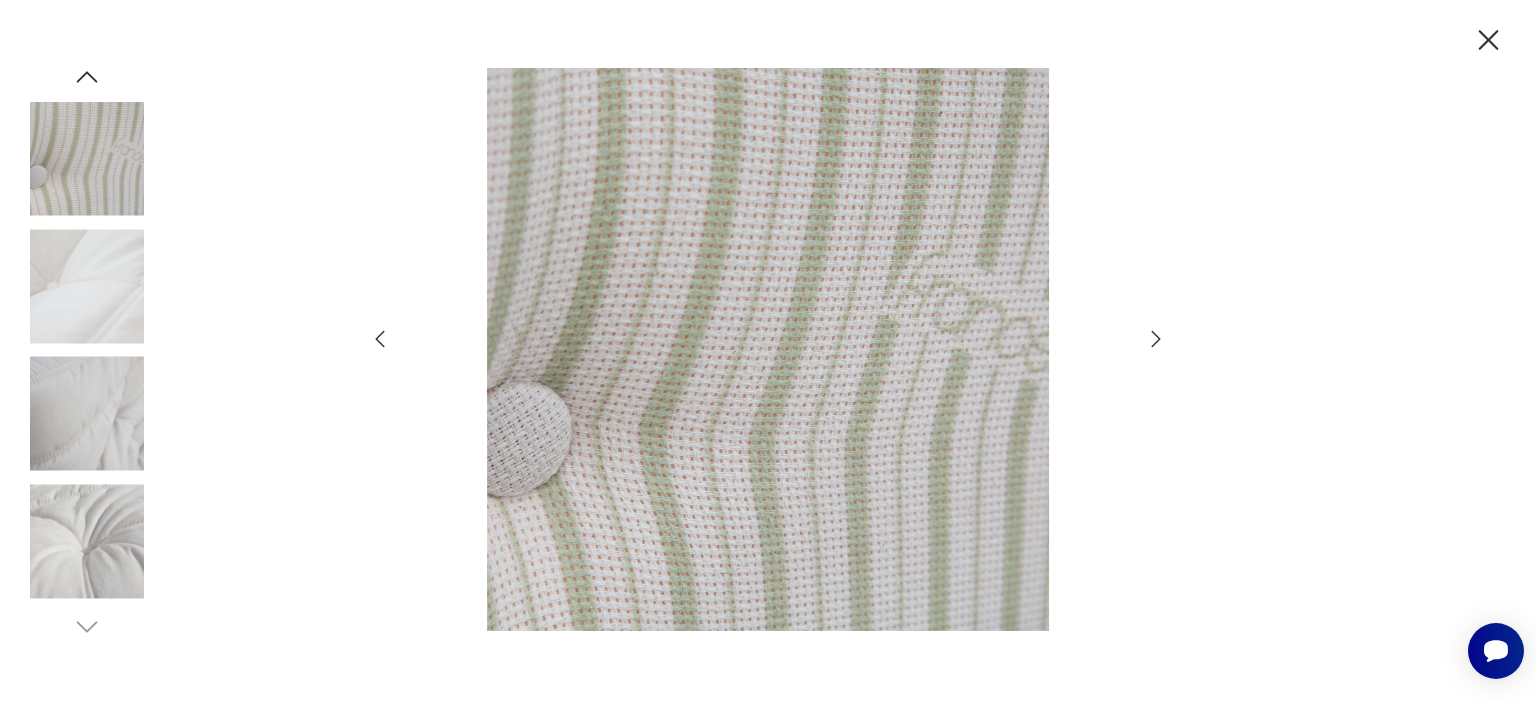 click at bounding box center (87, 286) 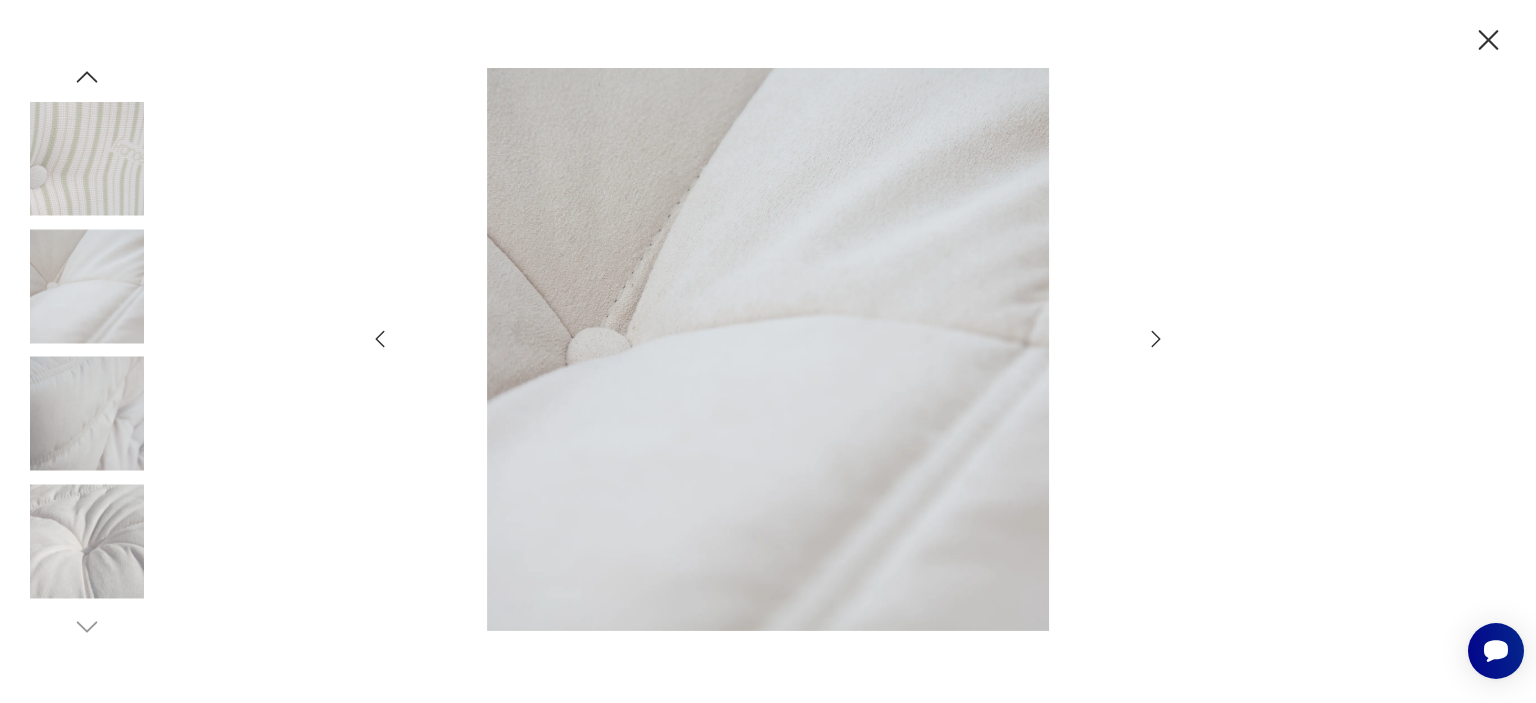 click at bounding box center [87, 414] 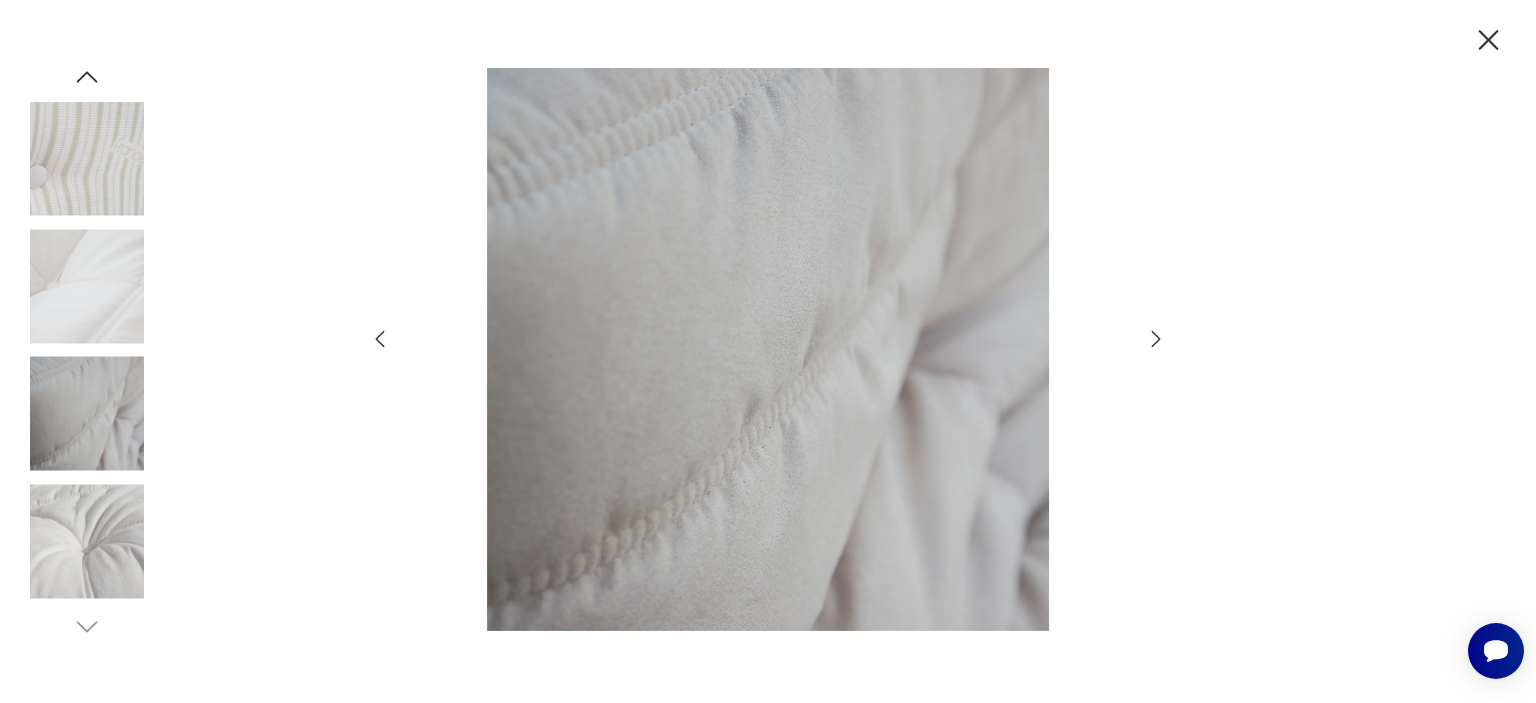 click at bounding box center [87, 541] 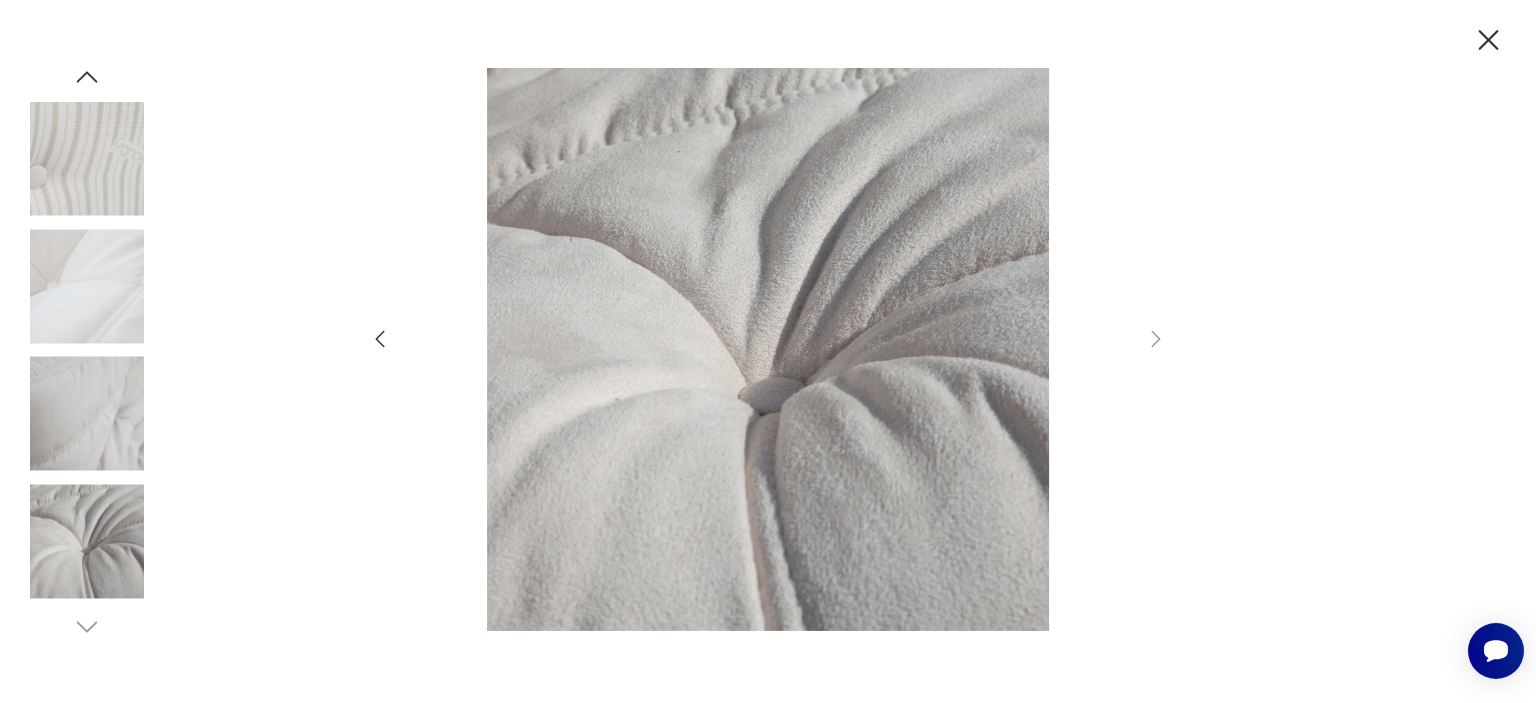 click at bounding box center [87, 414] 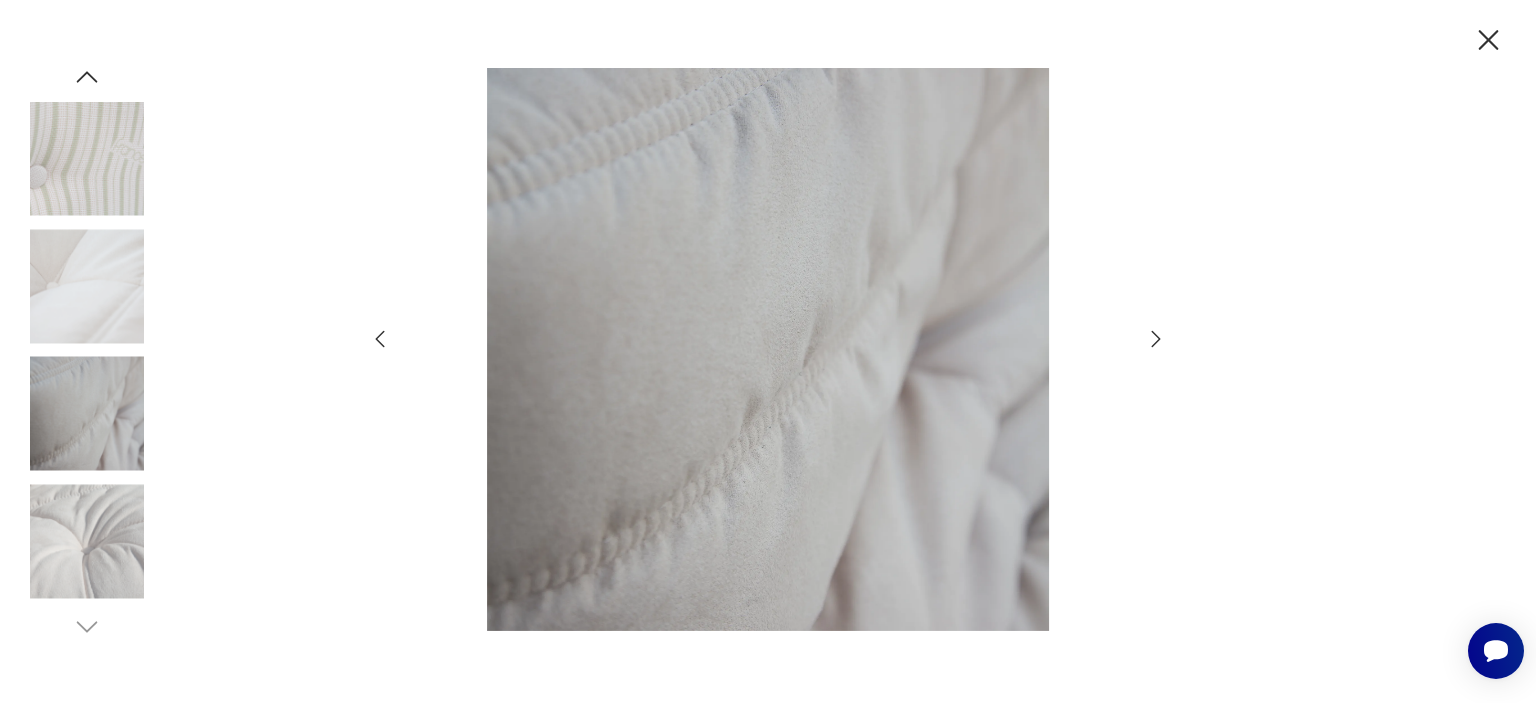 click at bounding box center (87, 286) 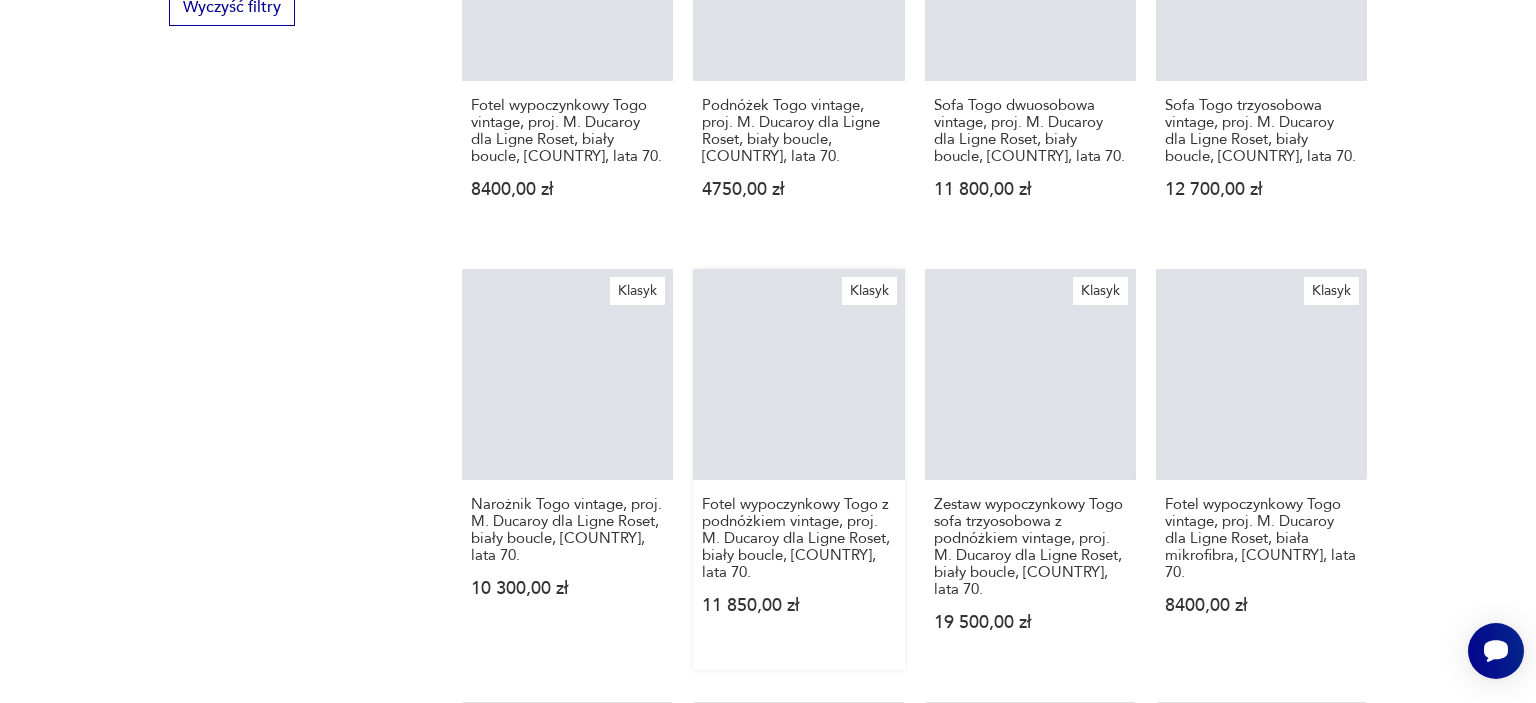 scroll, scrollTop: 1300, scrollLeft: 0, axis: vertical 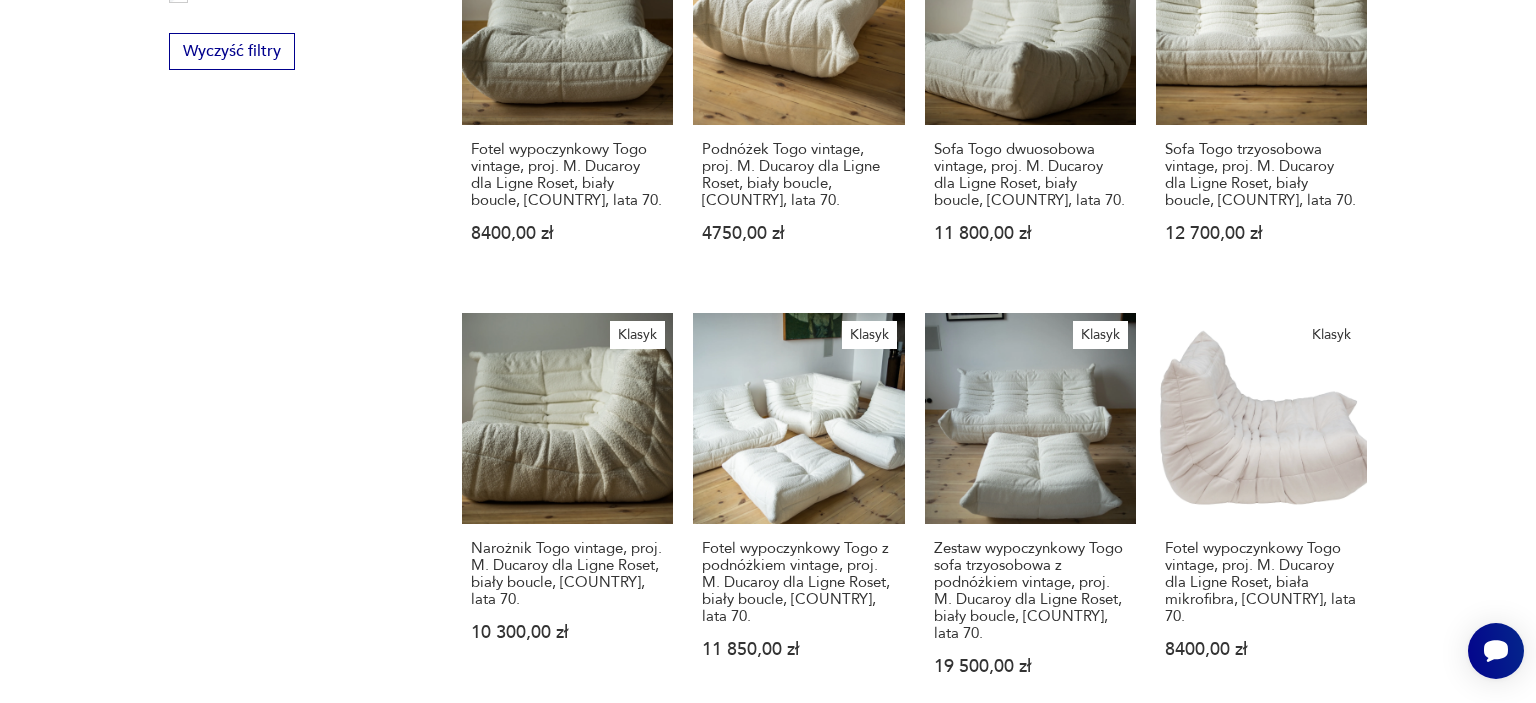 click on "Filtruj produkty Meble (176) Cena MIN MAX OK Promocja Klasyk Tag art deco Bauhaus Bavaria black friday Cepelia ceramika Chodzież Ćmielów Wyczyść filtry Znaleziono  176   produktów Filtruj Sortuj według daty dodania Sortuj według daty dodania Klasyk Sofa Togo dwuosobowa vintage, proj. M. Ducaroy dla Ligne Roset, sztruks bursztynowy pomarańcz, Francja, lata 70. 14 400,00 zł Klasyk Narożnik Togo vintage, proj. M. Ducaroy dla Ligne Roset, sztruks bursztynowy pomarańcz, Francja, lata 70. 11 400,00 zł Klasyk Fotel wypoczynkowy Togo z podnóżkiem vintage, proj. M. Ducaroy dla Ligne Roset, sztruks bursztynowy pomarańcz, Francja, lata 70. 12 900,00 zł Klasyk Zestaw wypoczynkowy Togo 5 części vintage, proj. M. Ducaroy dla Ligne Roset, sztruks bursztynowy pomarańcz, Francja, lata 70. 49 450,00 zł Klasyk Fotel wypoczynkowy Togo vintage, proj. M. Ducaroy dla Ligne Roset, biały boucle, Francja, lata 70. 8400,00 zł Klasyk 4750,00 zł Klasyk 11 800,00 zł Klasyk 12 700,00 zł Klasyk Klasyk" at bounding box center [768, 372] 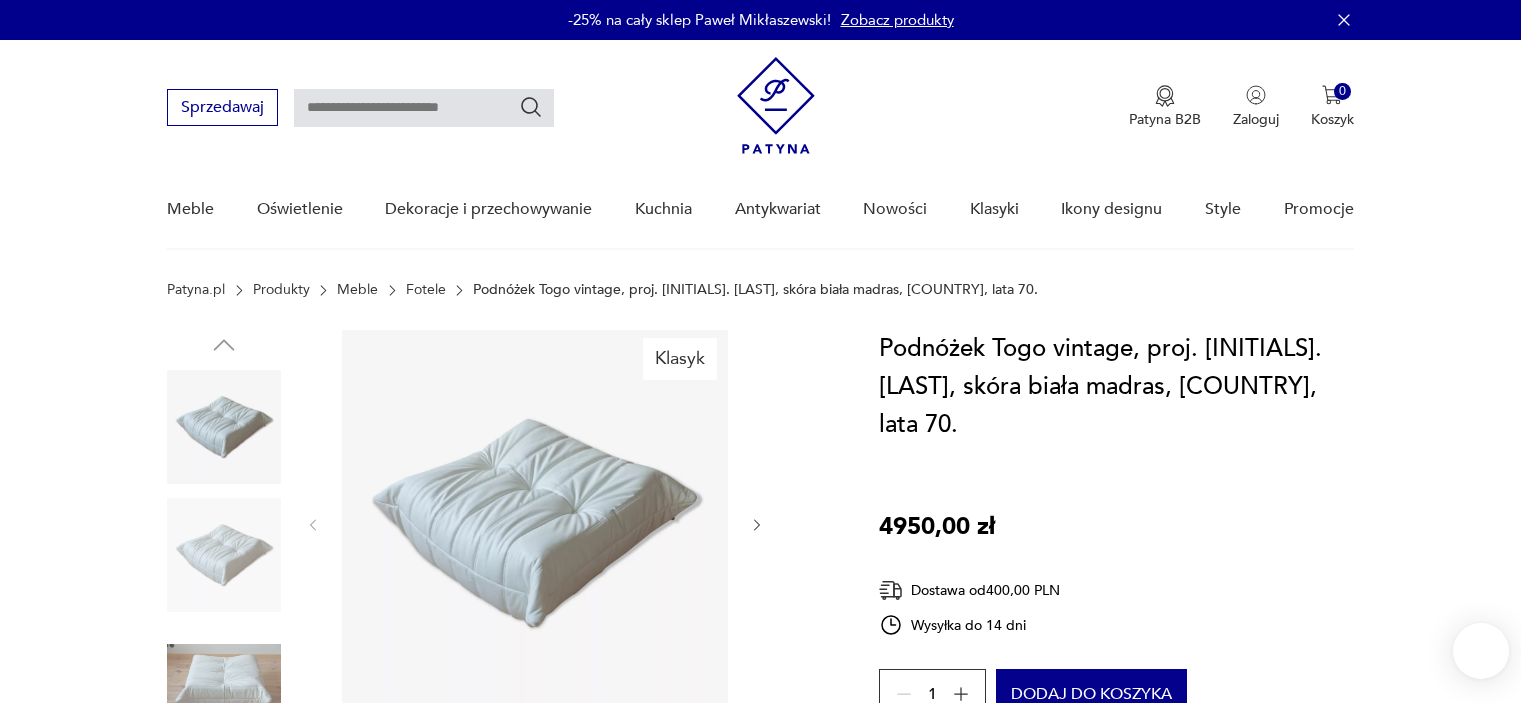 scroll, scrollTop: 0, scrollLeft: 0, axis: both 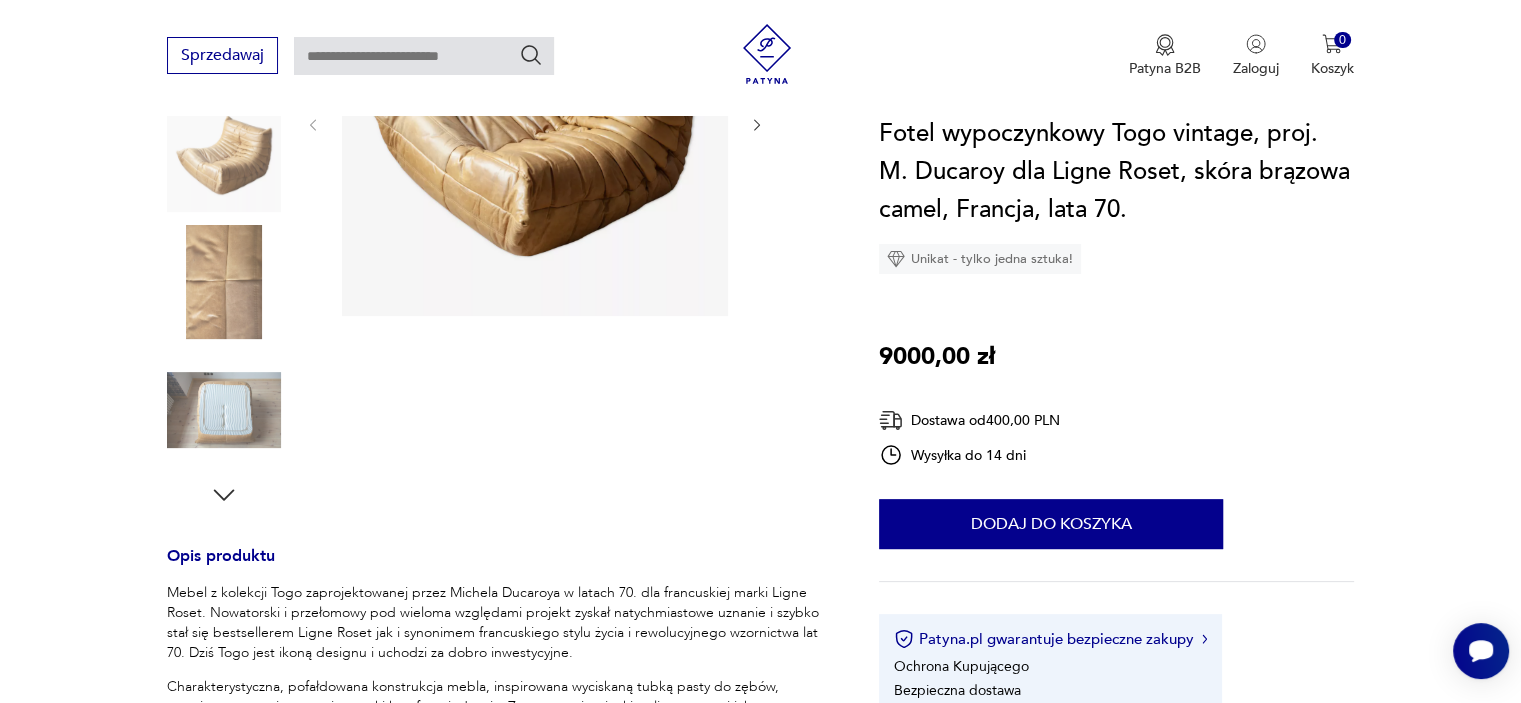 click at bounding box center [224, 282] 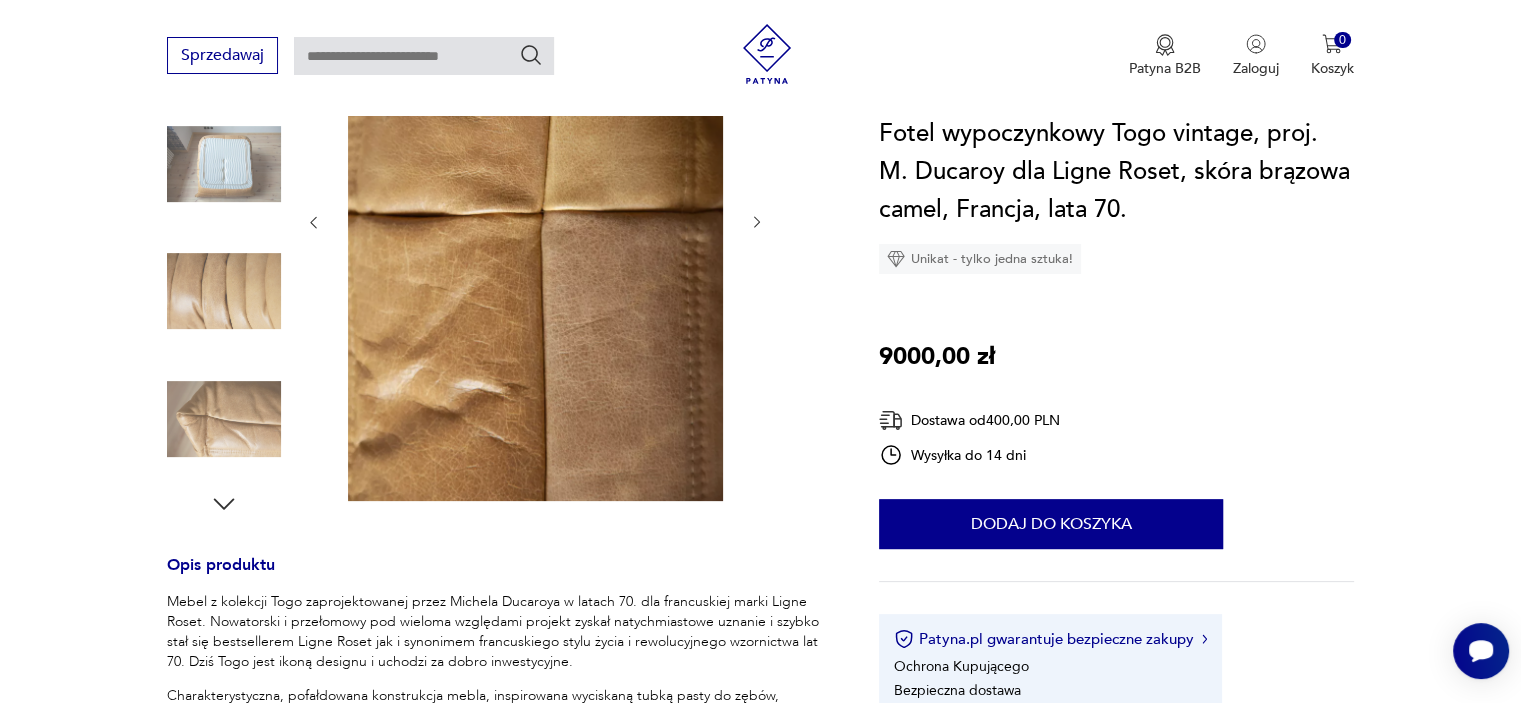 scroll, scrollTop: 288, scrollLeft: 0, axis: vertical 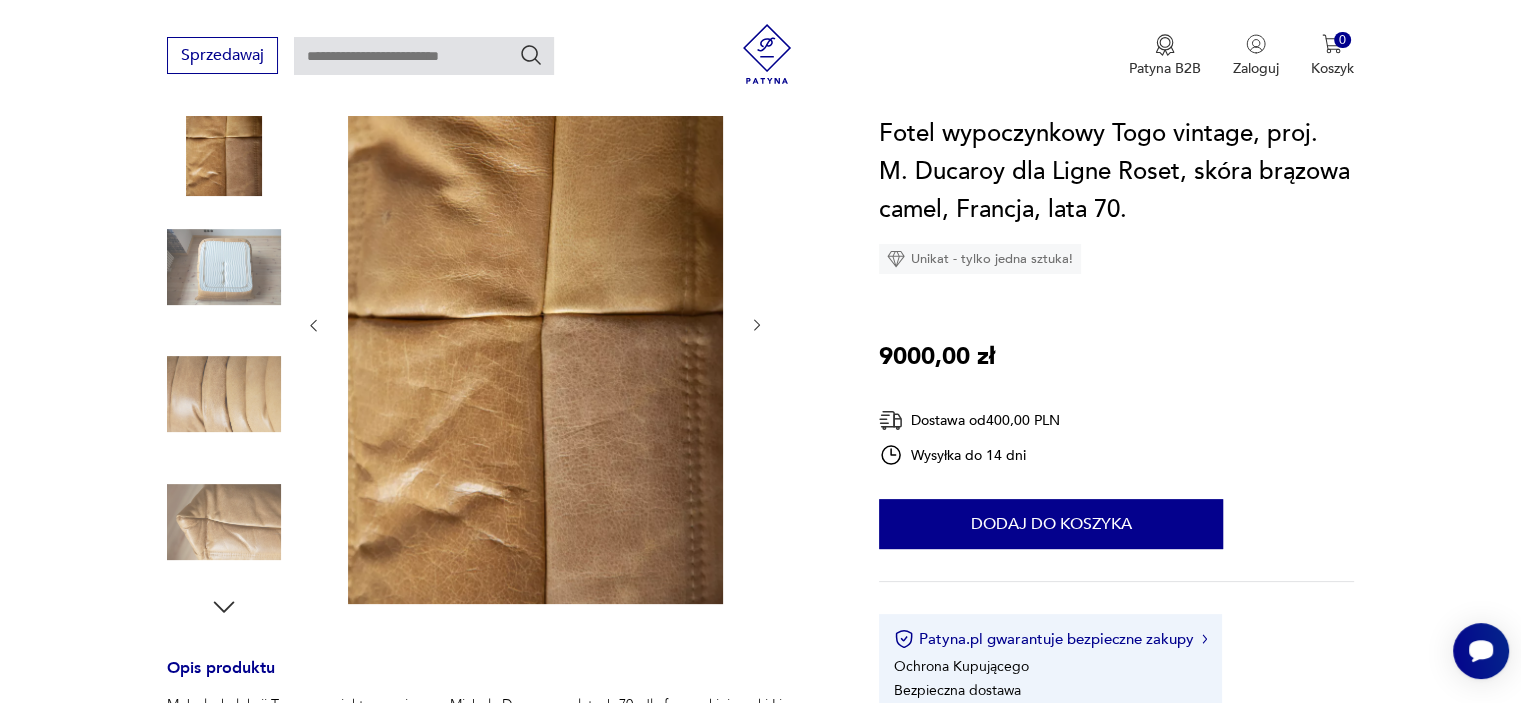 click at bounding box center (224, 522) 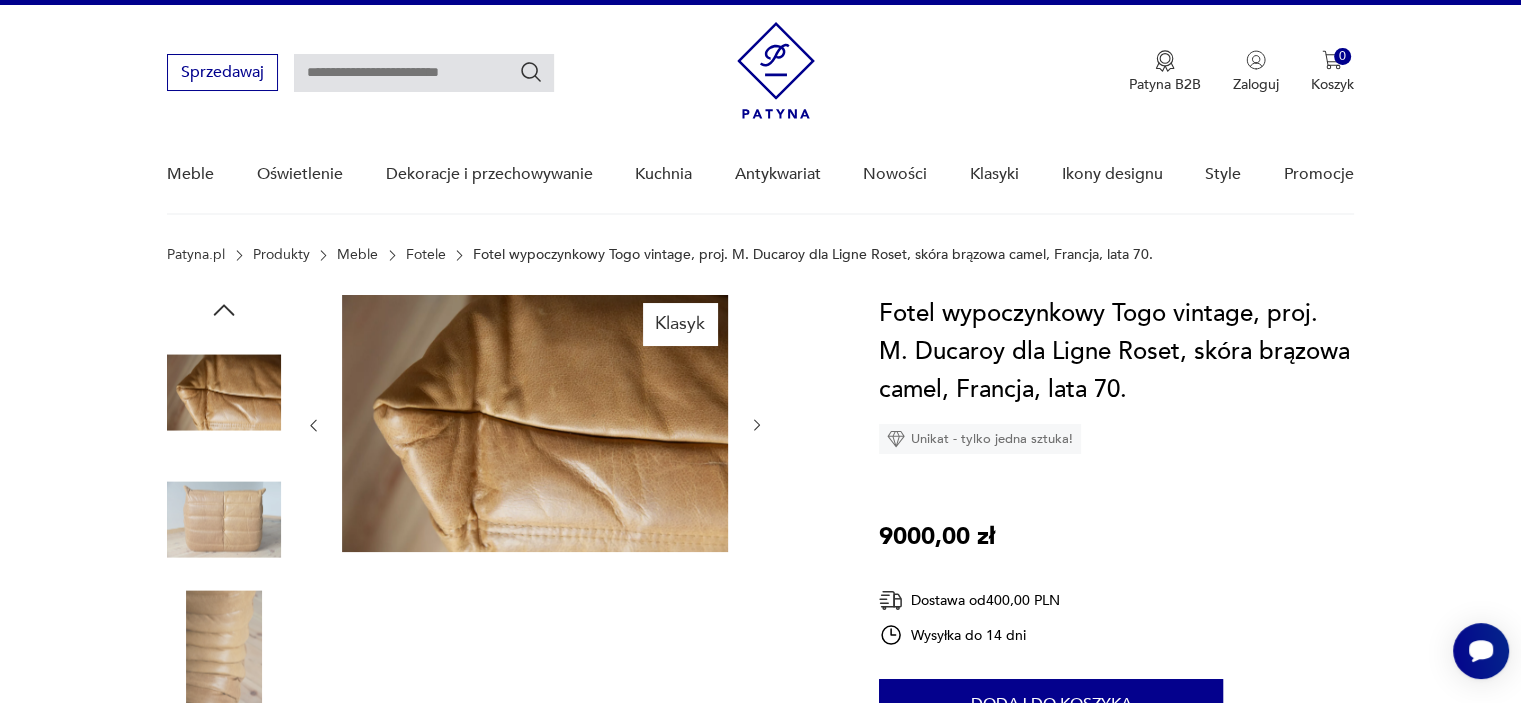scroll, scrollTop: 0, scrollLeft: 0, axis: both 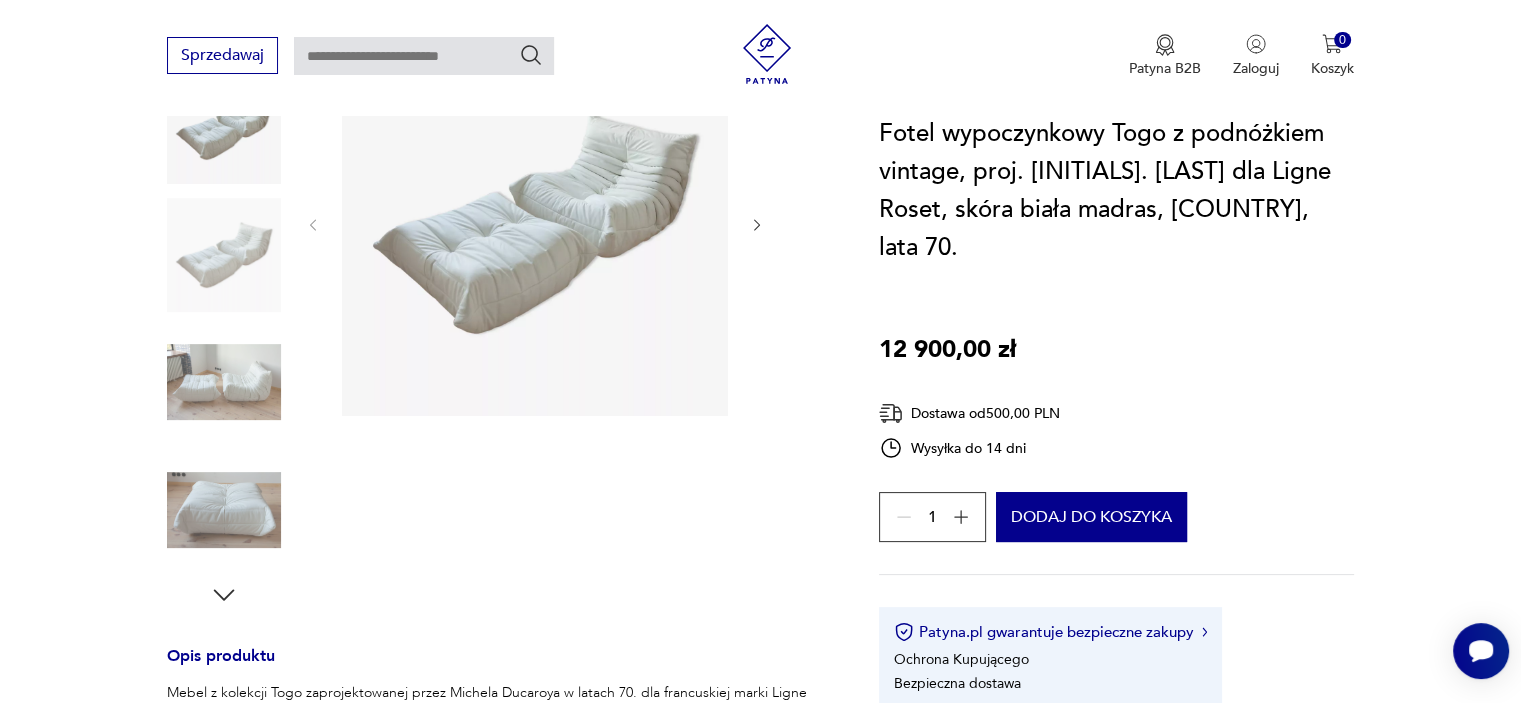 click at bounding box center (224, 510) 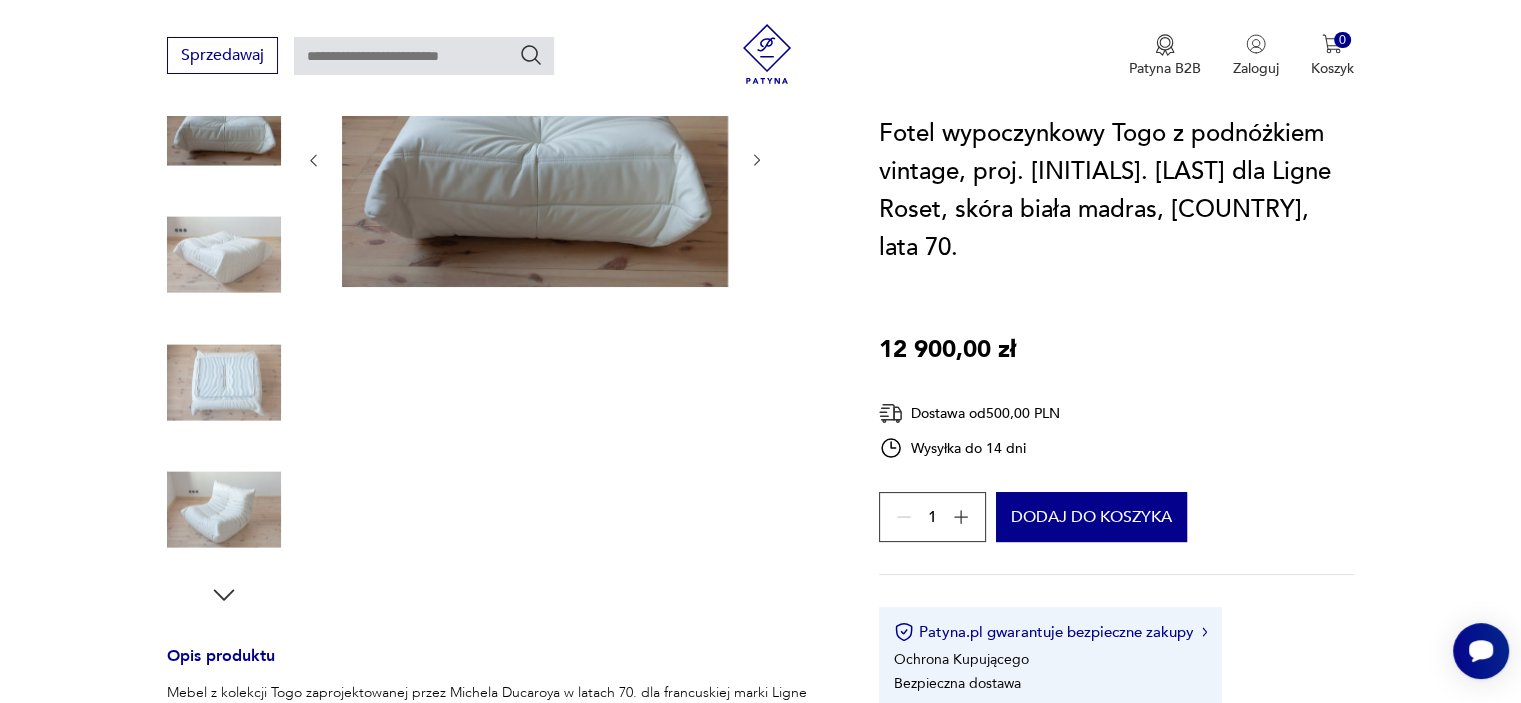 click at bounding box center (224, 510) 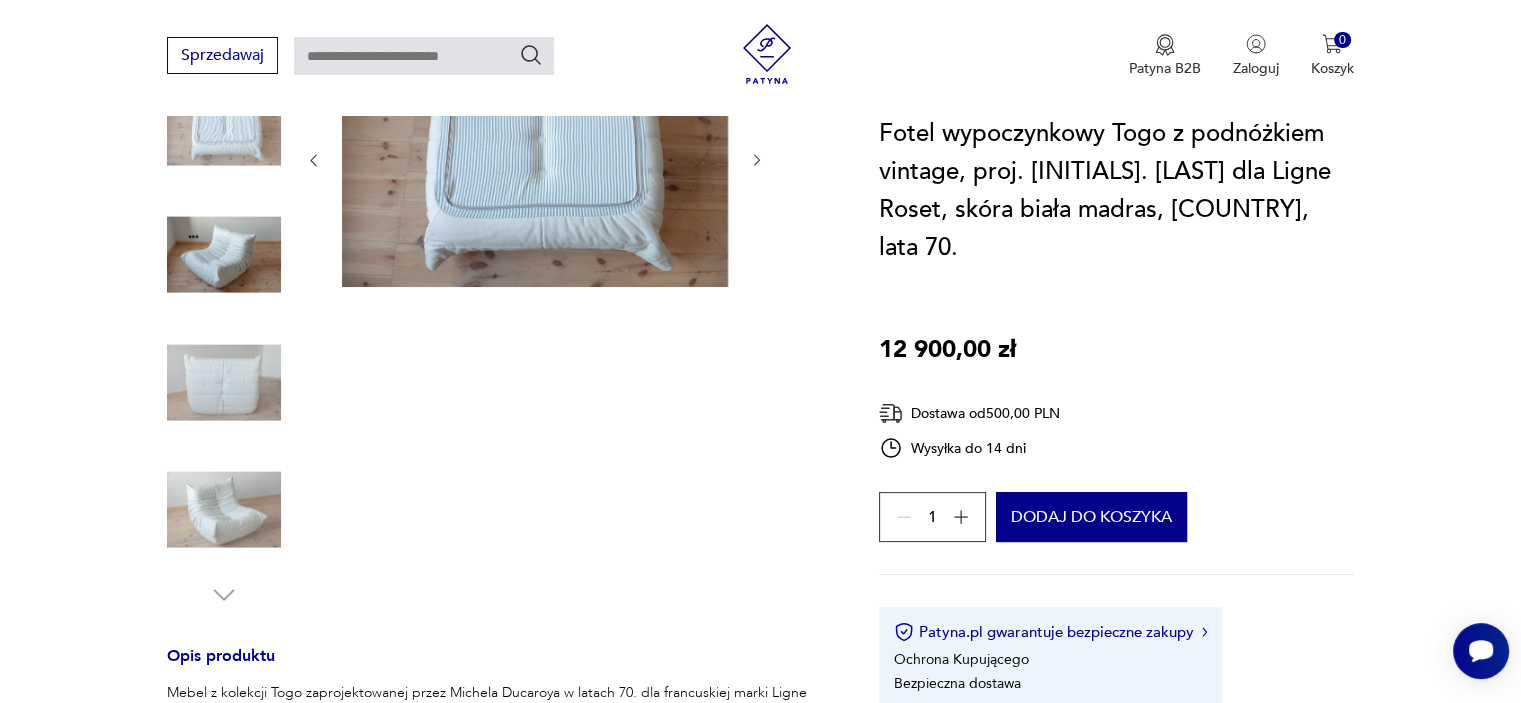 click at bounding box center [224, 510] 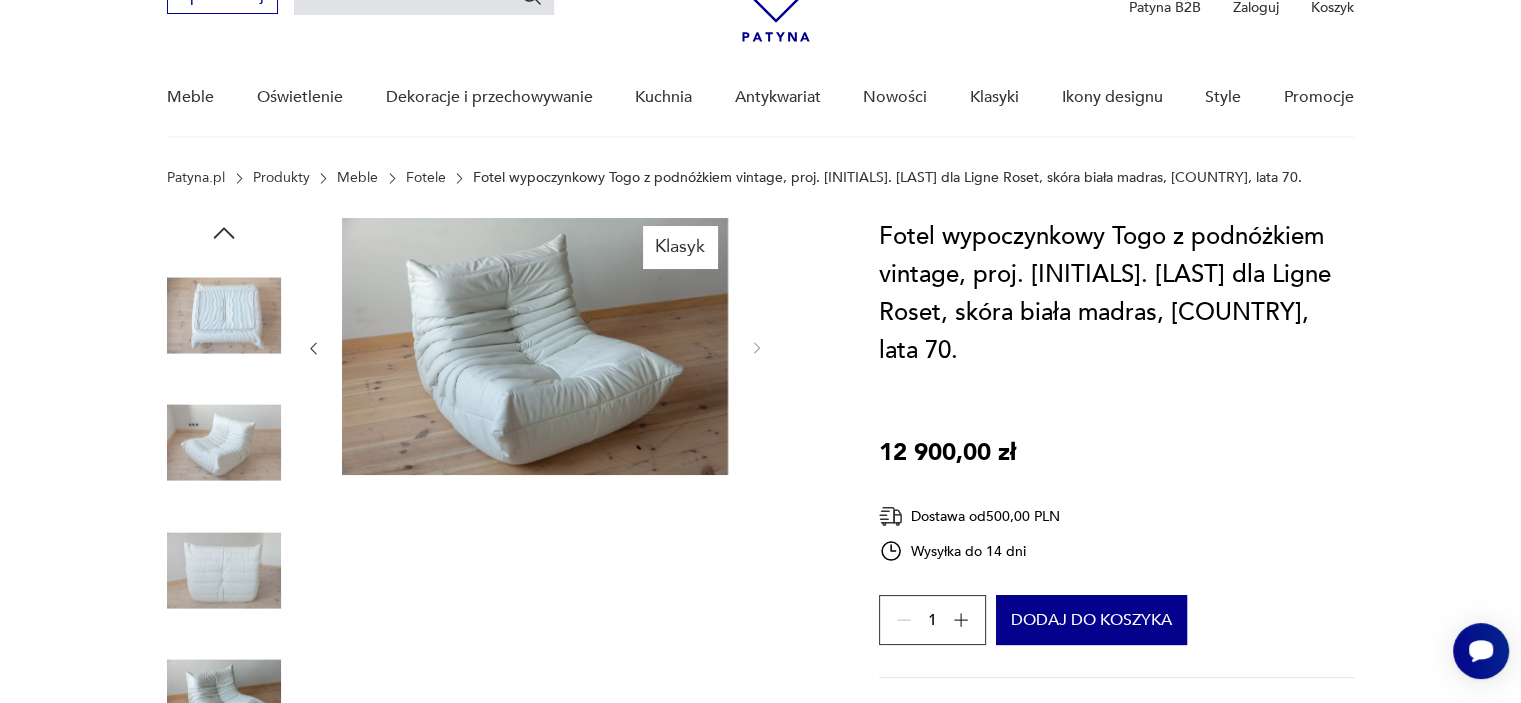 scroll, scrollTop: 100, scrollLeft: 0, axis: vertical 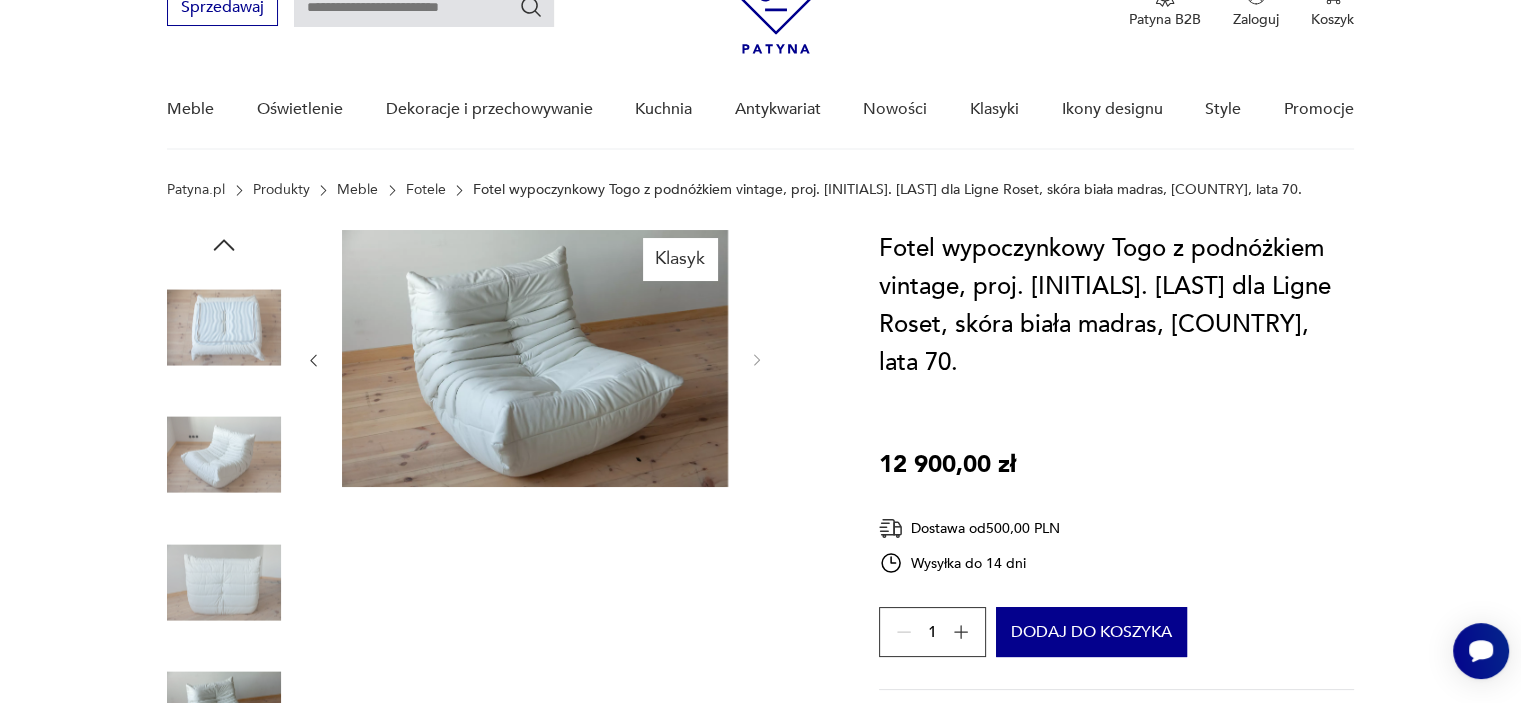 click at bounding box center [535, 358] 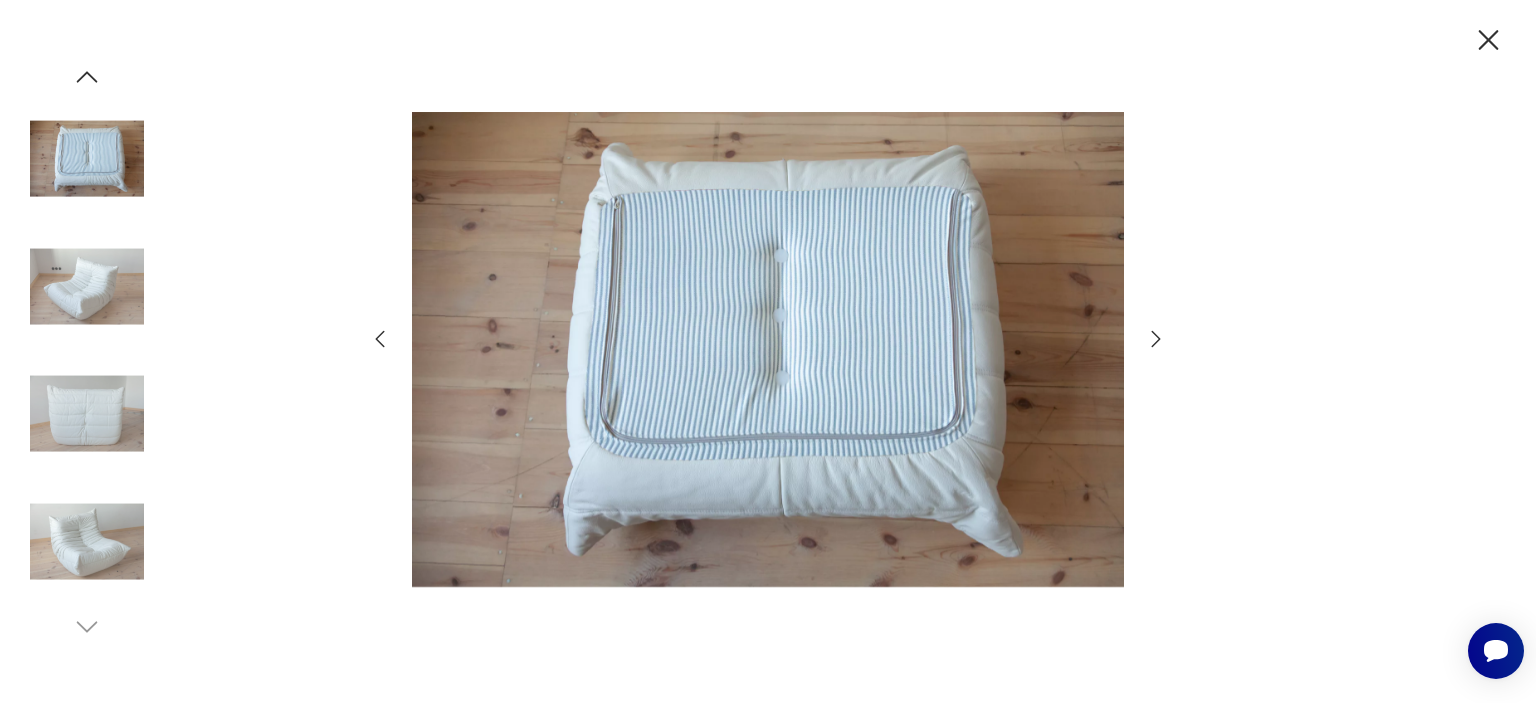 click at bounding box center (87, 286) 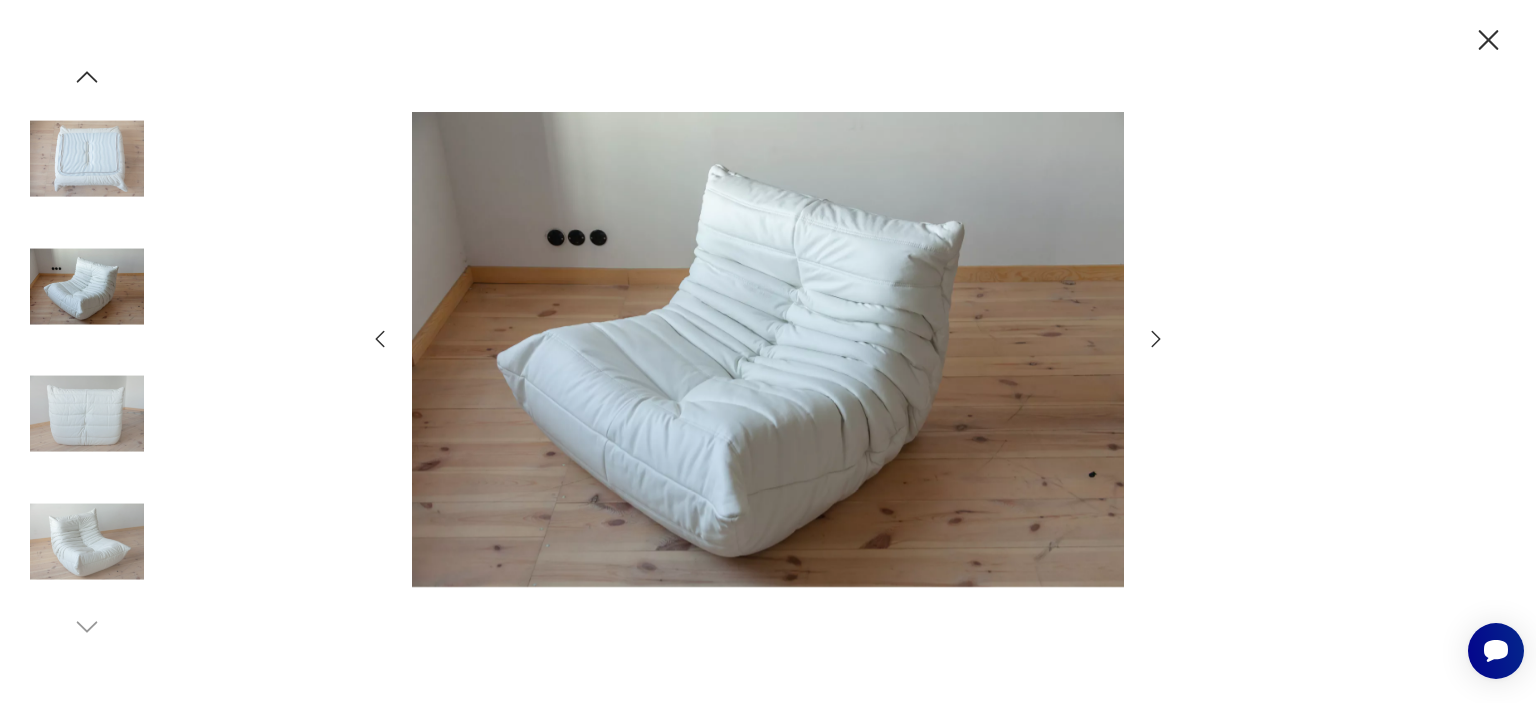 click at bounding box center (87, 541) 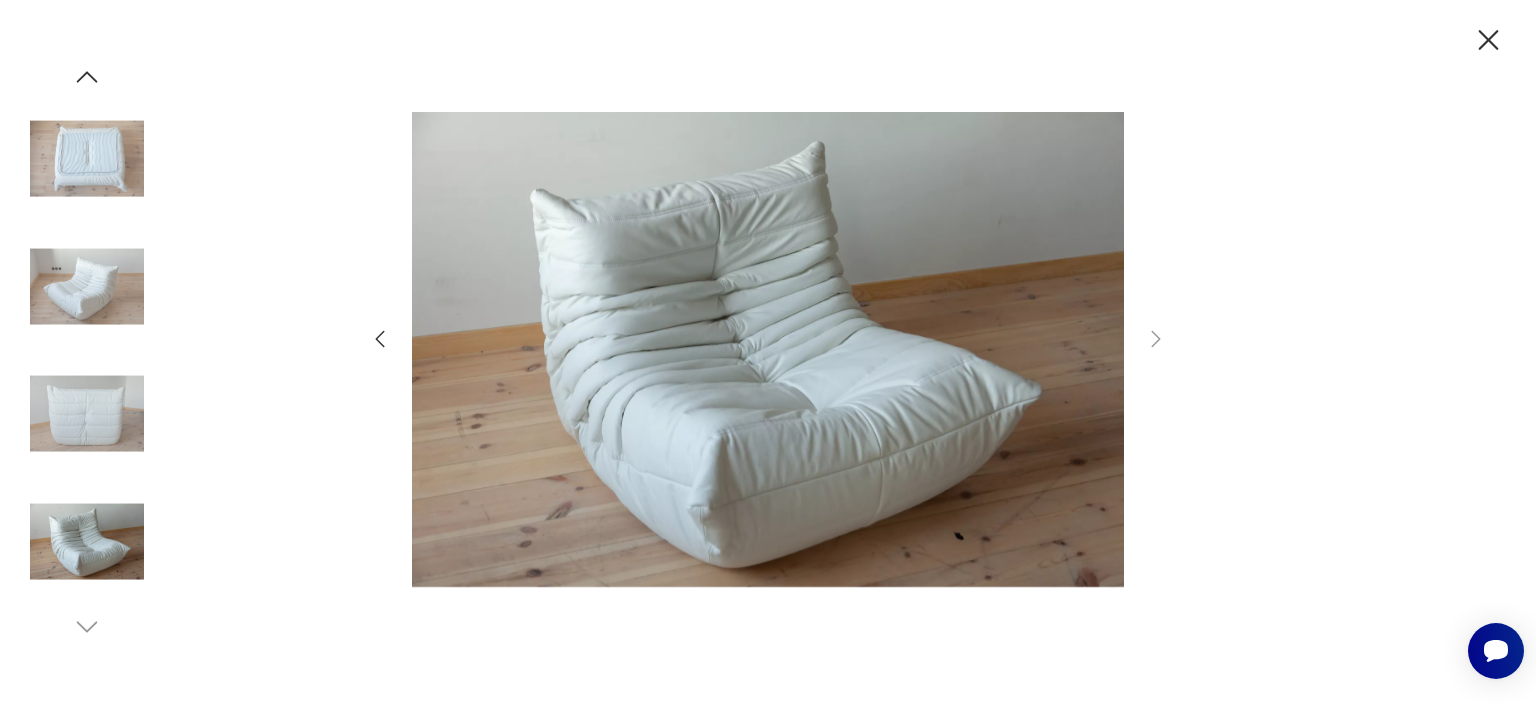 click at bounding box center [87, 543] 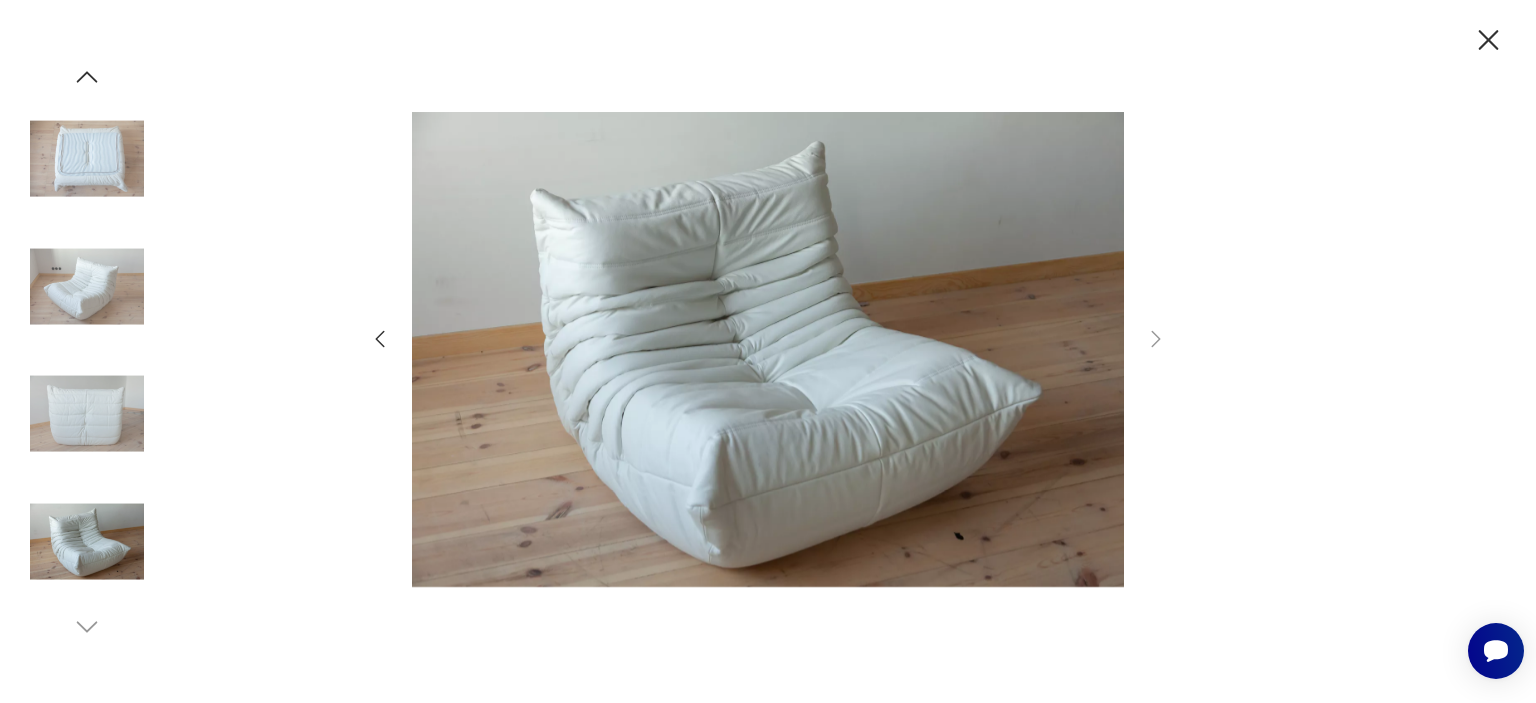 click at bounding box center [768, 349] 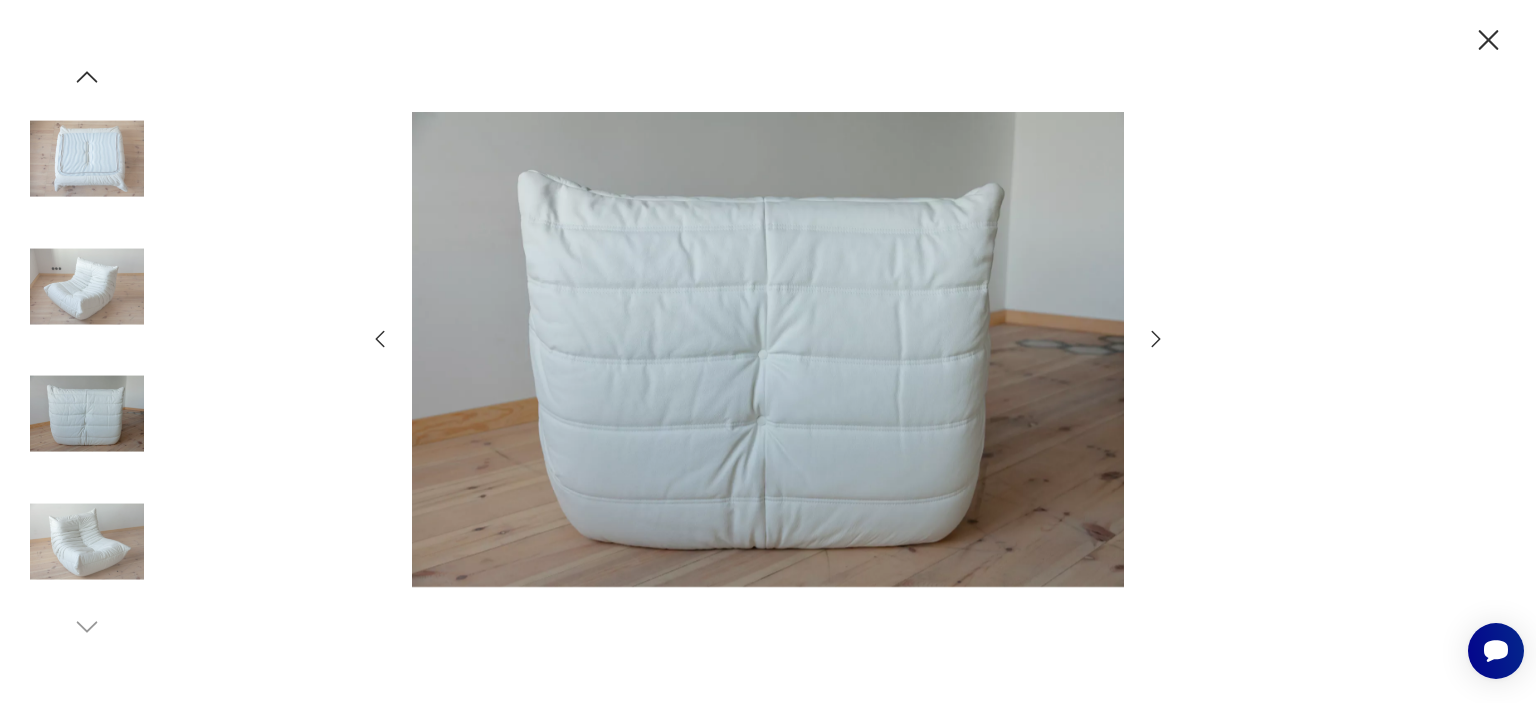 click at bounding box center (87, 286) 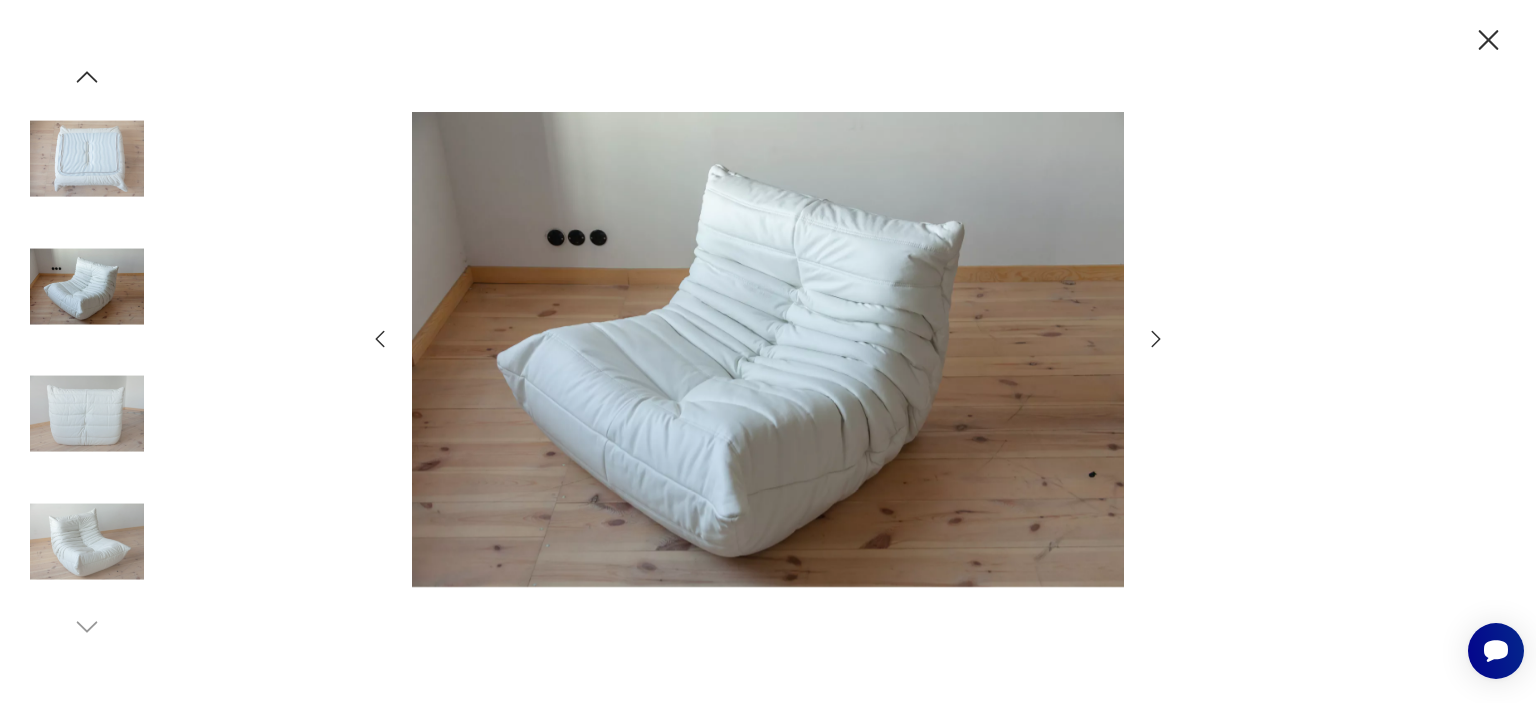 click at bounding box center (87, 159) 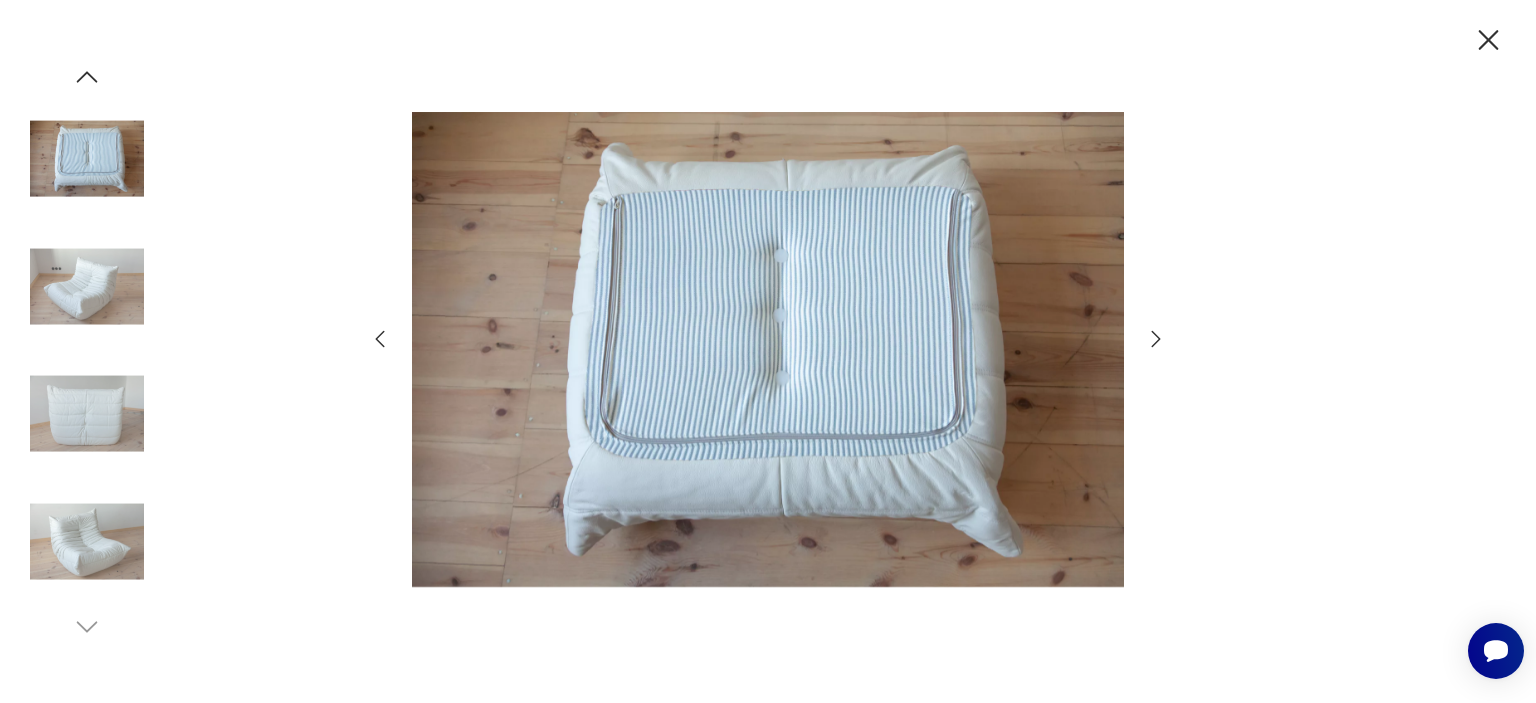 click 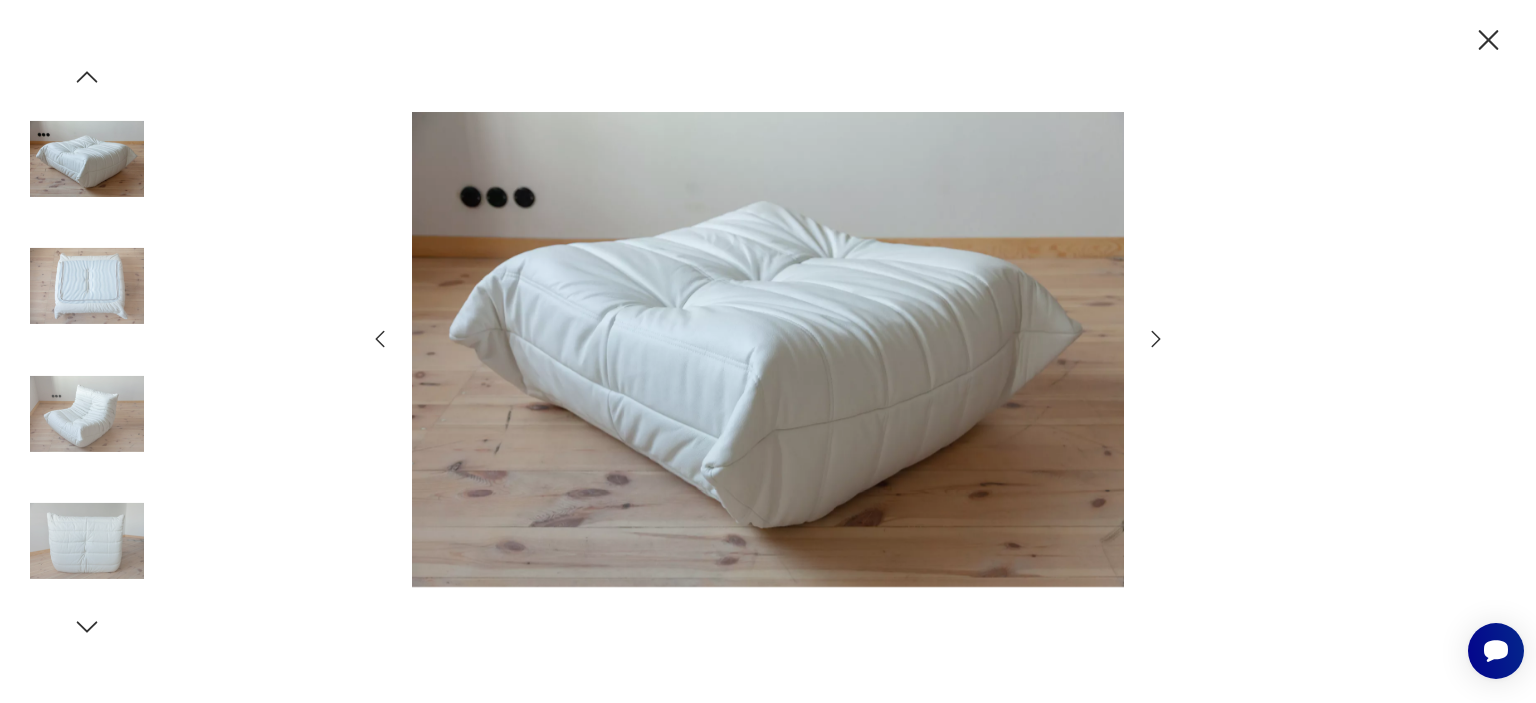 click 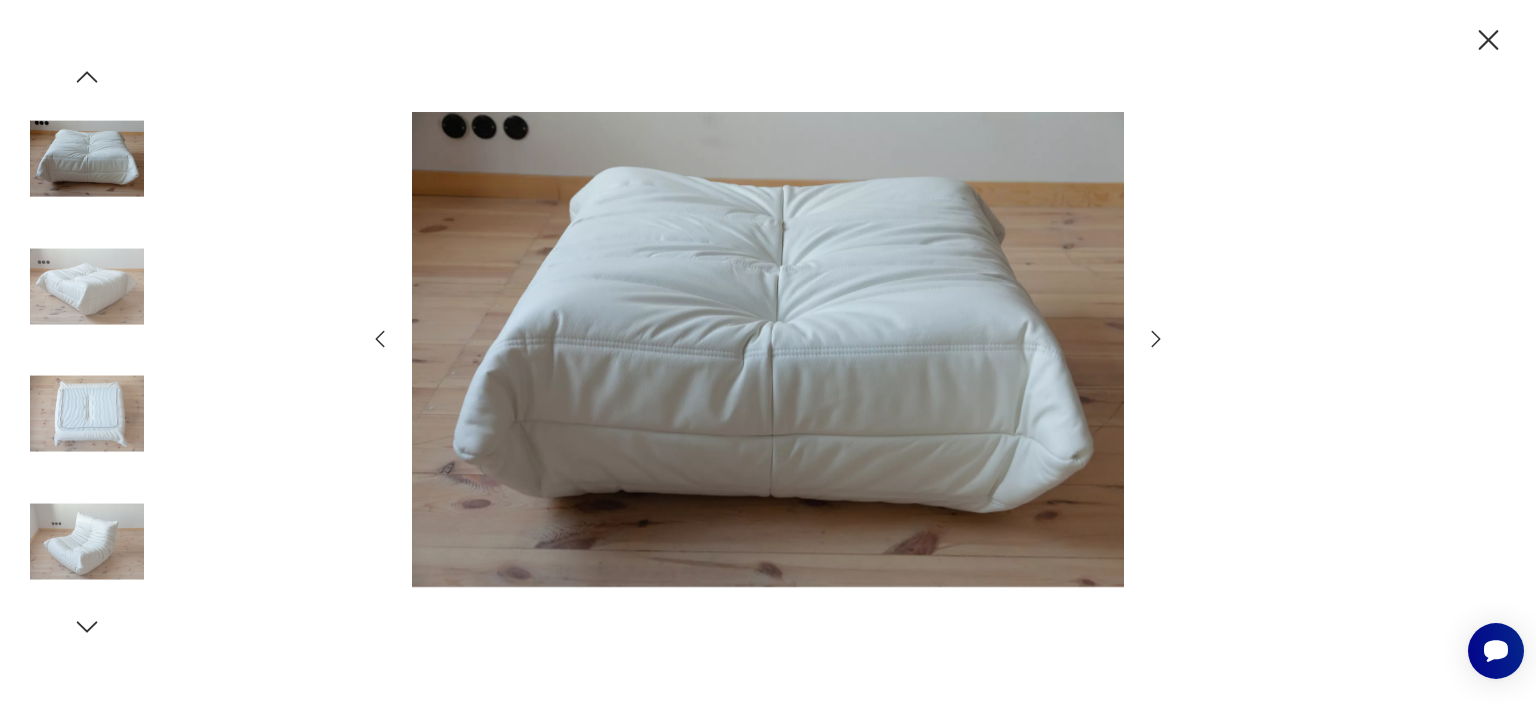 click 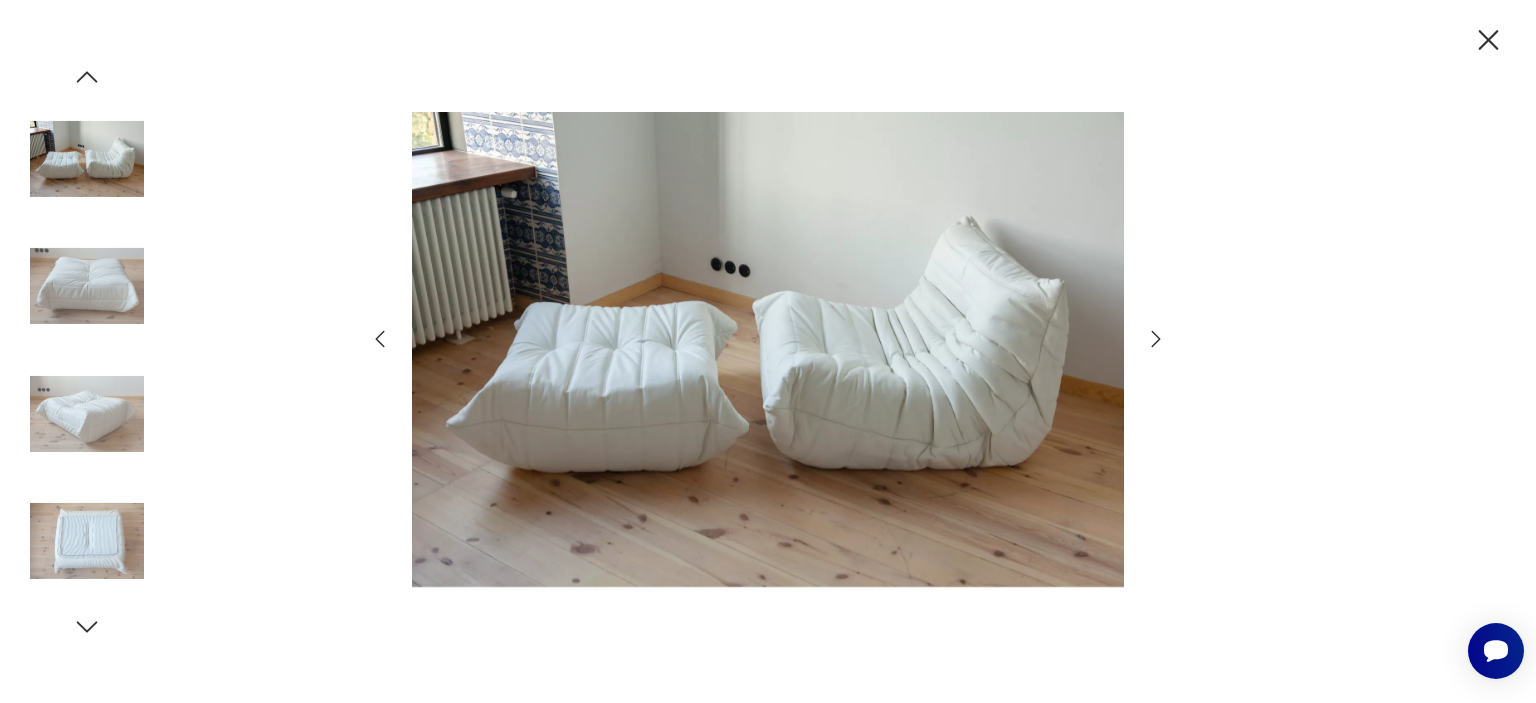 click 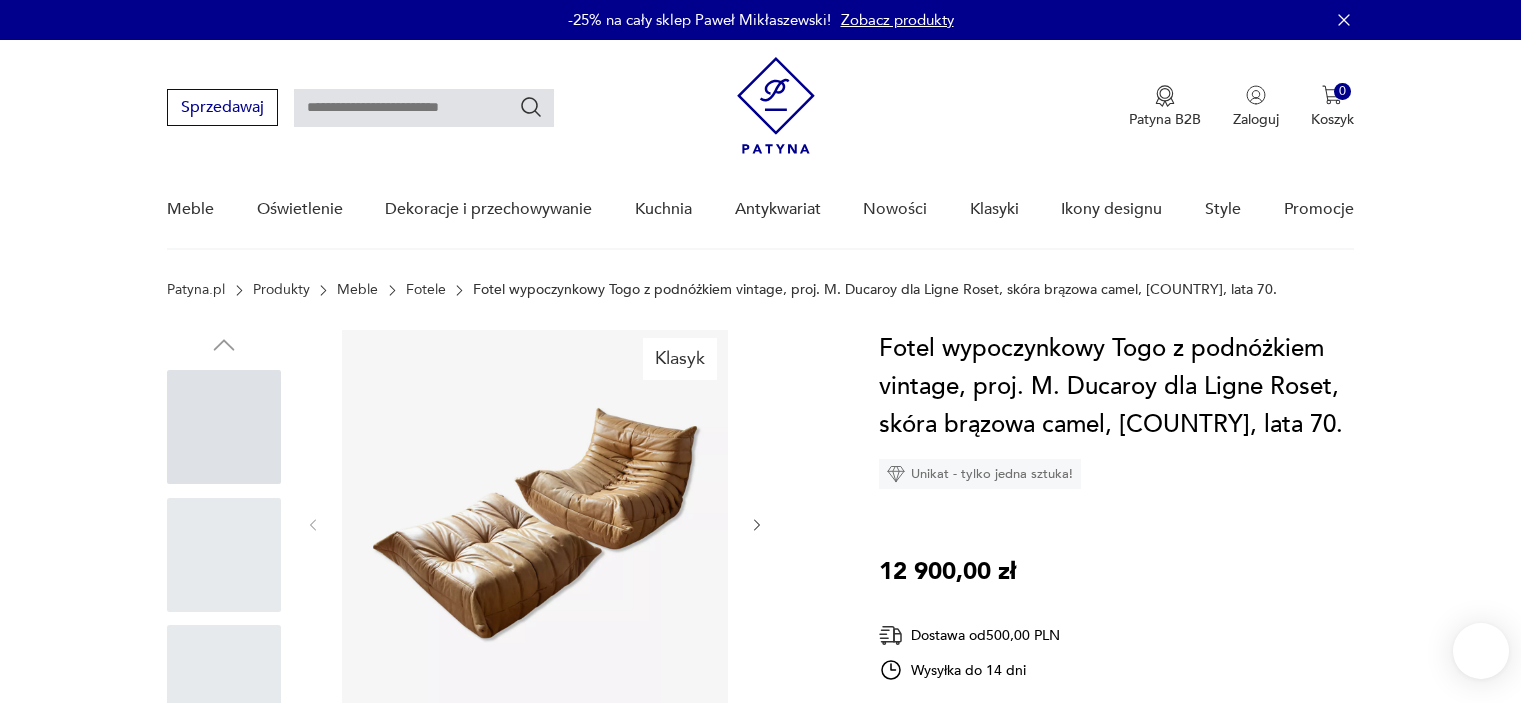 scroll, scrollTop: 0, scrollLeft: 0, axis: both 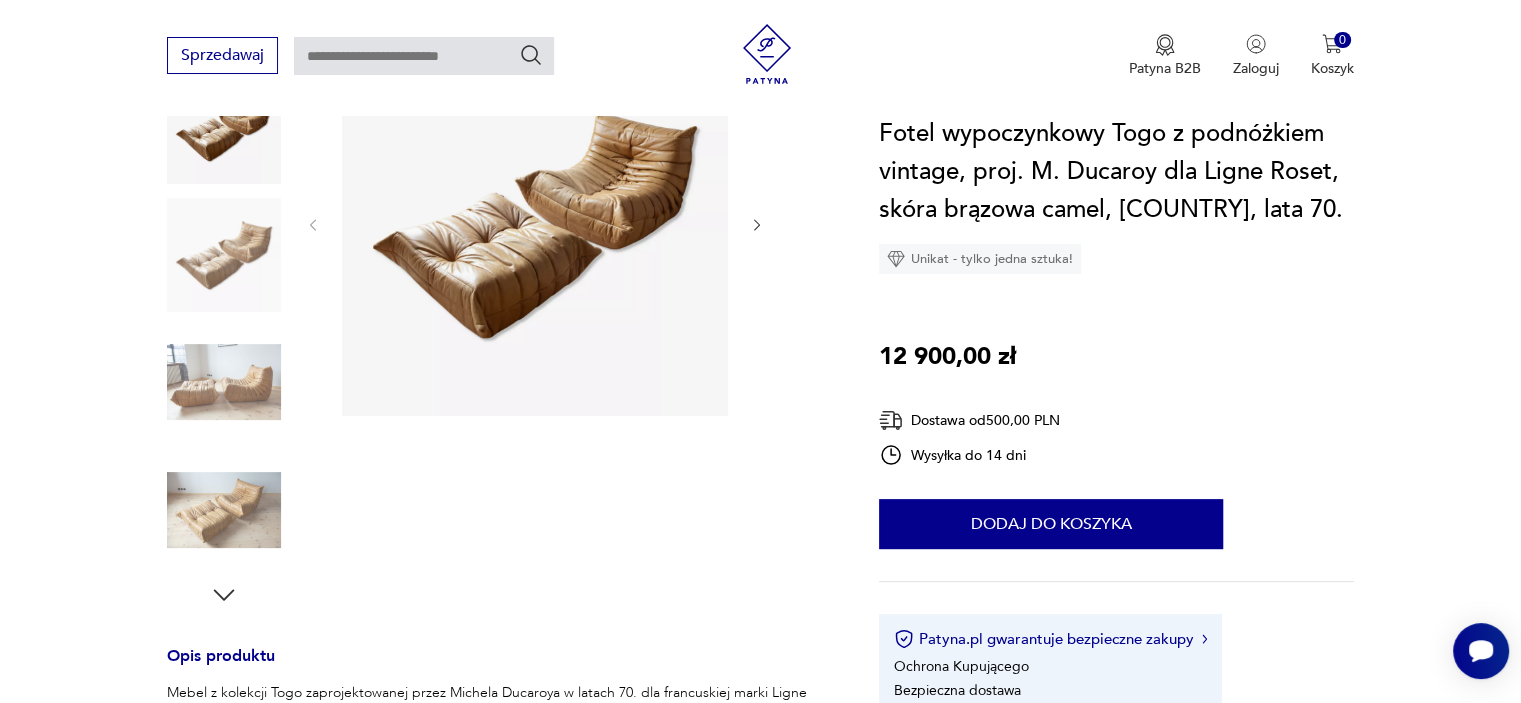 click at bounding box center (224, 382) 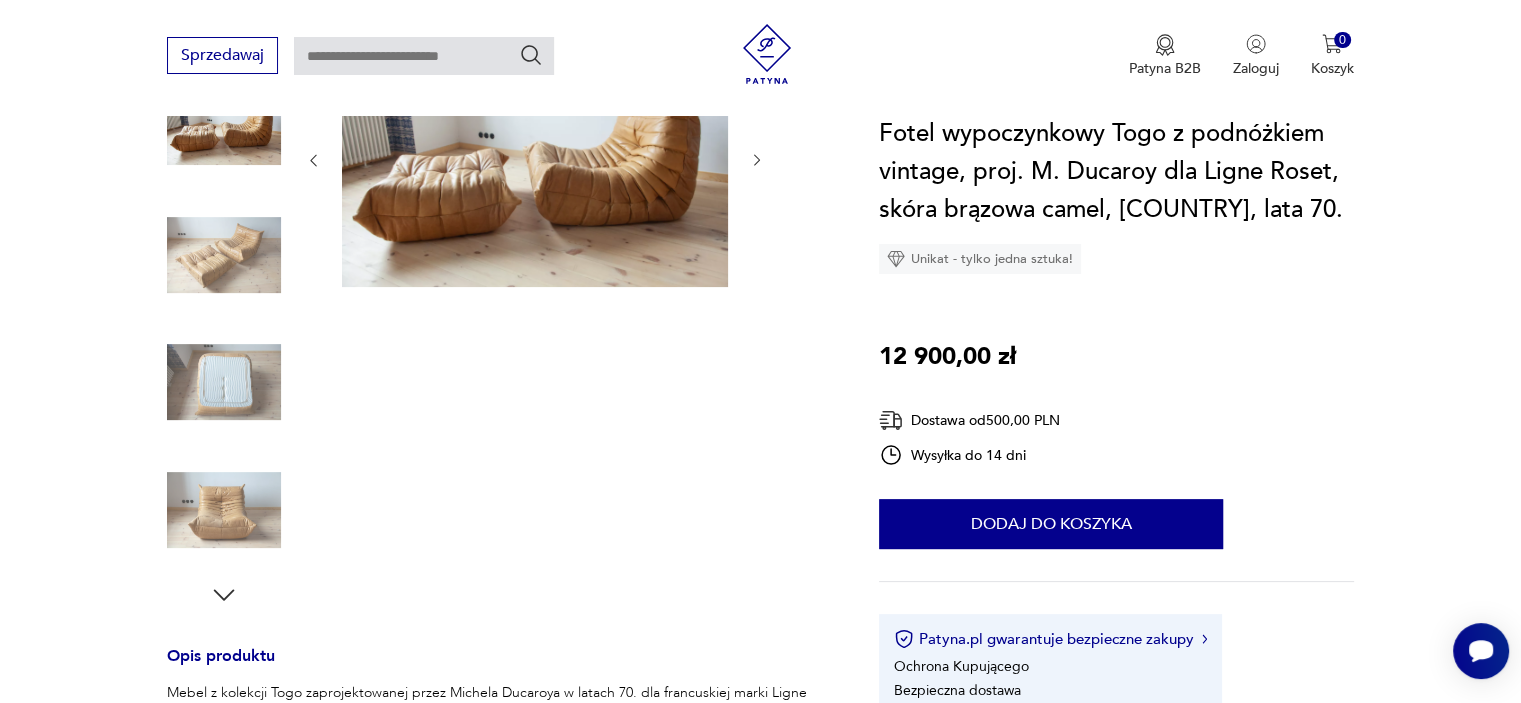 click at bounding box center [224, 510] 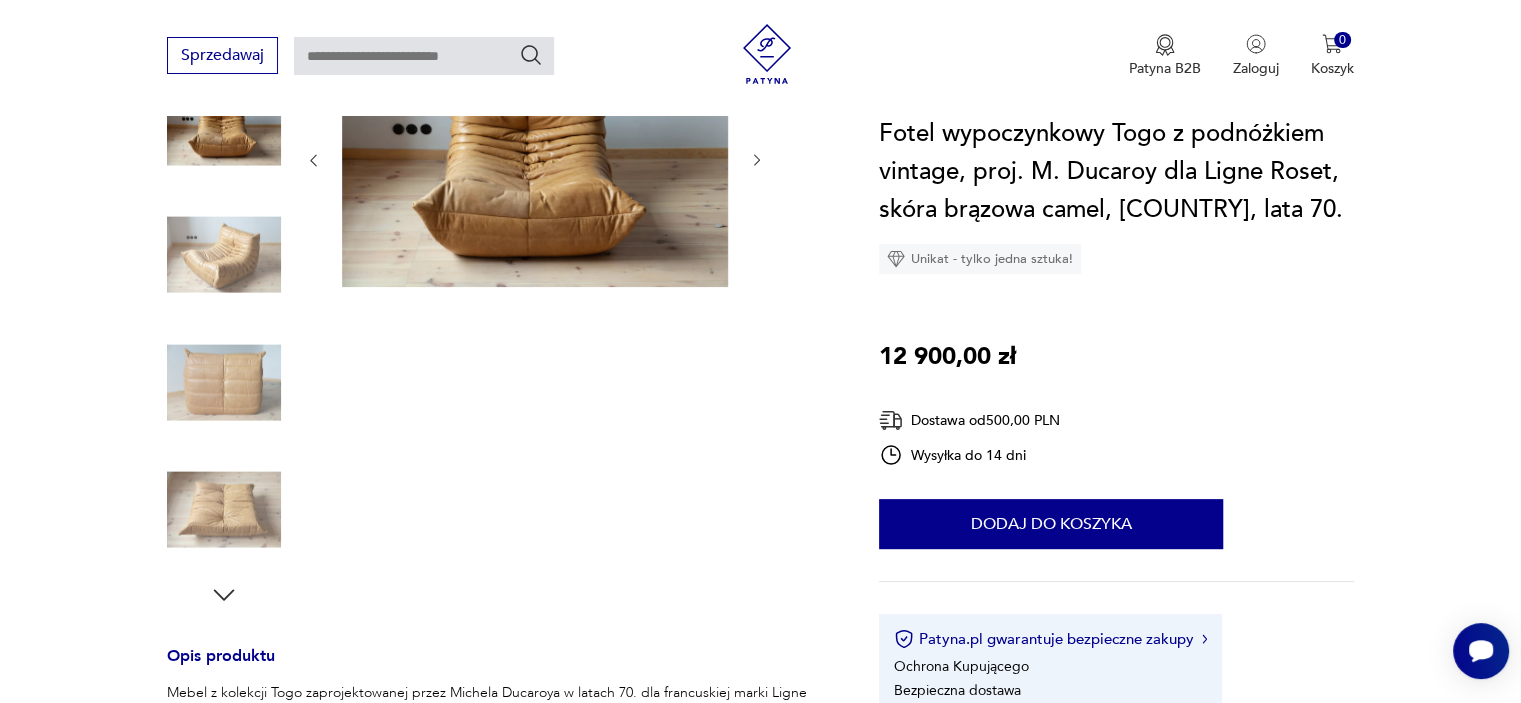 click at bounding box center (535, 158) 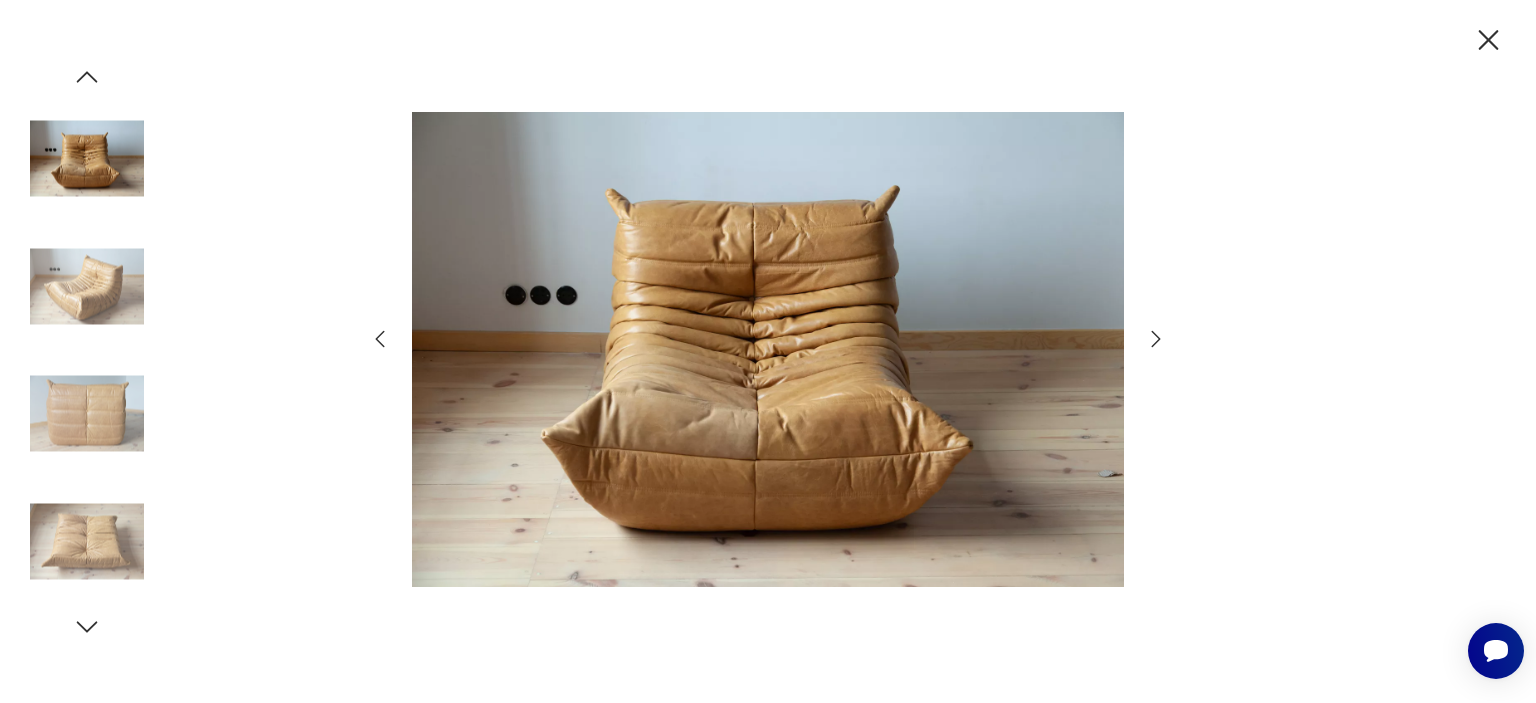 click at bounding box center (768, 349) 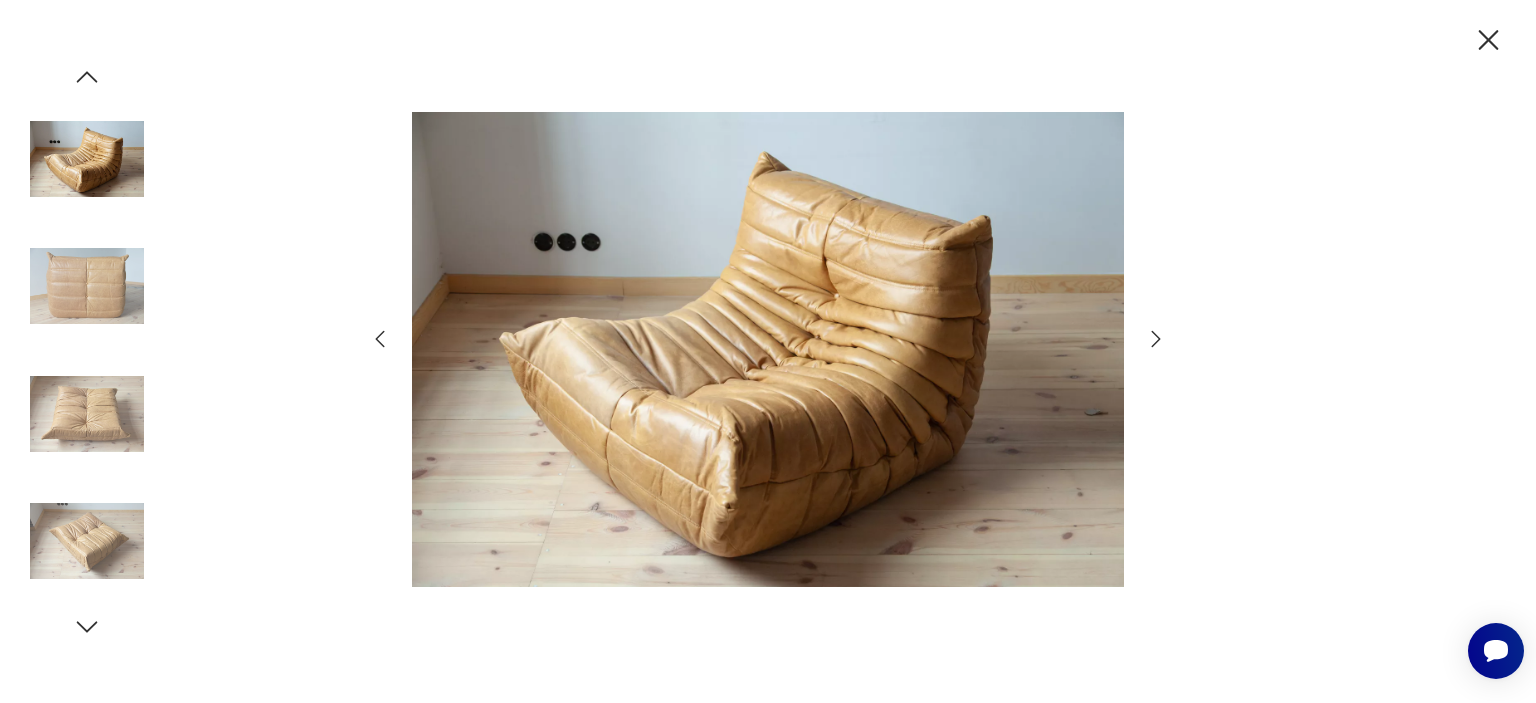 click 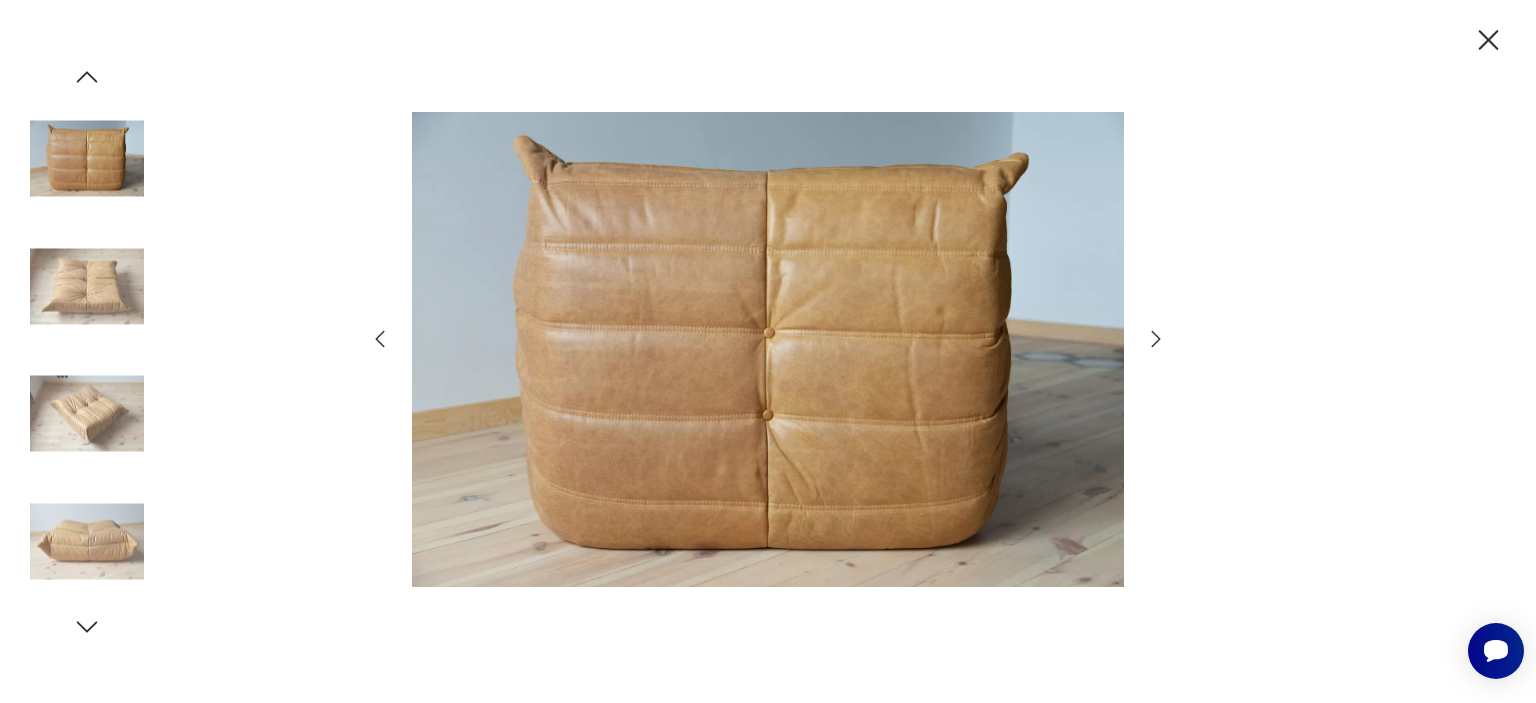 click 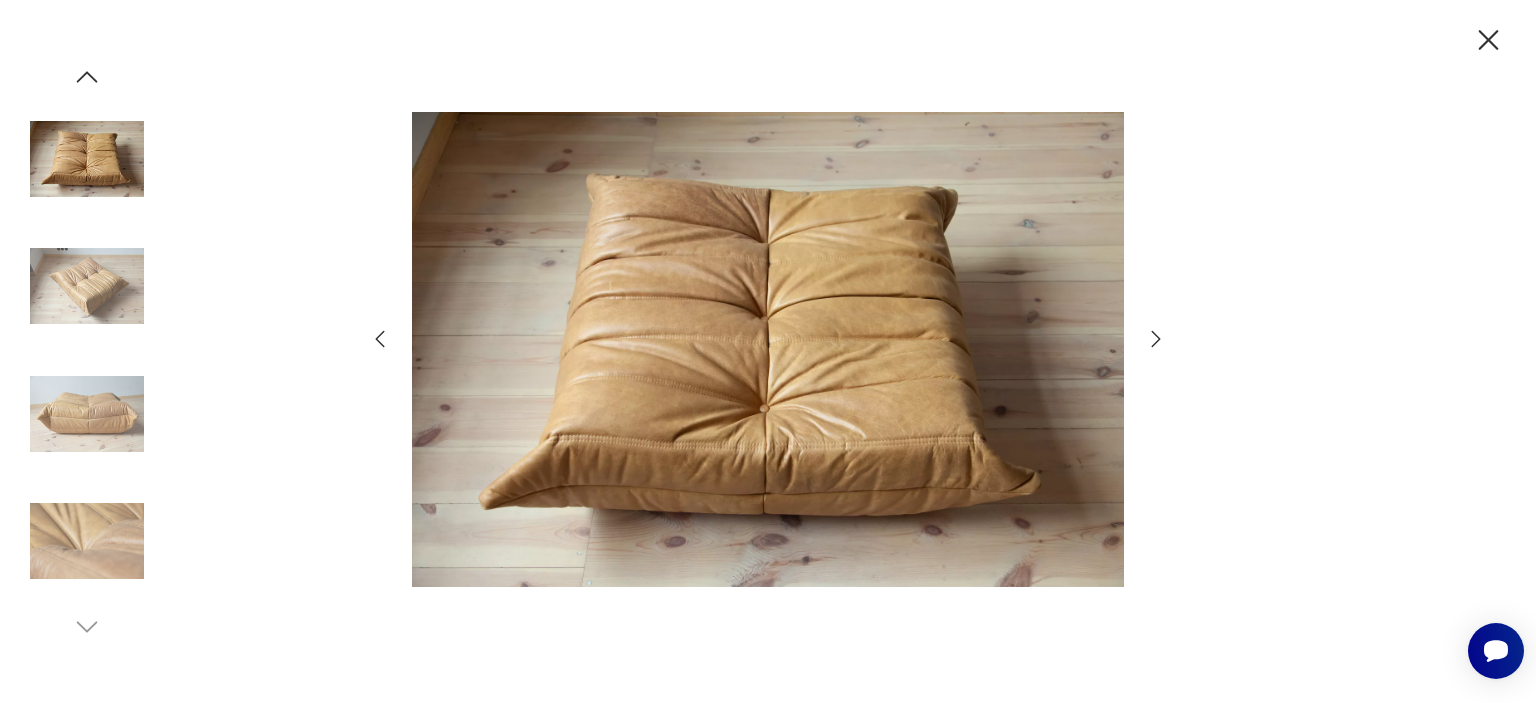 click 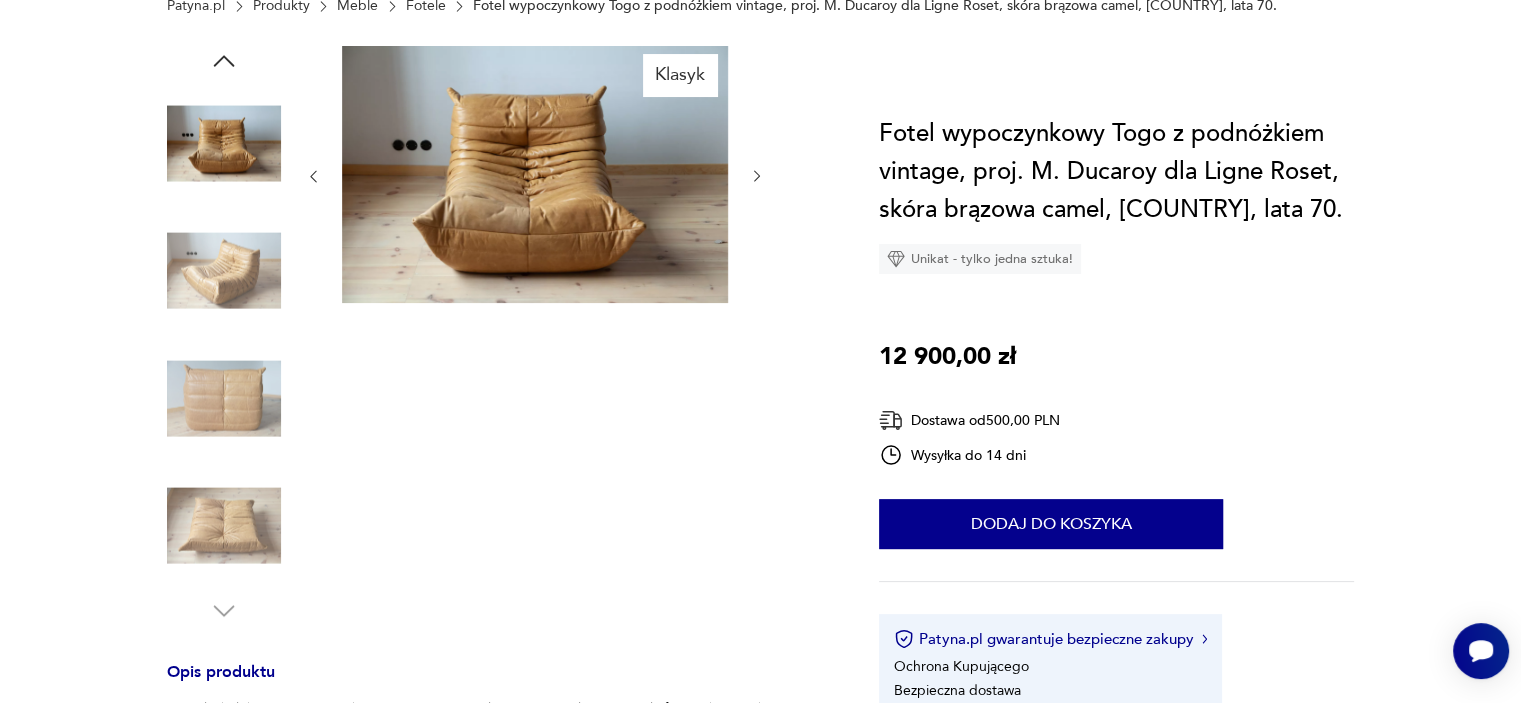 scroll, scrollTop: 0, scrollLeft: 0, axis: both 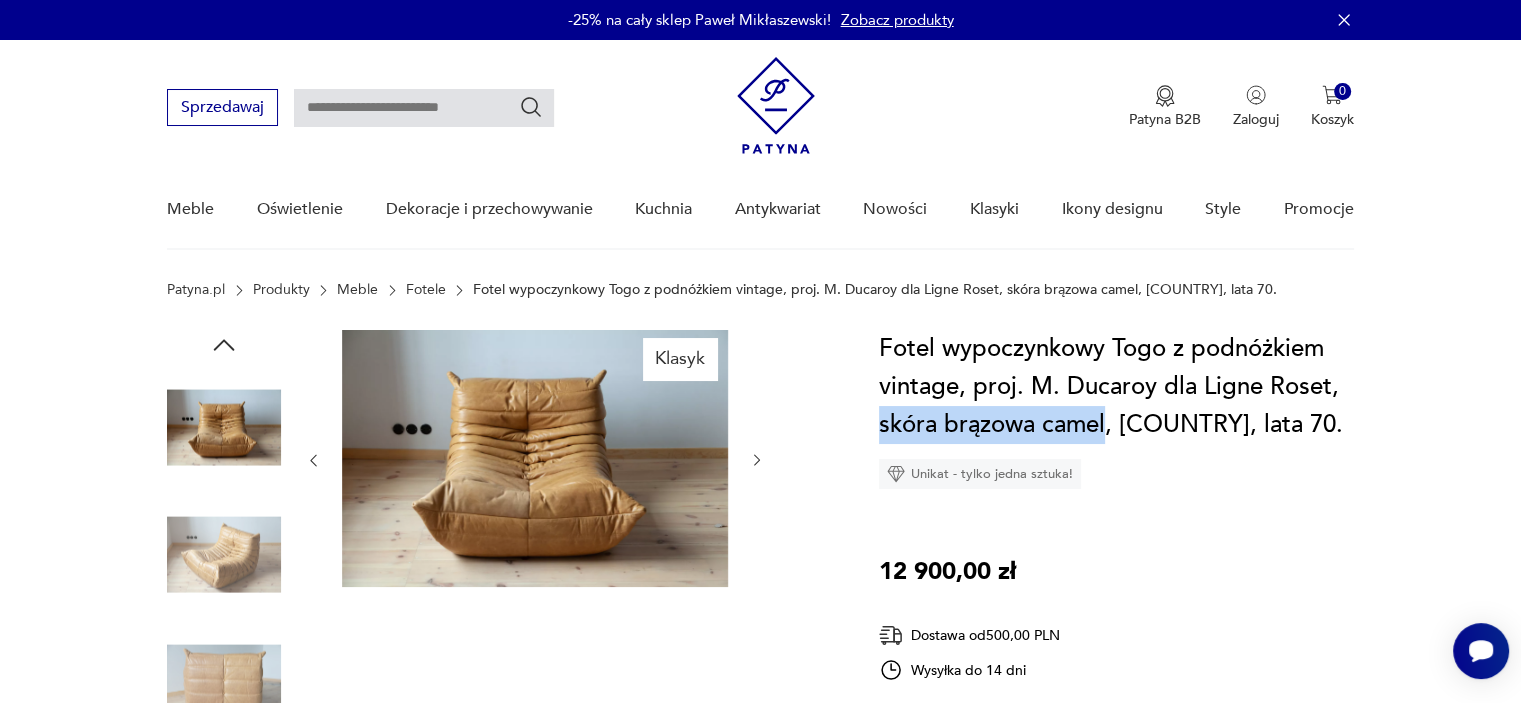 drag, startPoint x: 877, startPoint y: 429, endPoint x: 1108, endPoint y: 427, distance: 231.00865 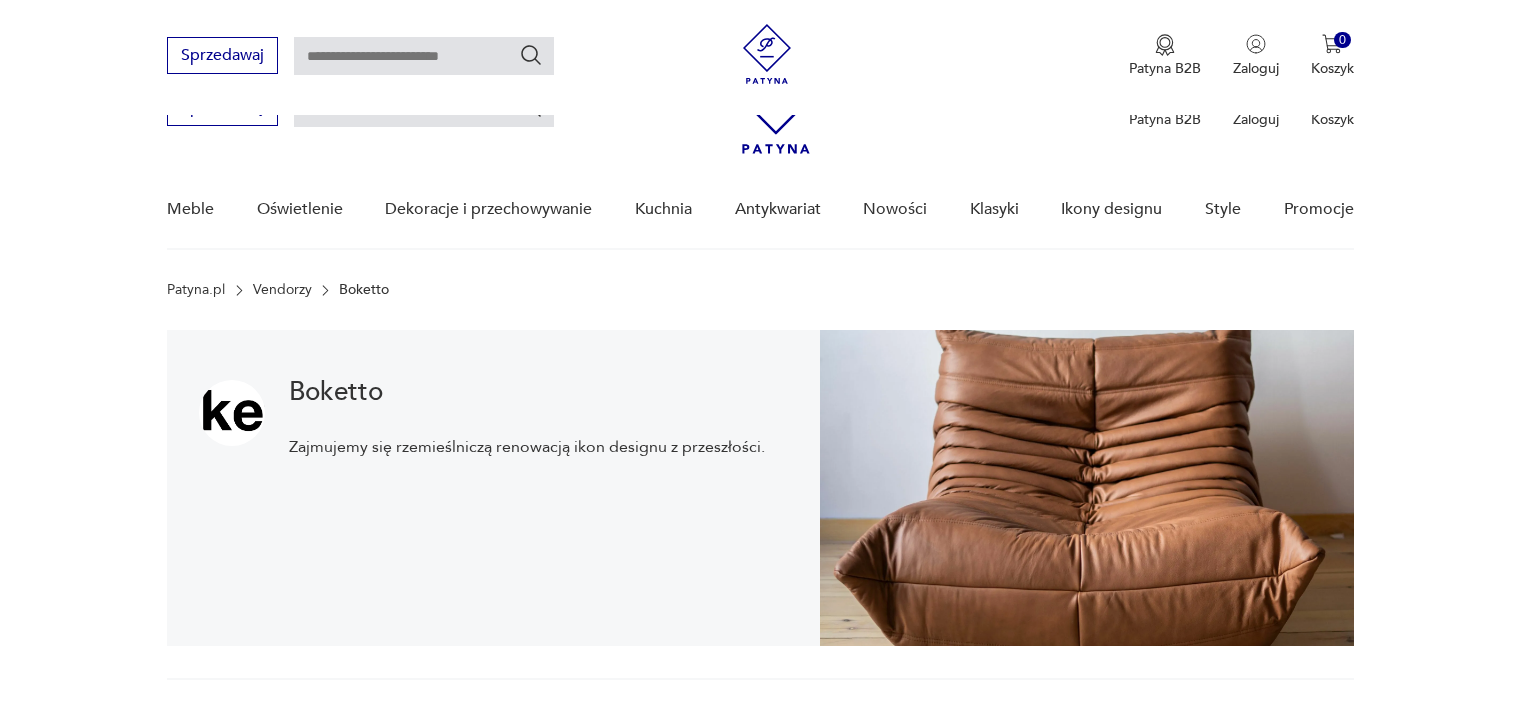 scroll, scrollTop: 407, scrollLeft: 0, axis: vertical 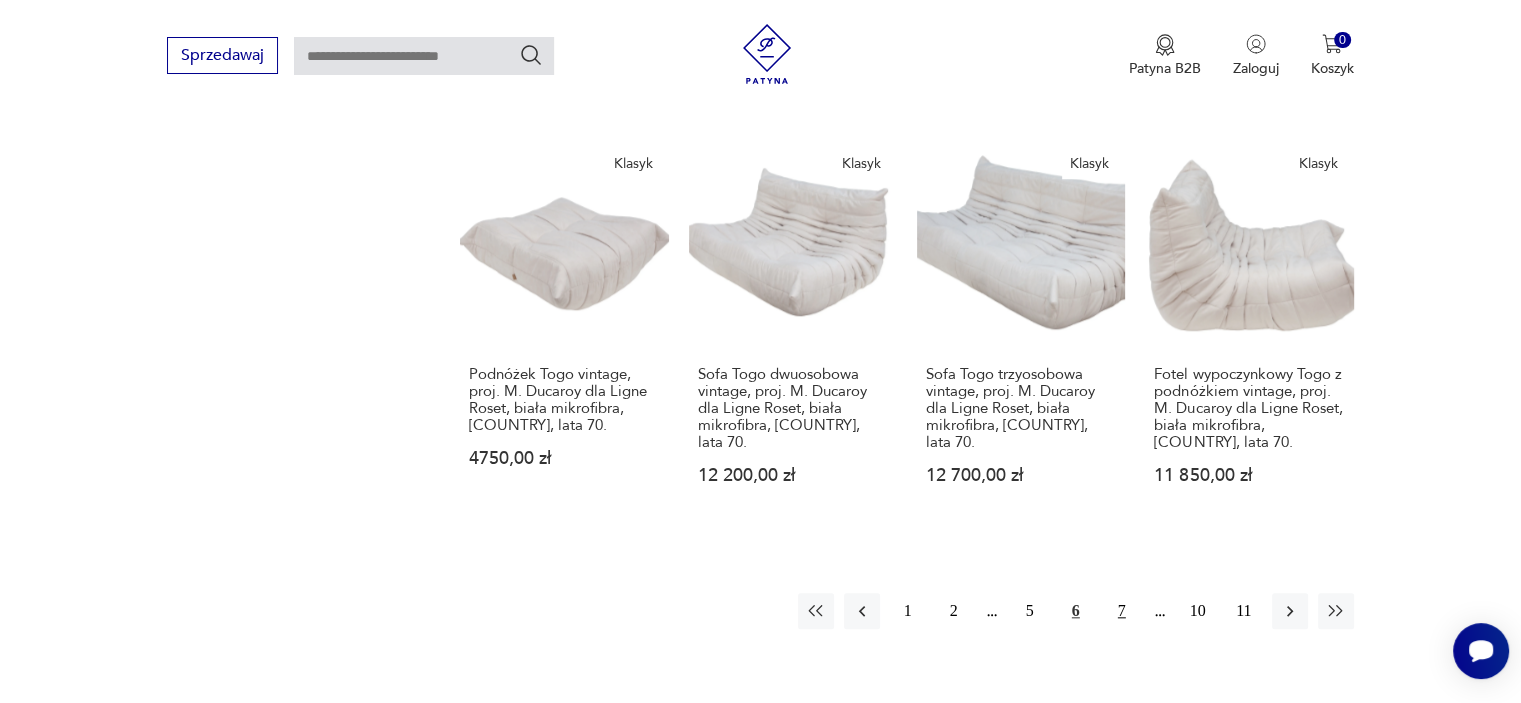 click on "7" at bounding box center (1122, 611) 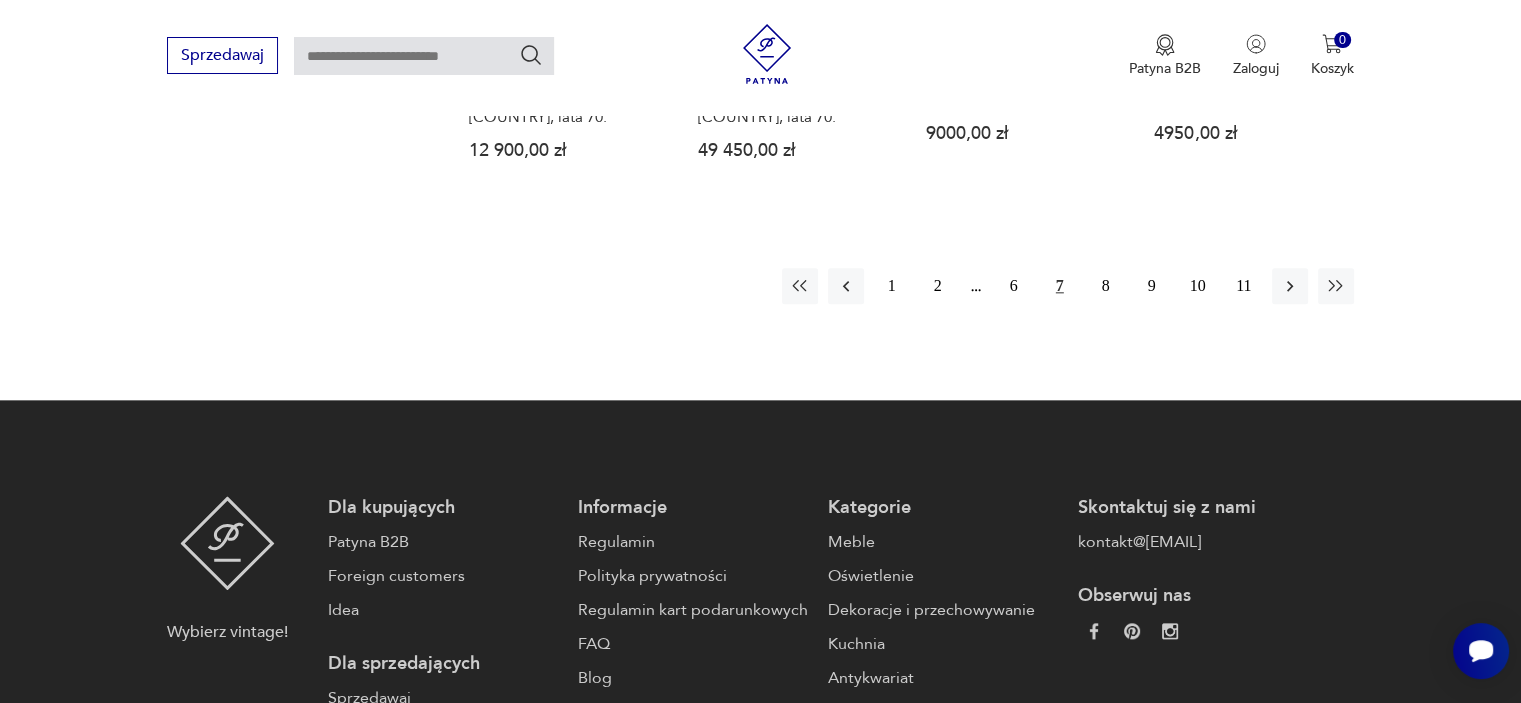scroll, scrollTop: 2212, scrollLeft: 0, axis: vertical 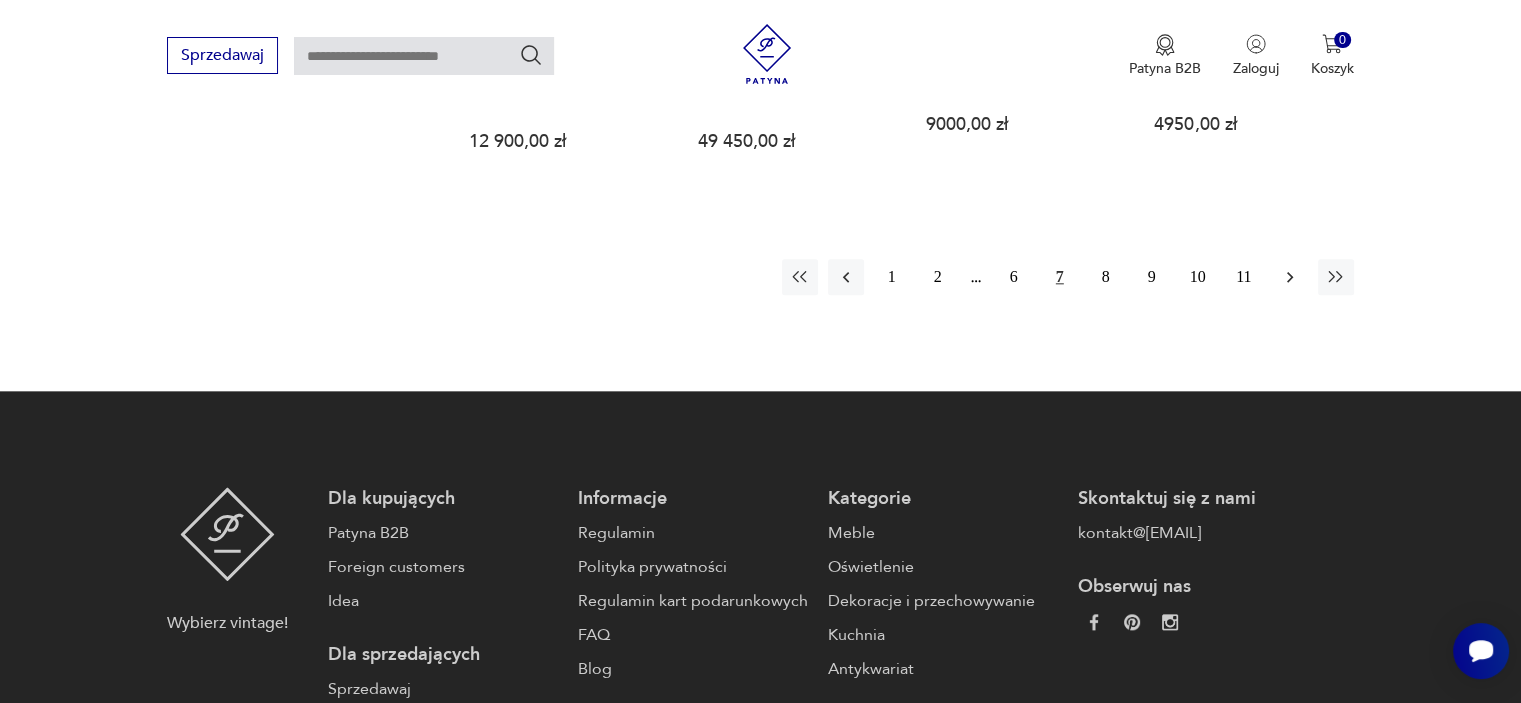 click 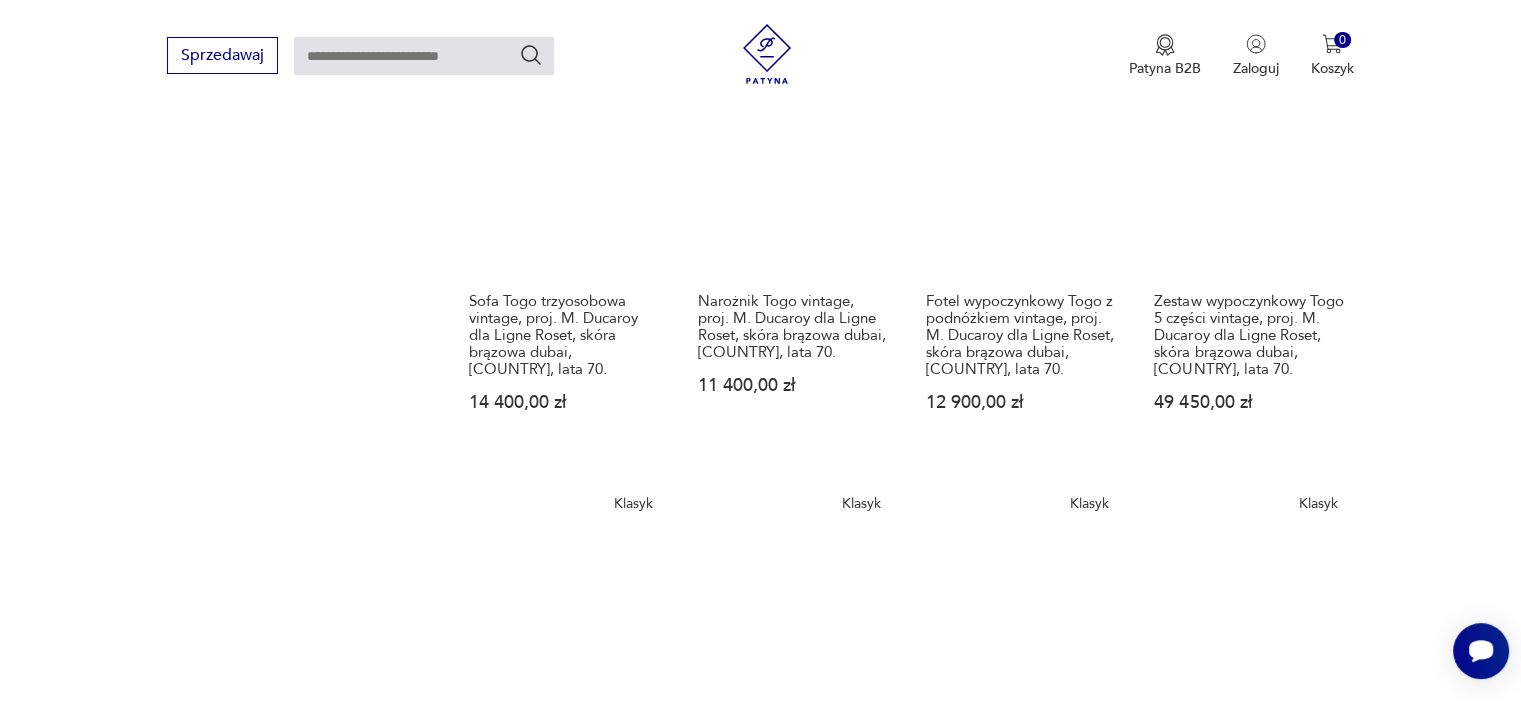 scroll, scrollTop: 1812, scrollLeft: 0, axis: vertical 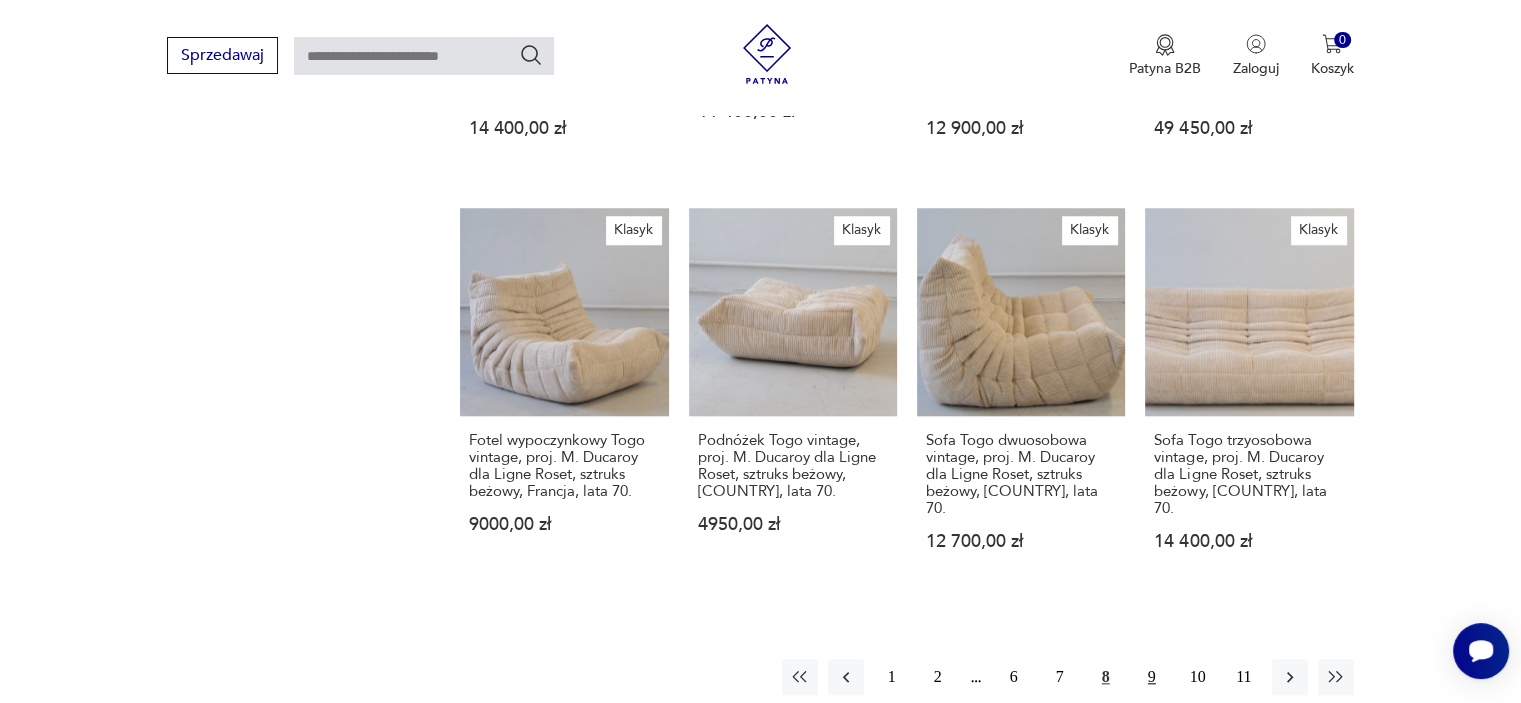 click on "9" at bounding box center [1152, 677] 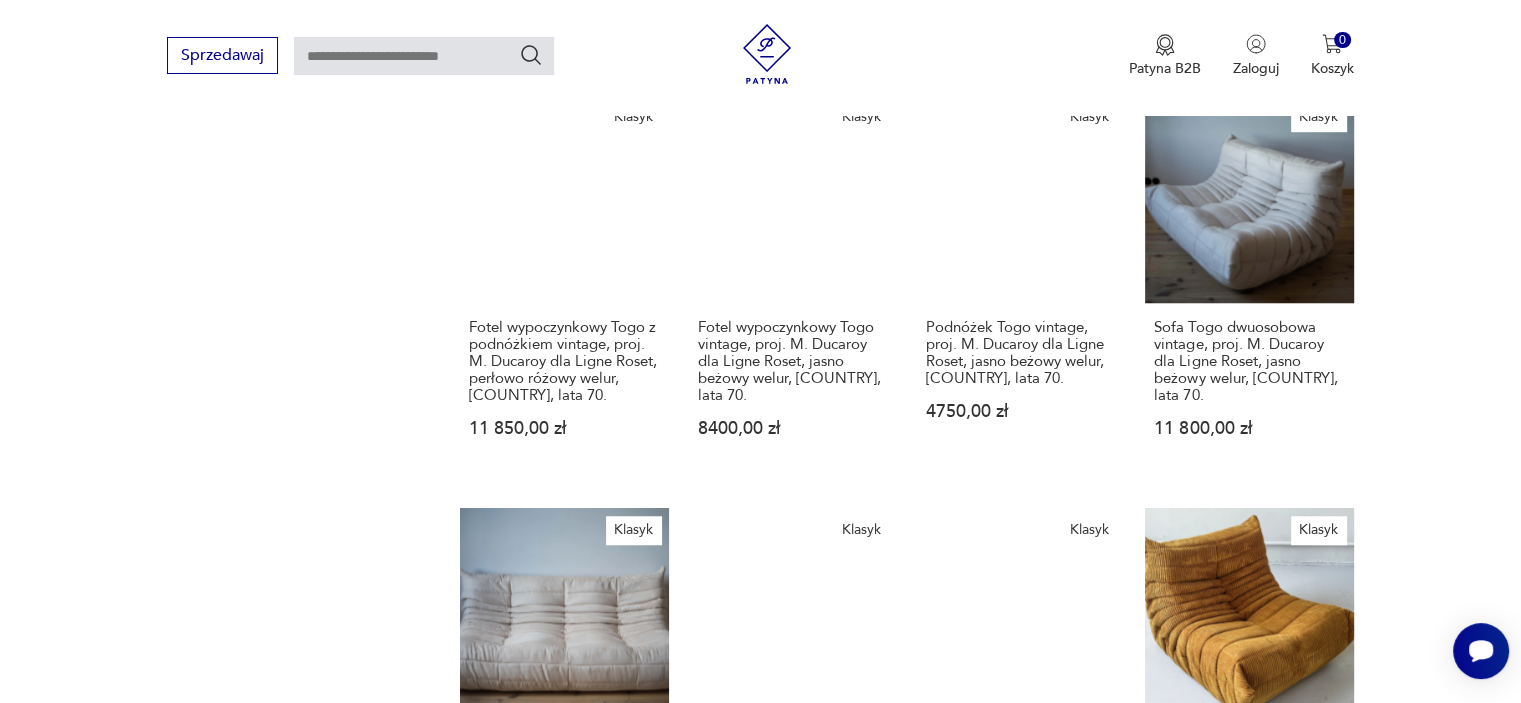 scroll, scrollTop: 1812, scrollLeft: 0, axis: vertical 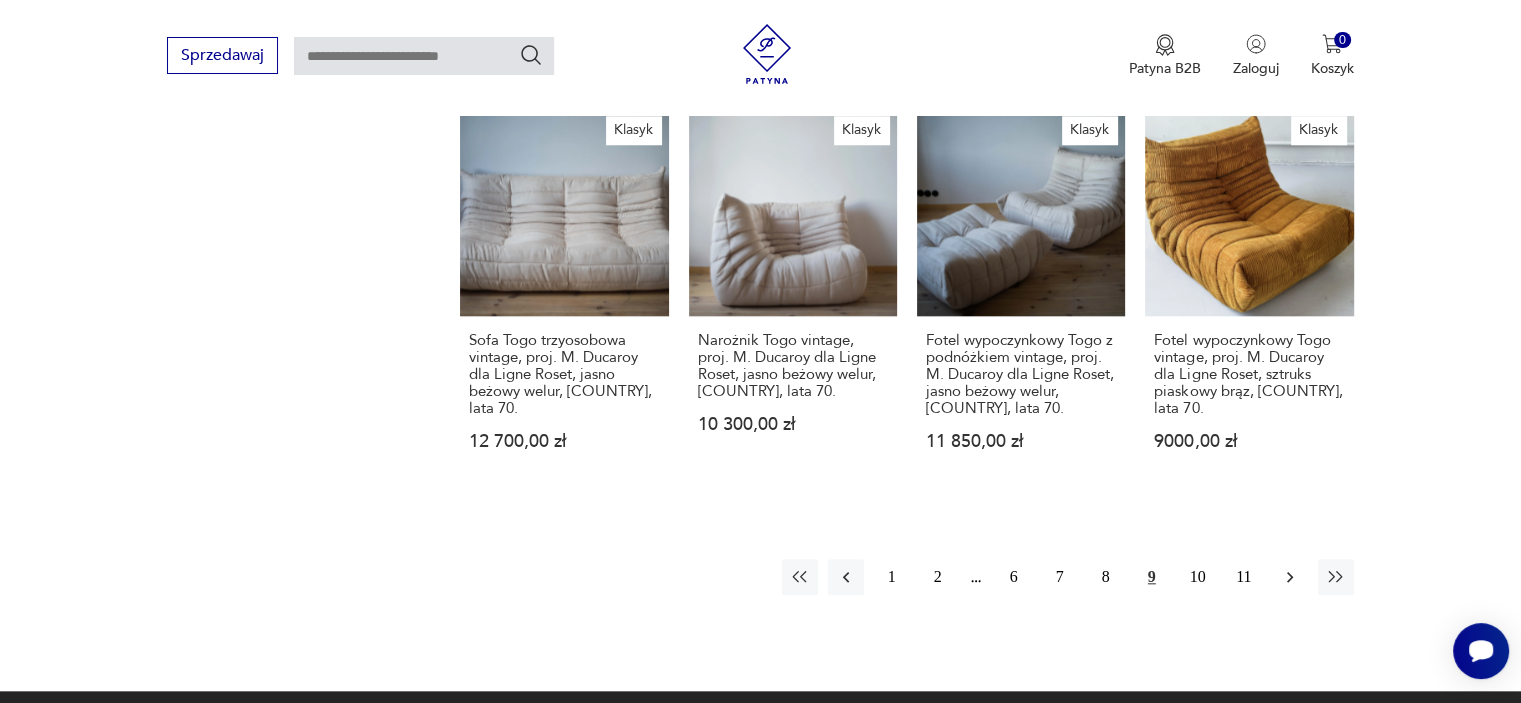 click 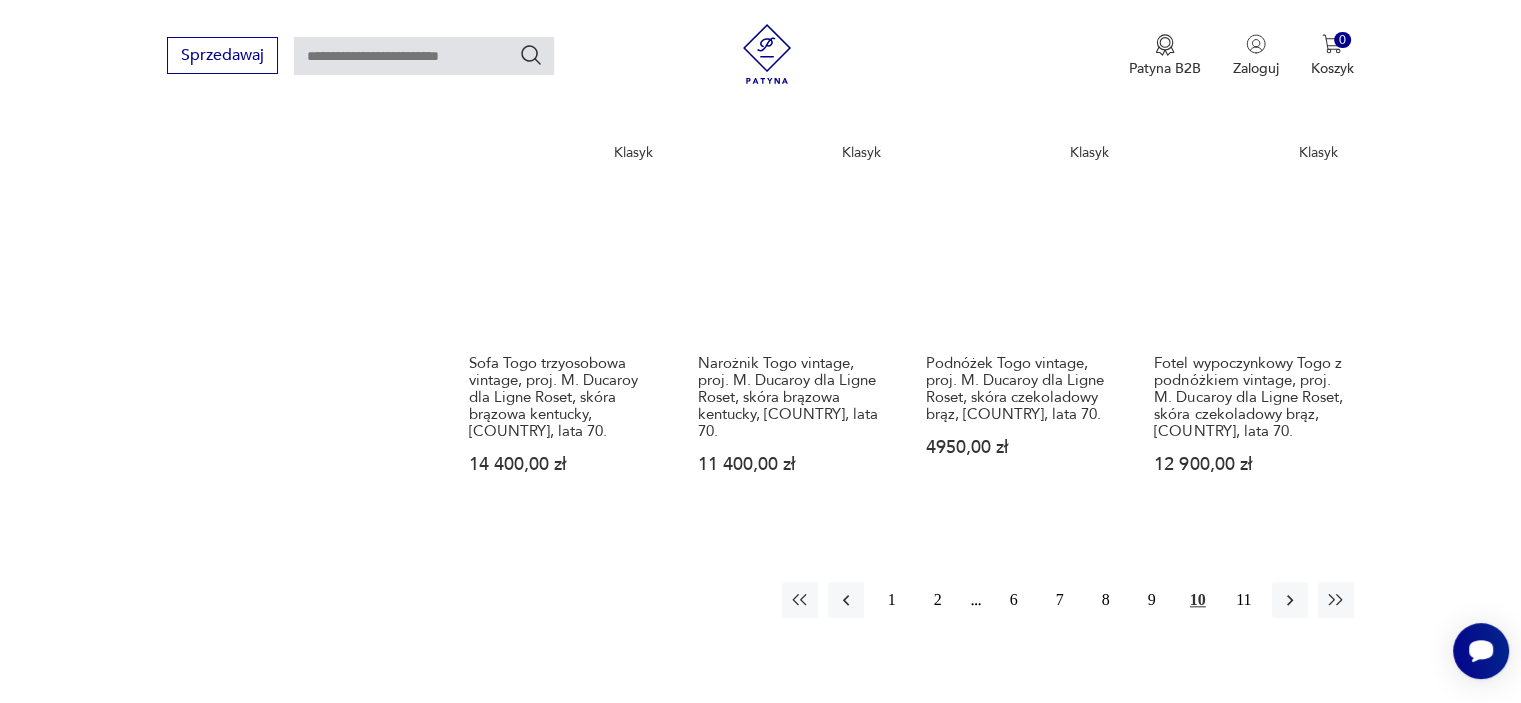 scroll, scrollTop: 1912, scrollLeft: 0, axis: vertical 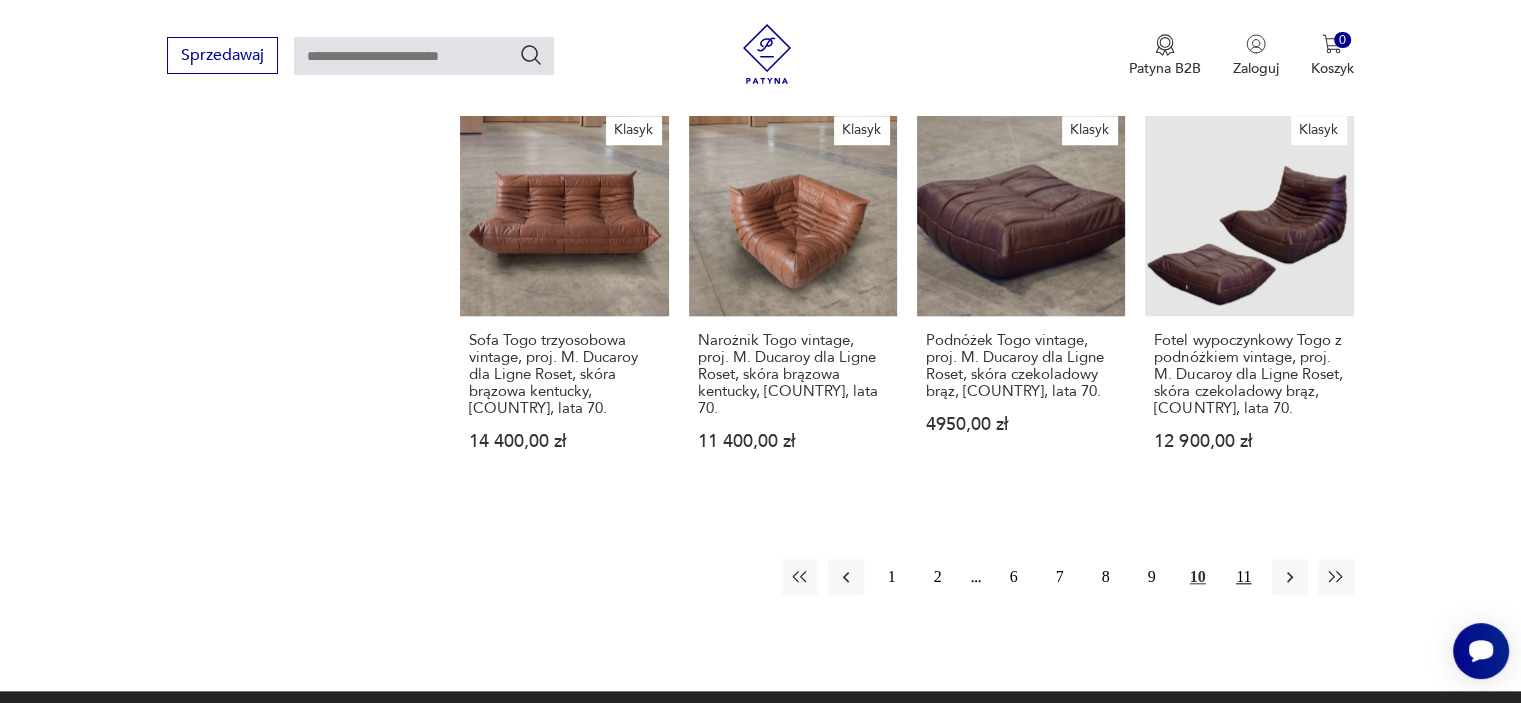 click on "11" at bounding box center (1244, 577) 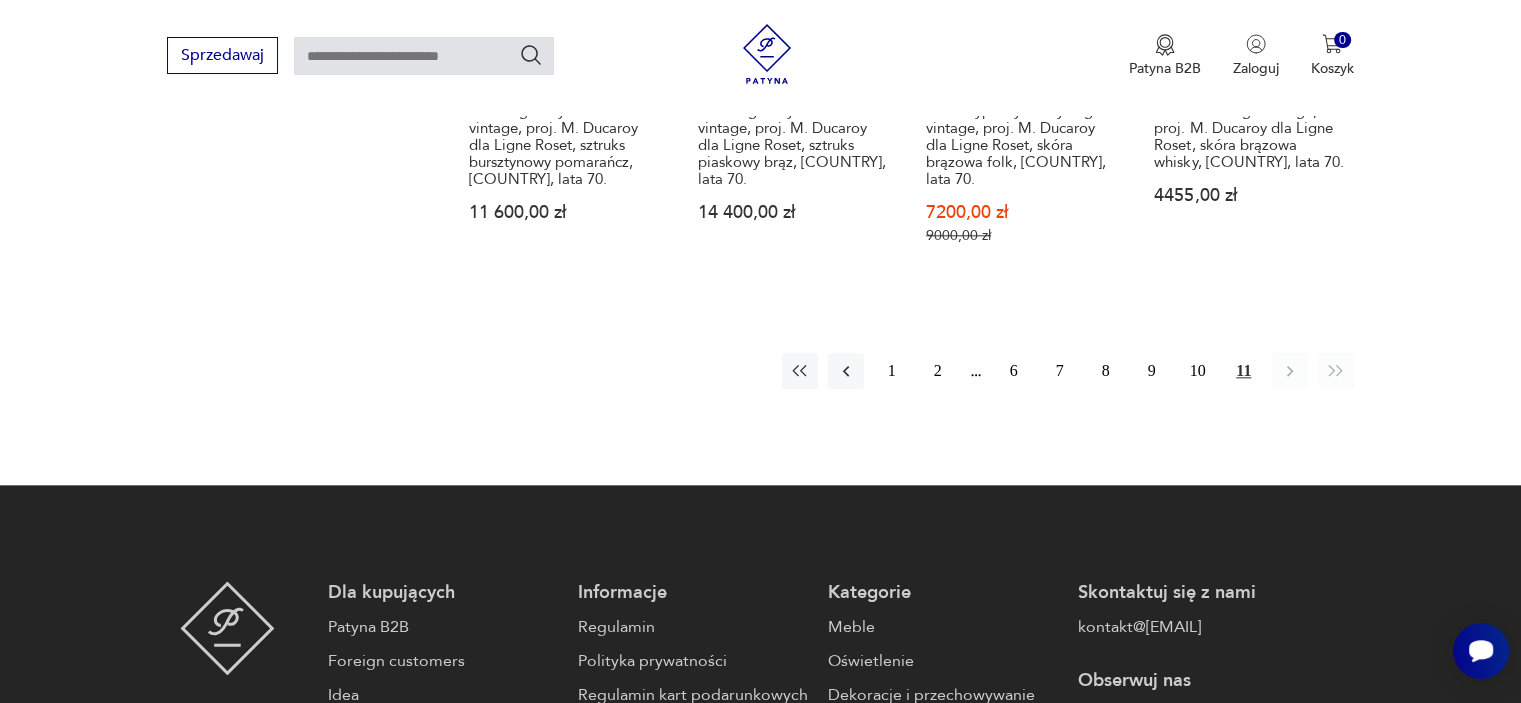 scroll, scrollTop: 2212, scrollLeft: 0, axis: vertical 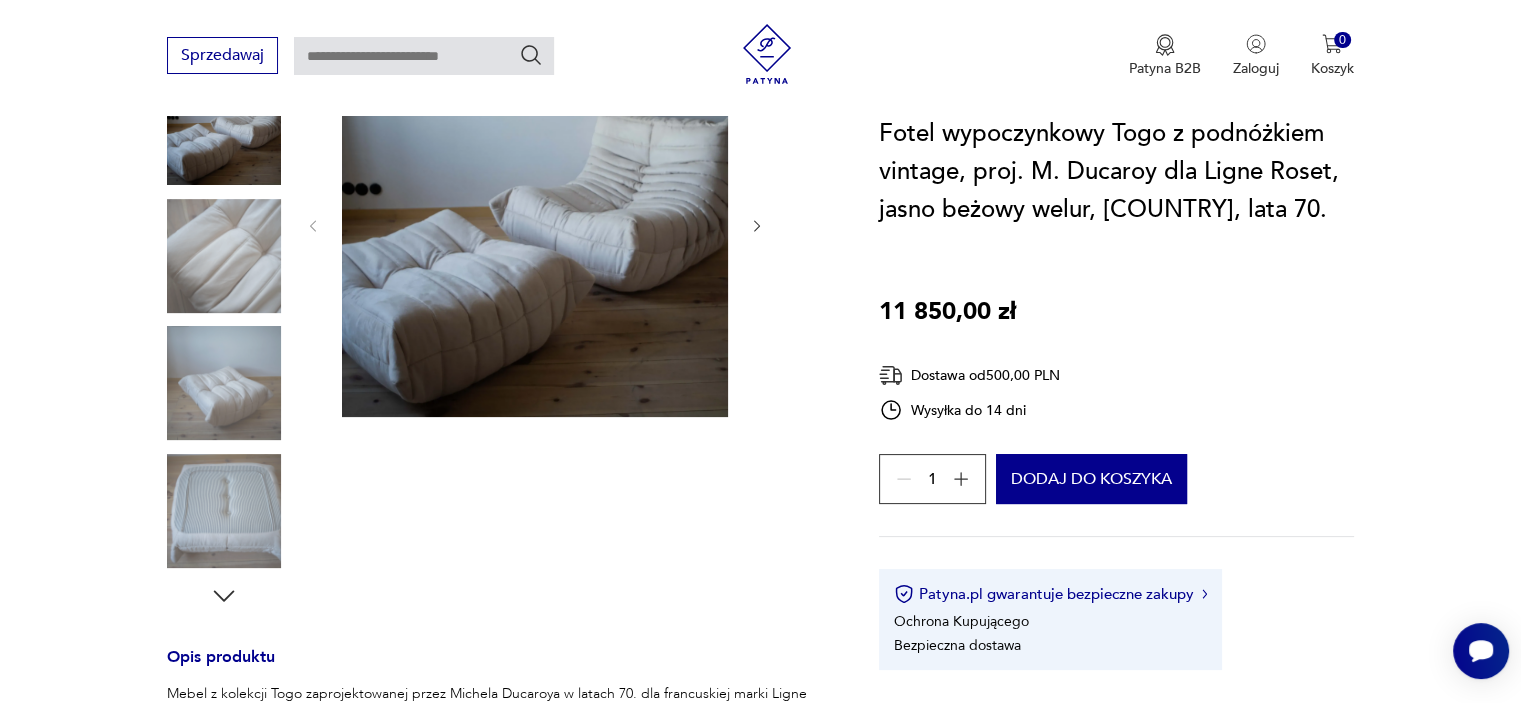 click at bounding box center (224, 256) 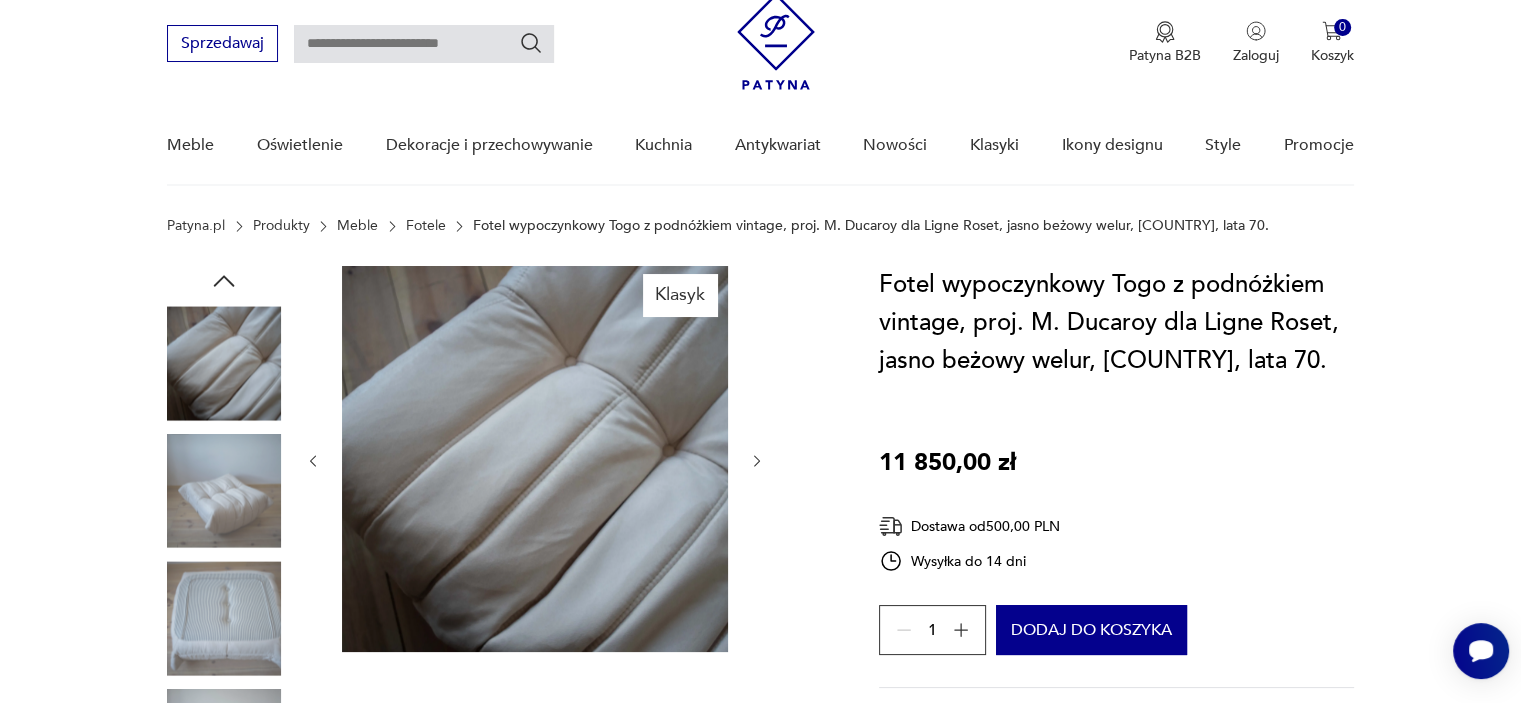 scroll, scrollTop: 0, scrollLeft: 0, axis: both 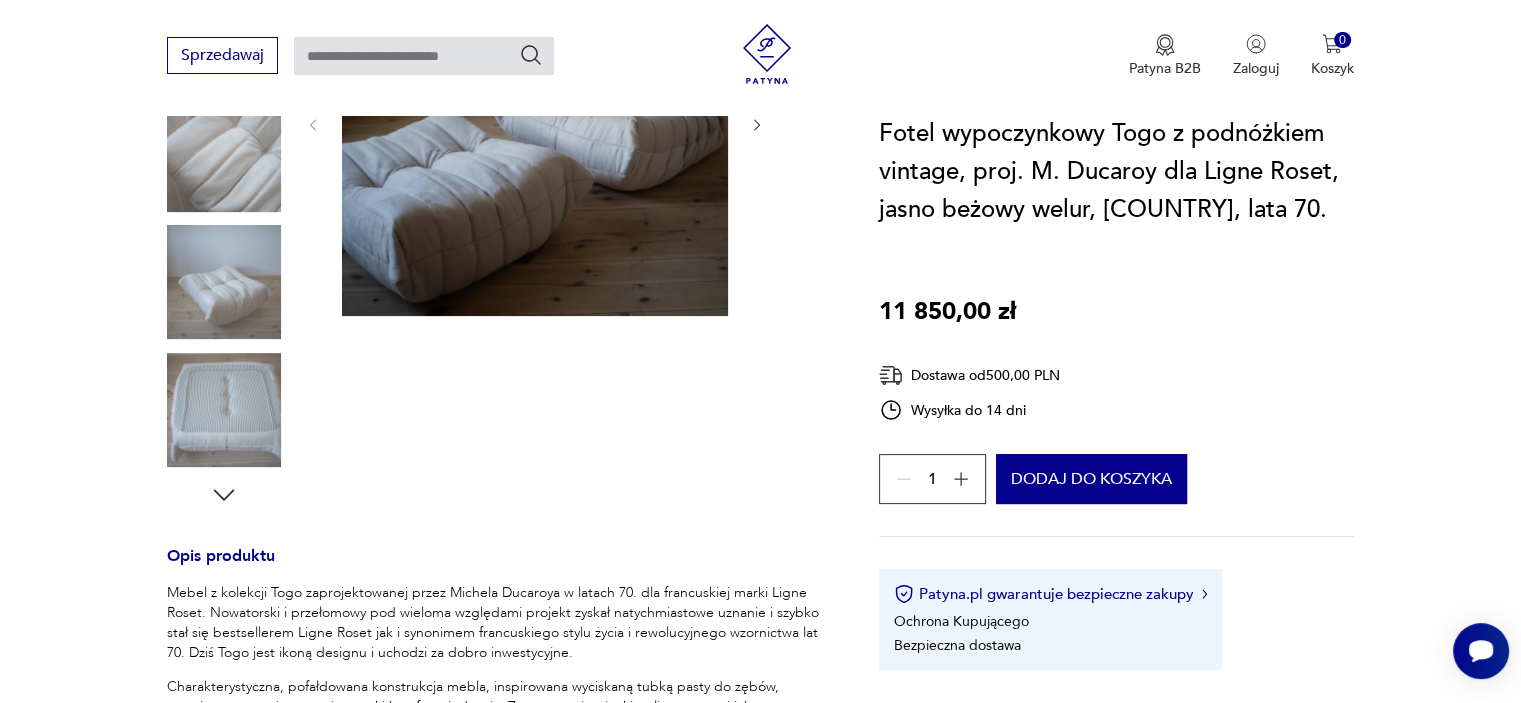 click at bounding box center (224, 282) 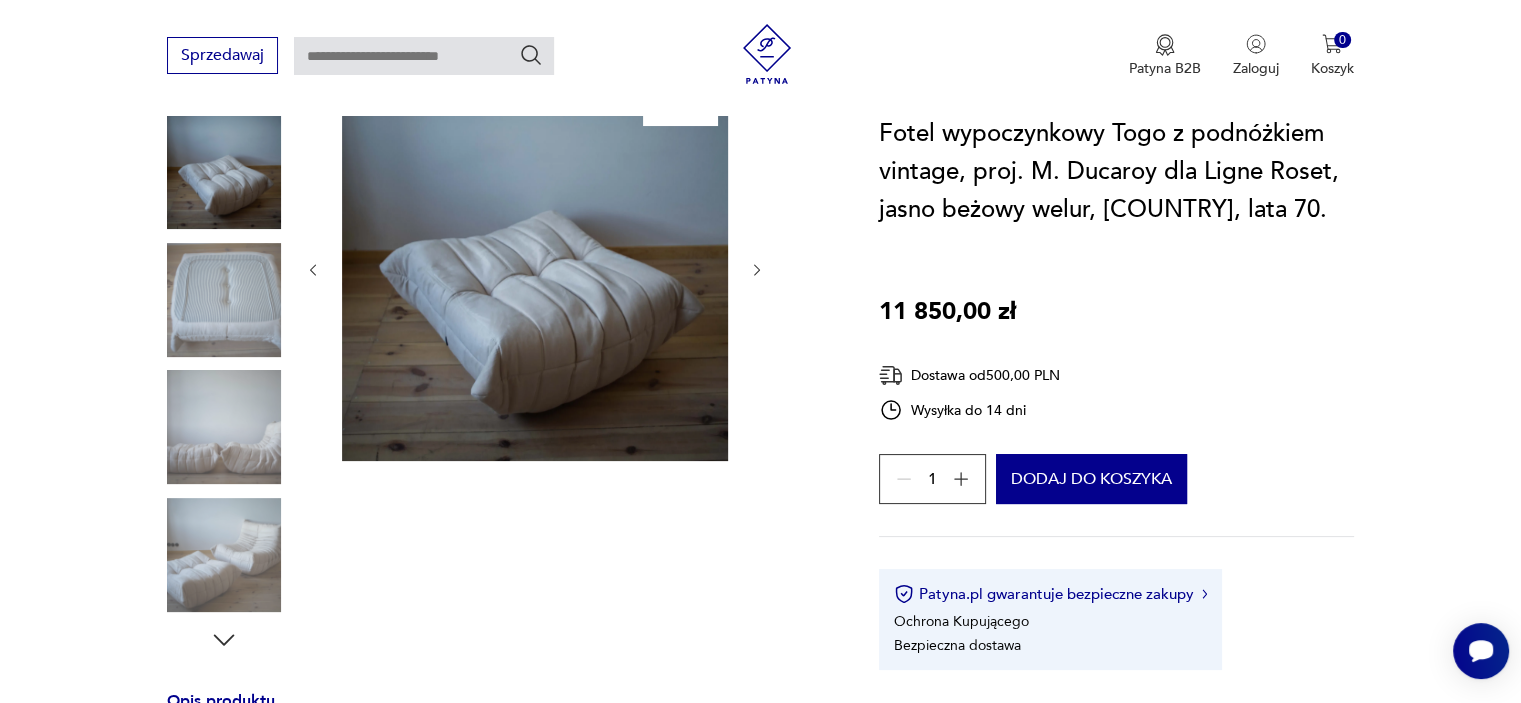 scroll, scrollTop: 200, scrollLeft: 0, axis: vertical 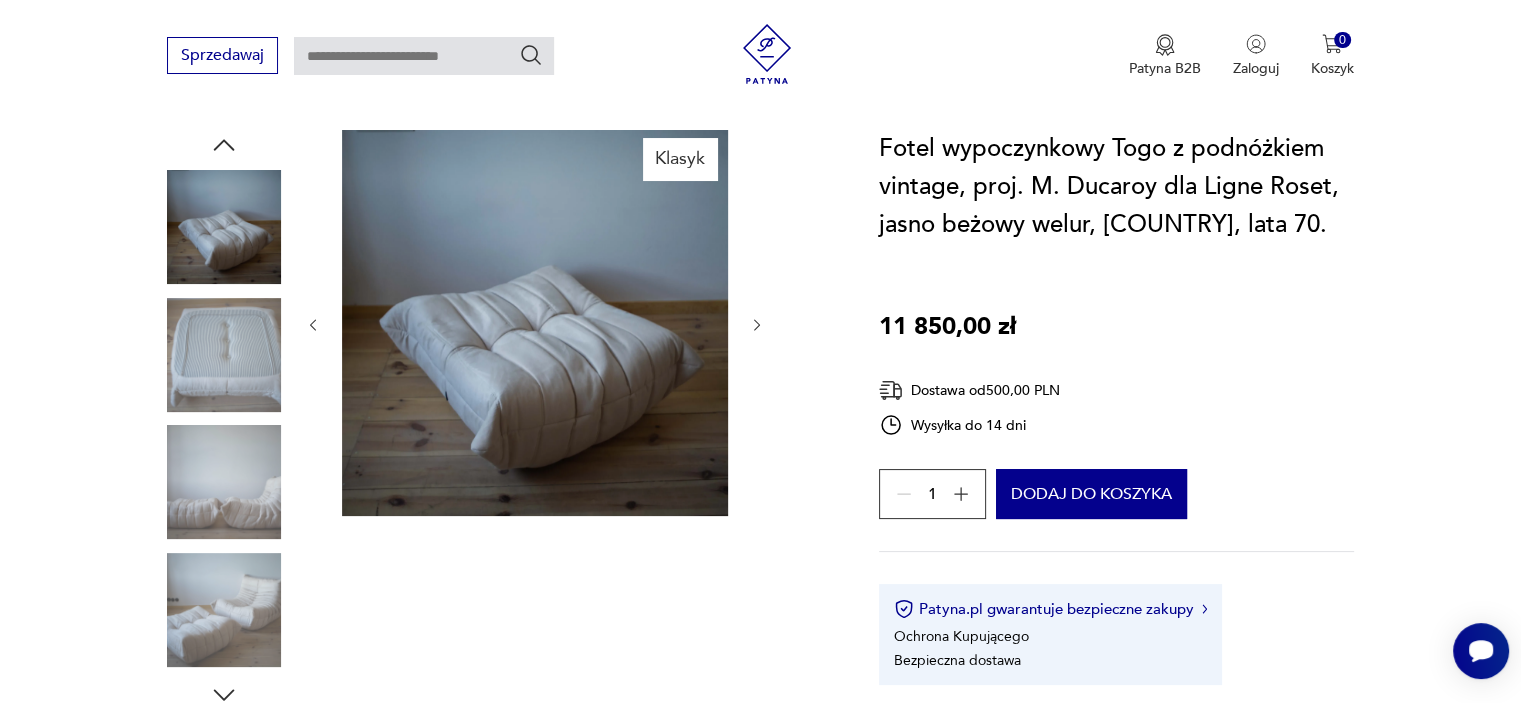 click at bounding box center [535, 323] 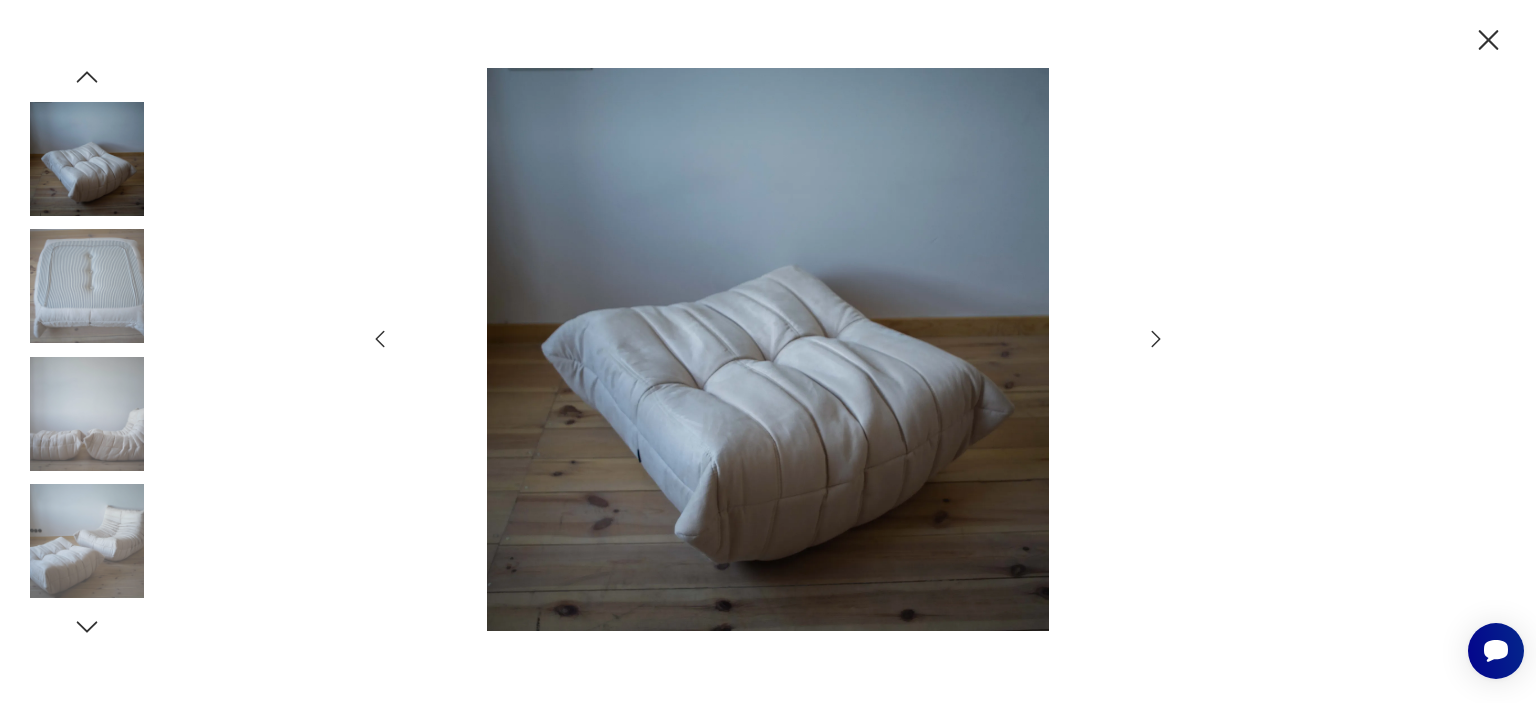 click at bounding box center (768, 349) 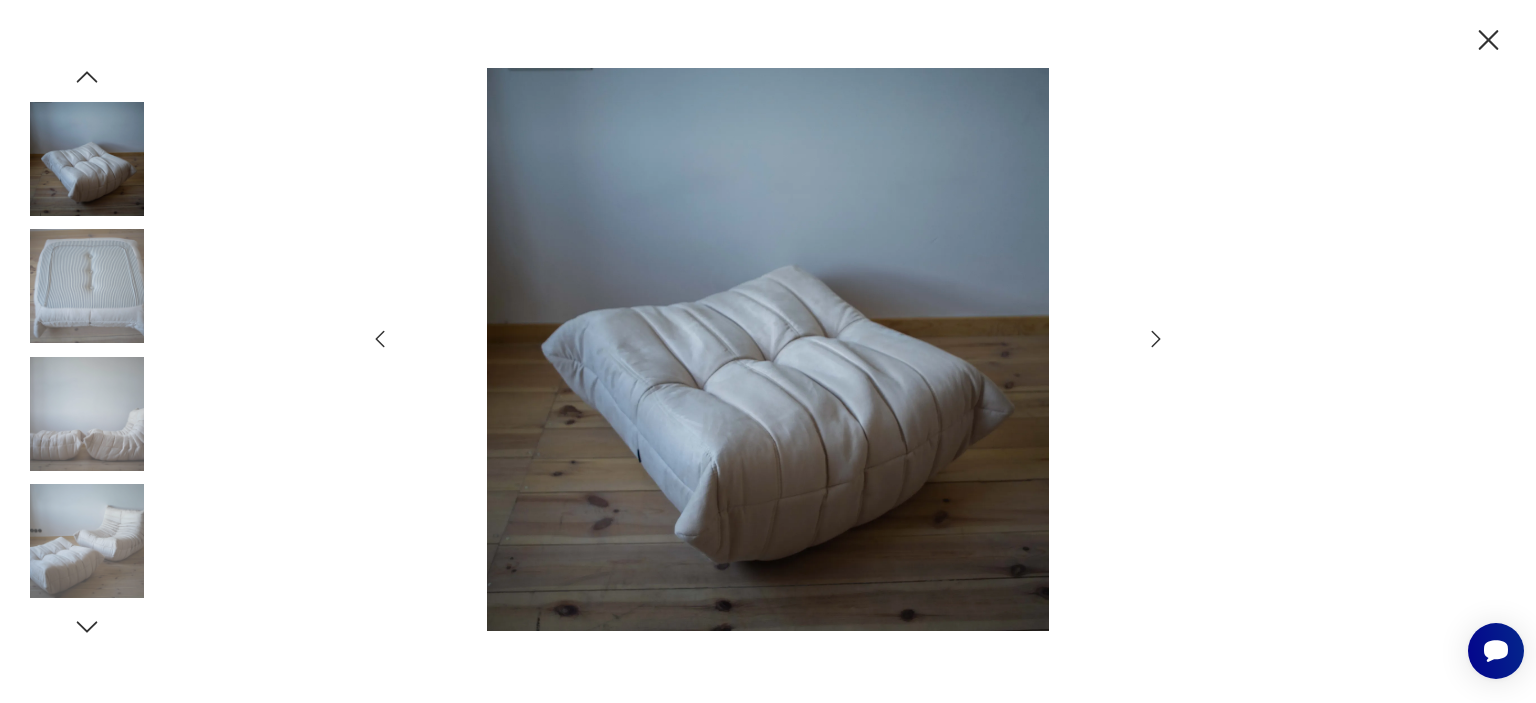 click 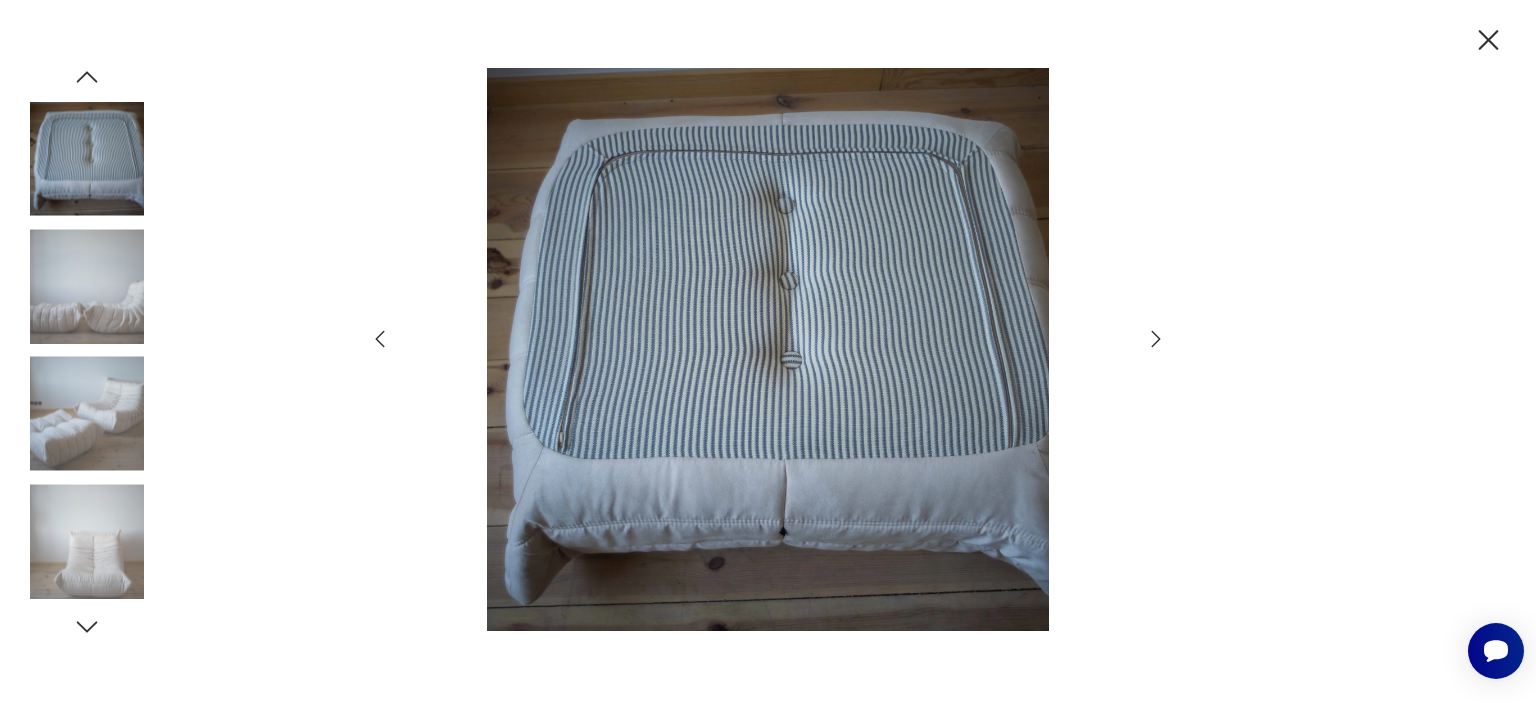 click 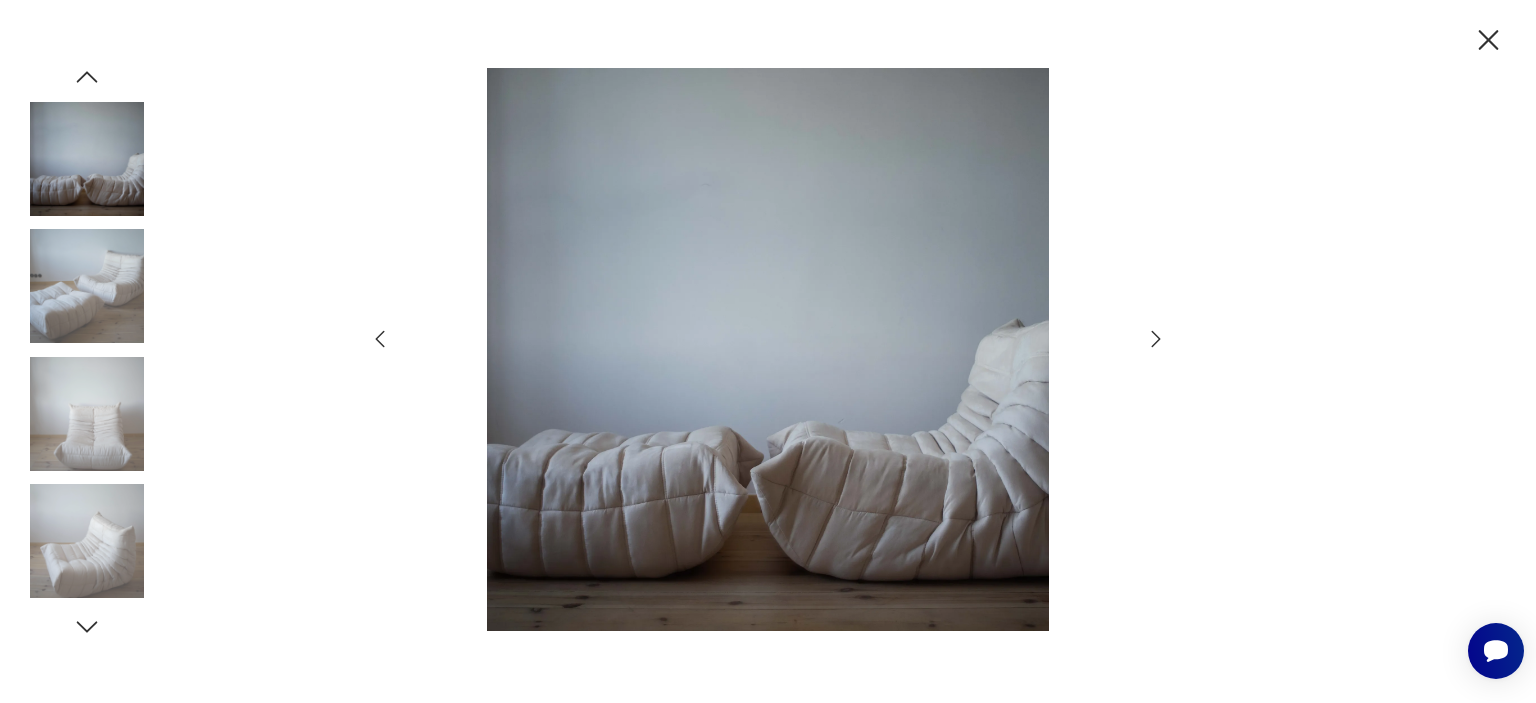 click 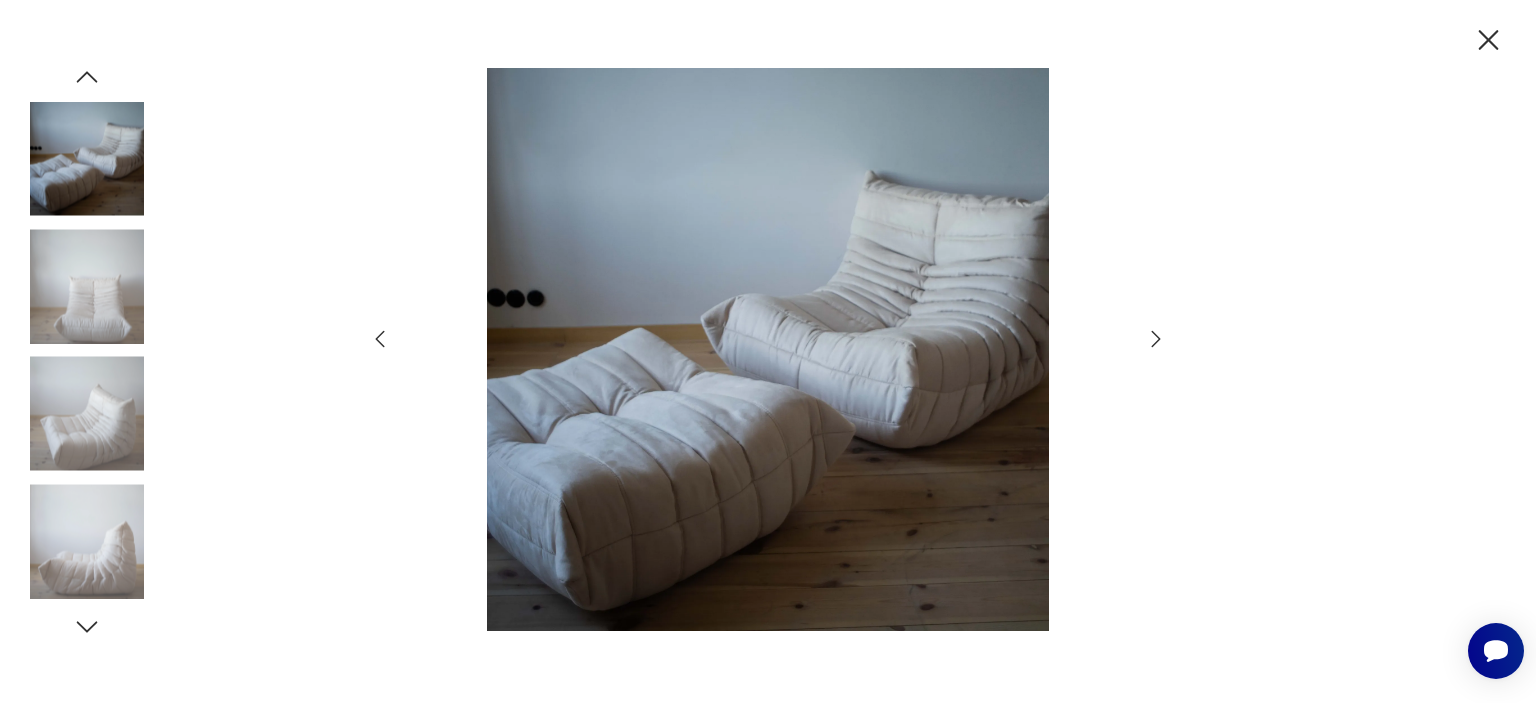 click 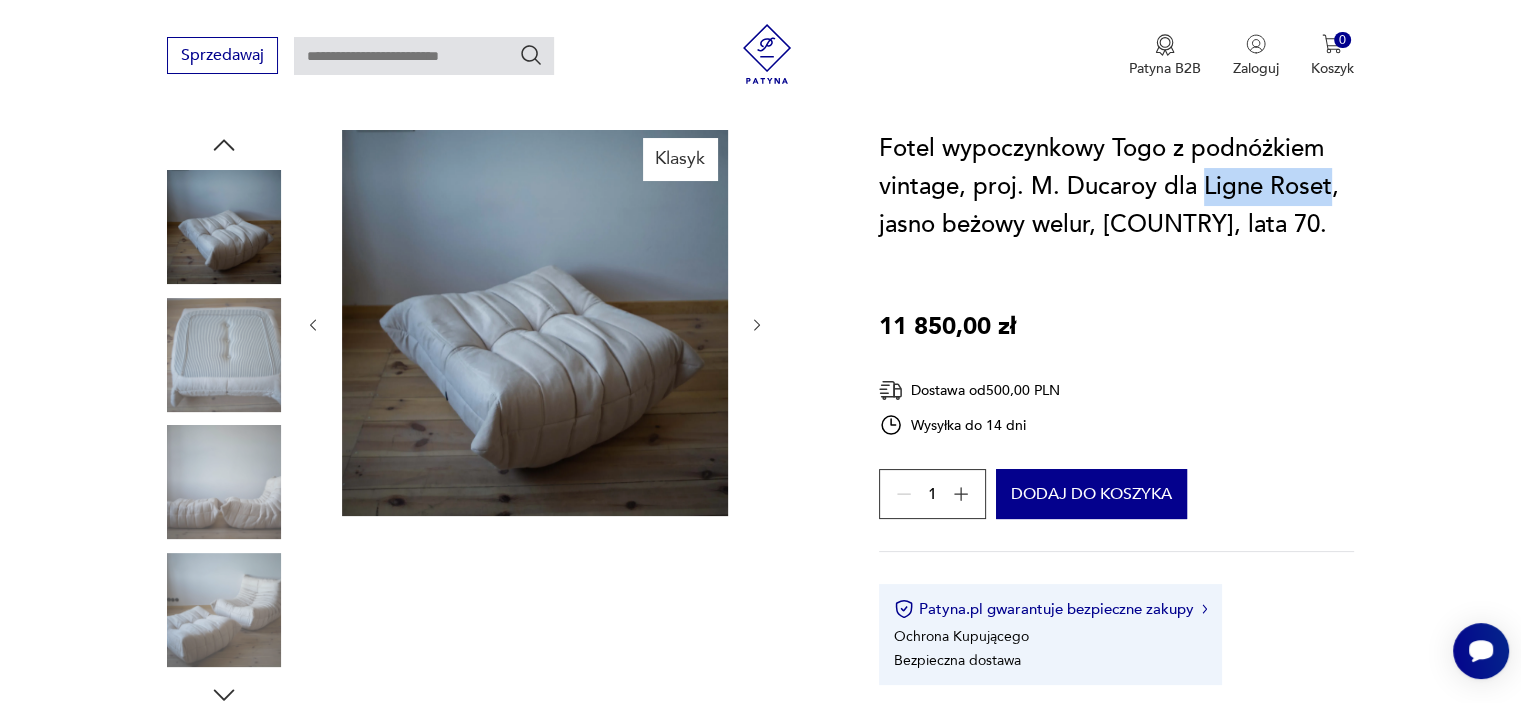 drag, startPoint x: 1200, startPoint y: 187, endPoint x: 1330, endPoint y: 184, distance: 130.0346 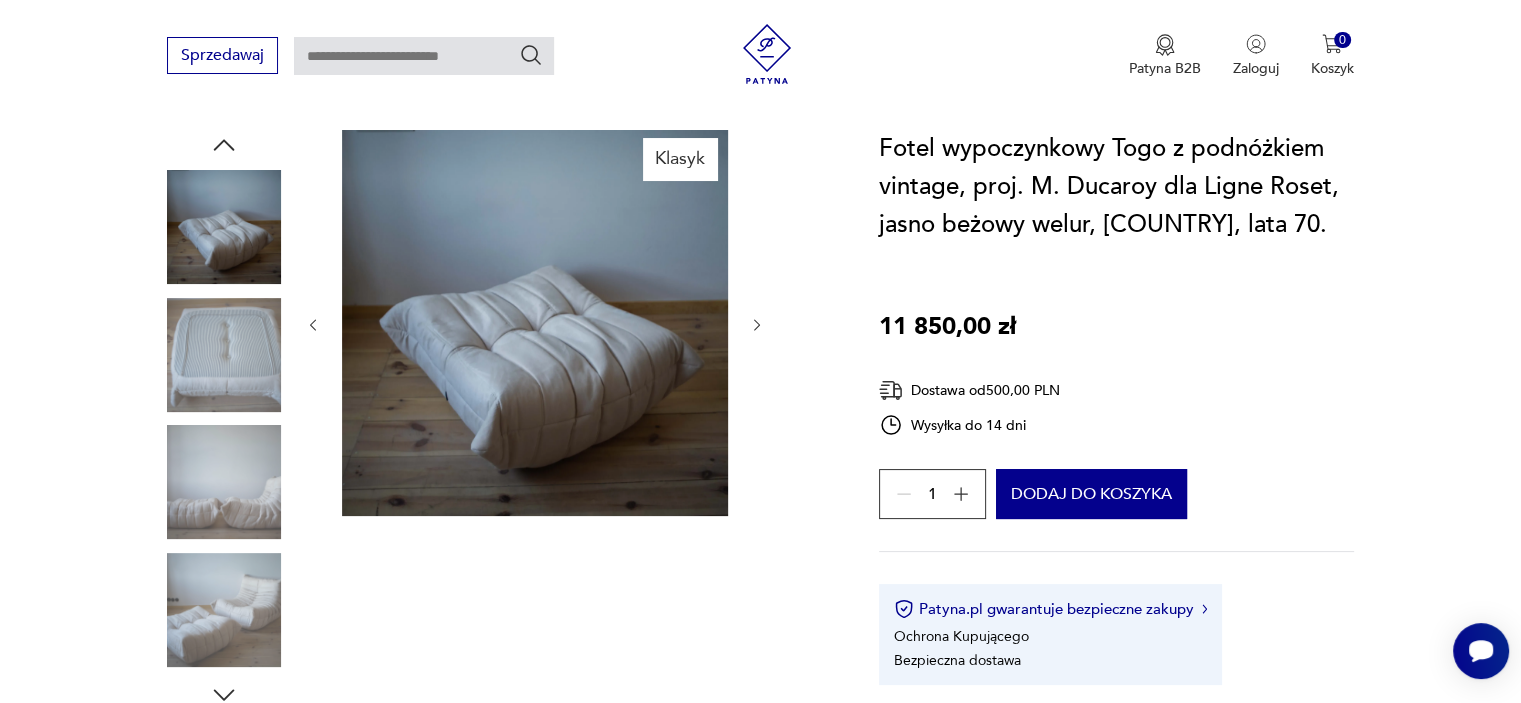 click on "Fotel wypoczynkowy Togo z podnóżkiem vintage, proj. M. Ducaroy dla Ligne Roset, jasno beżowy welur, [COUNTRY], lata 70. 11 850,00 zł Dostawa od  500,00 PLN Wysyłka do 14 dni 1 Dodaj do koszyka Patyna.pl gwarantuje bezpieczne zakupy Ochrona Kupującego Bezpieczna dostawa Opis produktu Mebel z kolekcji Togo zaprojektowanej przez Michela Ducaroya w latach 70. dla francuskiej marki Ligne Roset. Nowatorski i przełomowy pod wieloma względami projekt zyskał natychmiastowe uznanie i szybko stał się bestsellerem Ligne Roset jak i synonimem francuskiego stylu życia i rewolucyjnego wzornictwa lat 70. Dziś Togo jest ikoną designu i uchodzi za dobro inwestycyjne.
Dostawa kurierem meblowym z wniesieniem dostępna domyślnie na terenie Polski. W celu wyceny i zorganizowania wysyłki na terenie UE, prosimy o kontakt z obsługą klienta.
Oferowany obiekt to unikalny, używany mebel poddawany rzemieślniczej renowacji zgodnie ze specyfikacją wskazaną przez klienta, wobec czego nie podlega ona zwrotowi." at bounding box center [1116, 407] 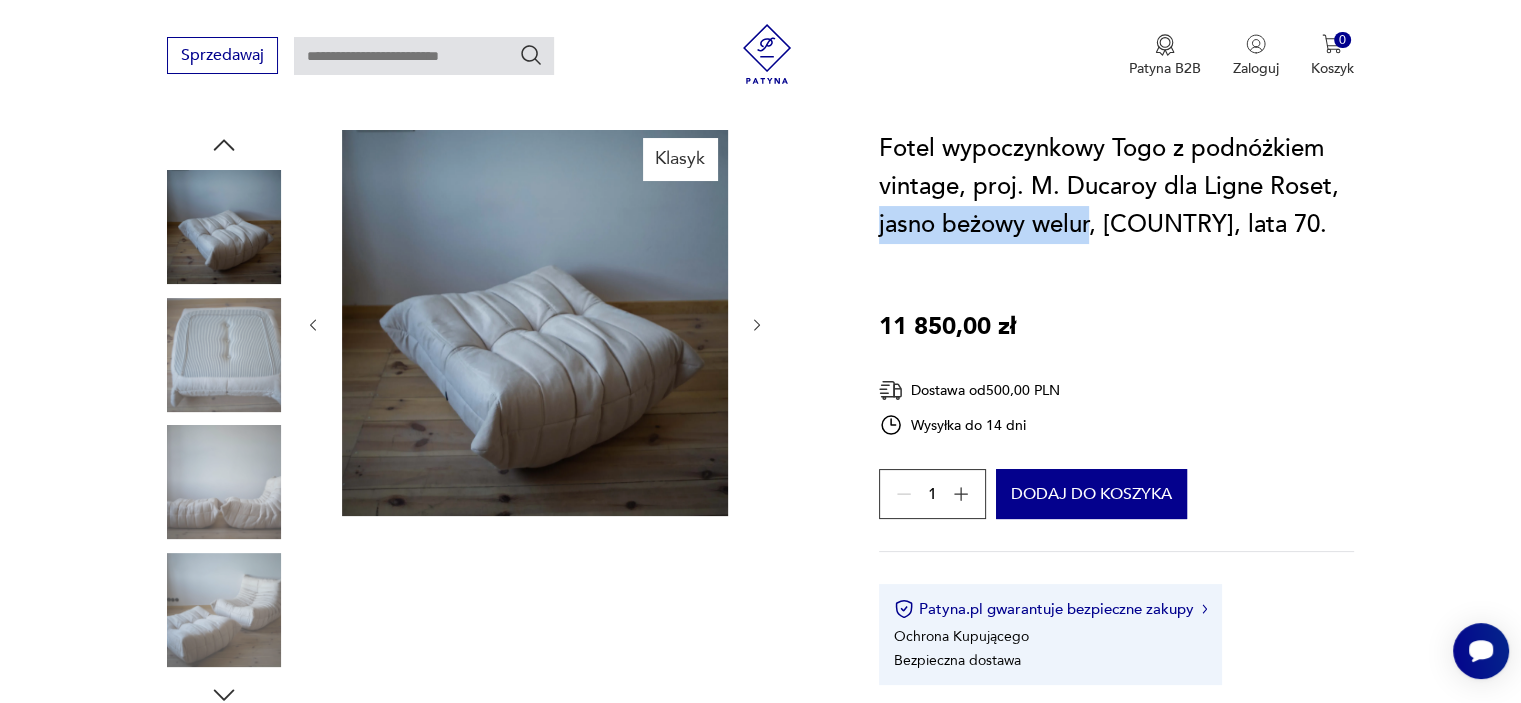 drag, startPoint x: 873, startPoint y: 226, endPoint x: 1088, endPoint y: 211, distance: 215.52261 